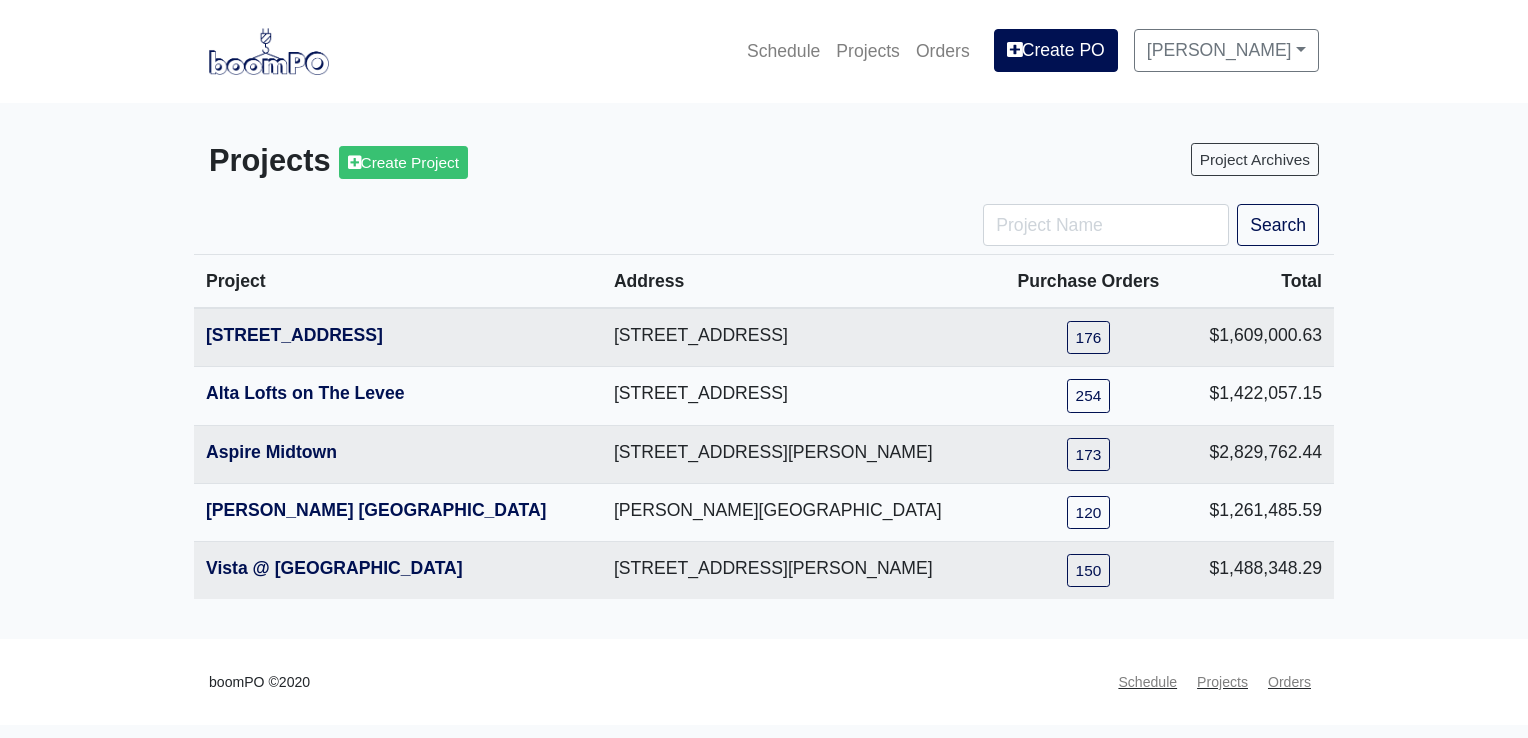 scroll, scrollTop: 0, scrollLeft: 0, axis: both 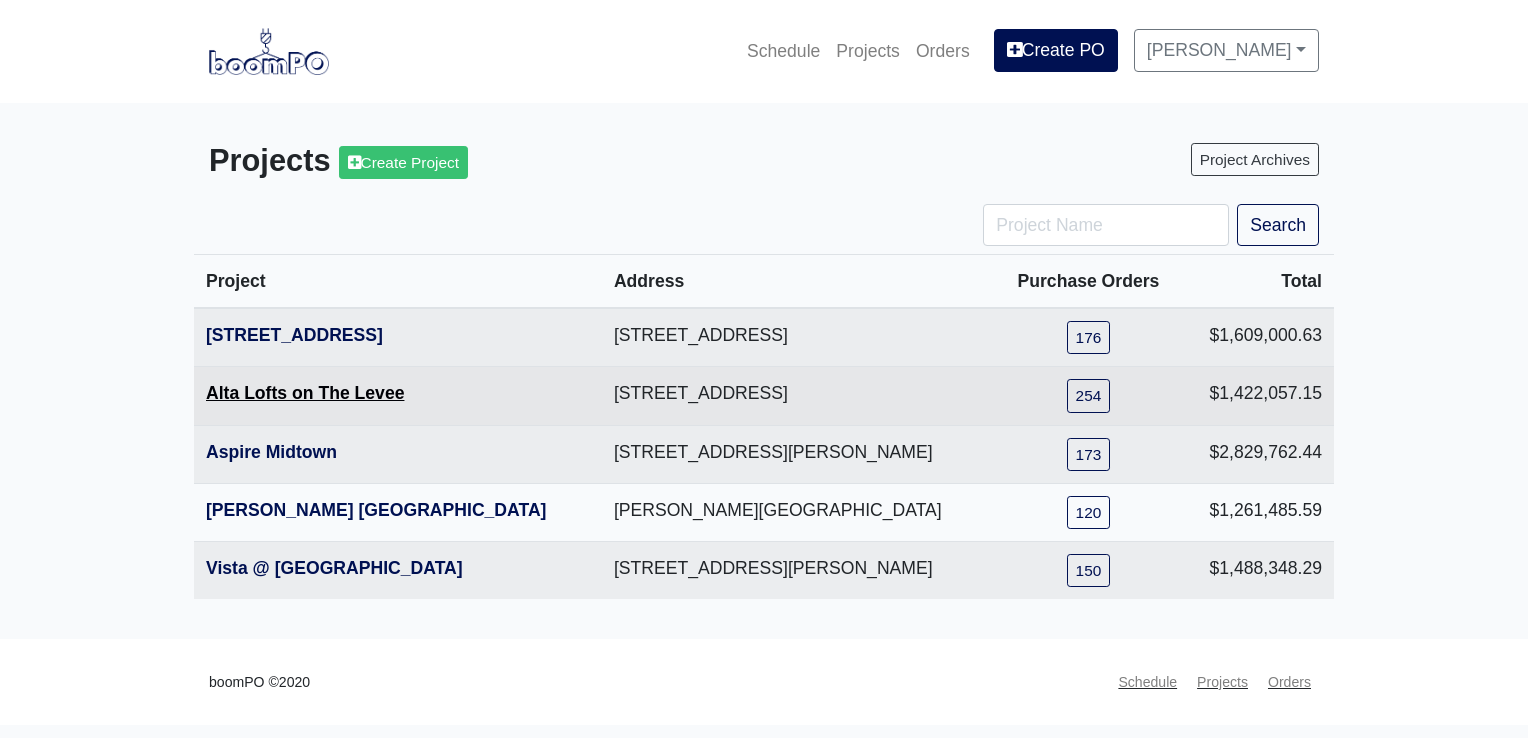 click on "Alta Lofts on The Levee" at bounding box center (305, 393) 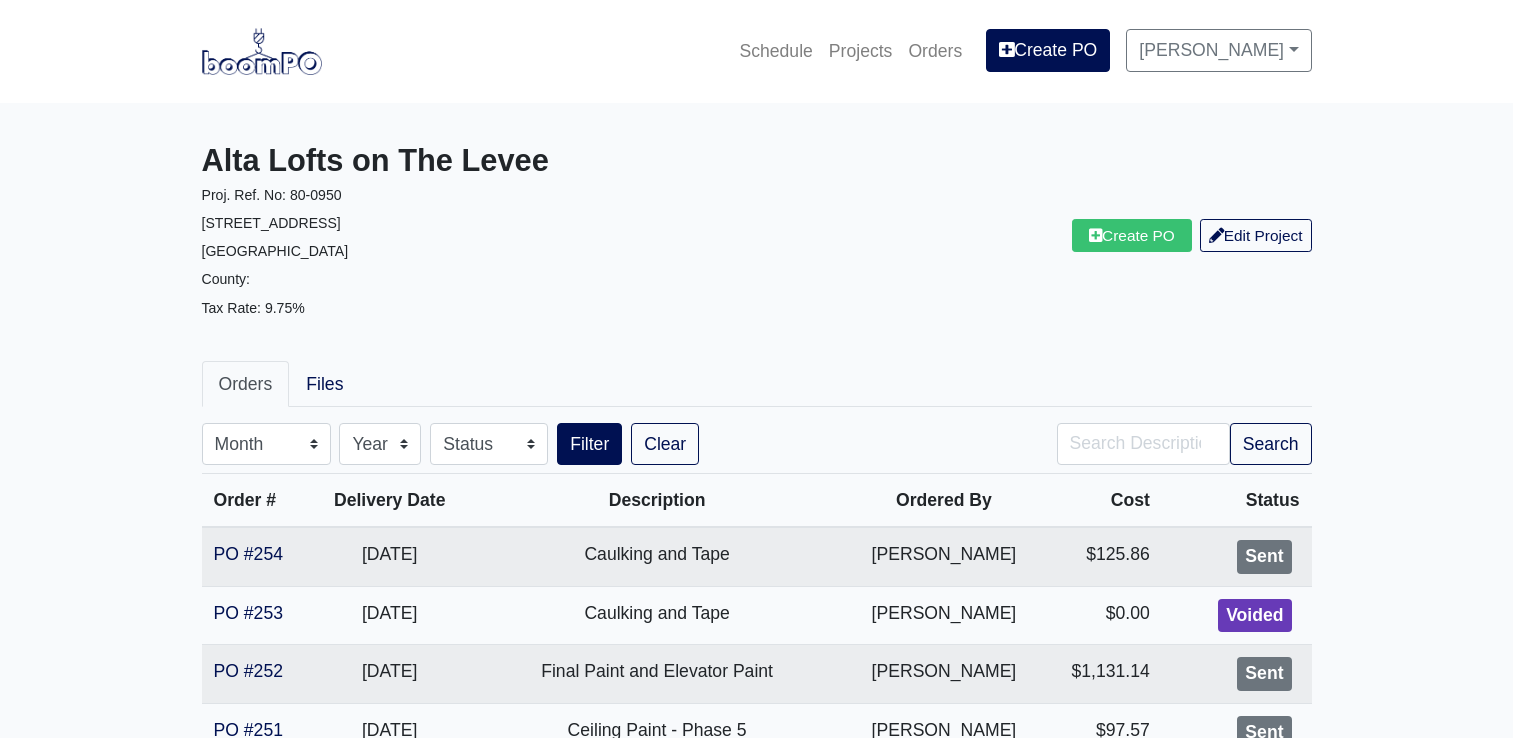 scroll, scrollTop: 0, scrollLeft: 0, axis: both 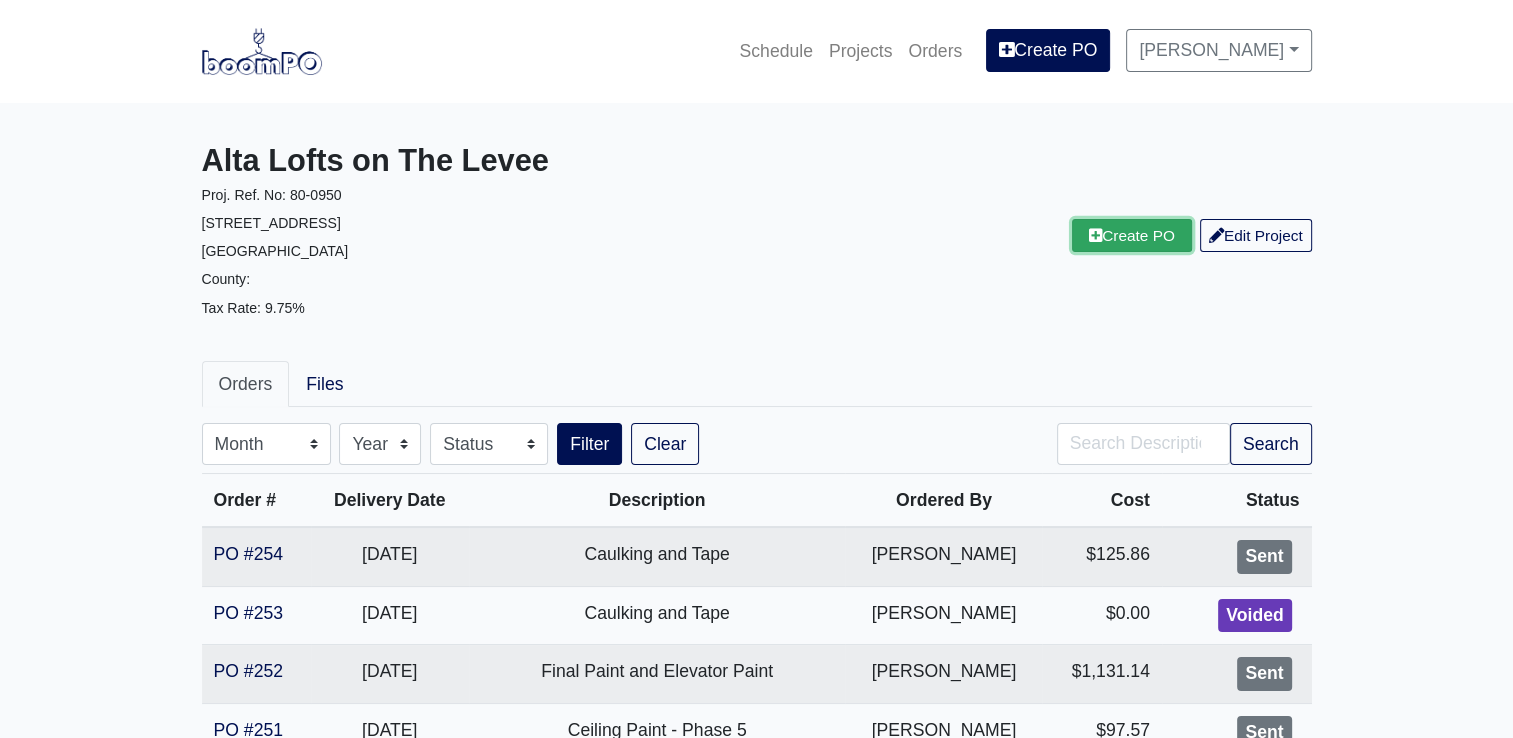 click on "Create PO" at bounding box center [1132, 235] 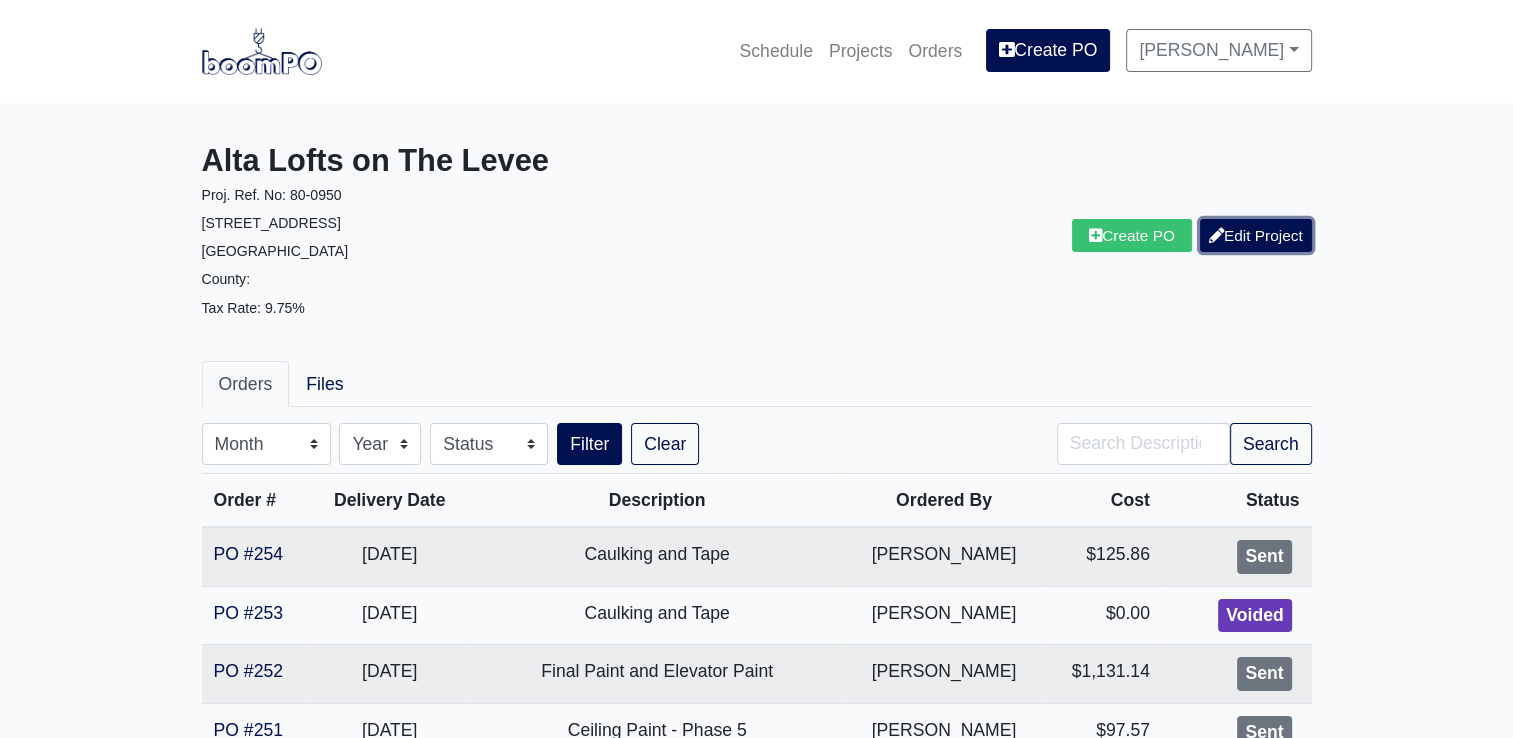 click on "Edit Project" at bounding box center (1256, 235) 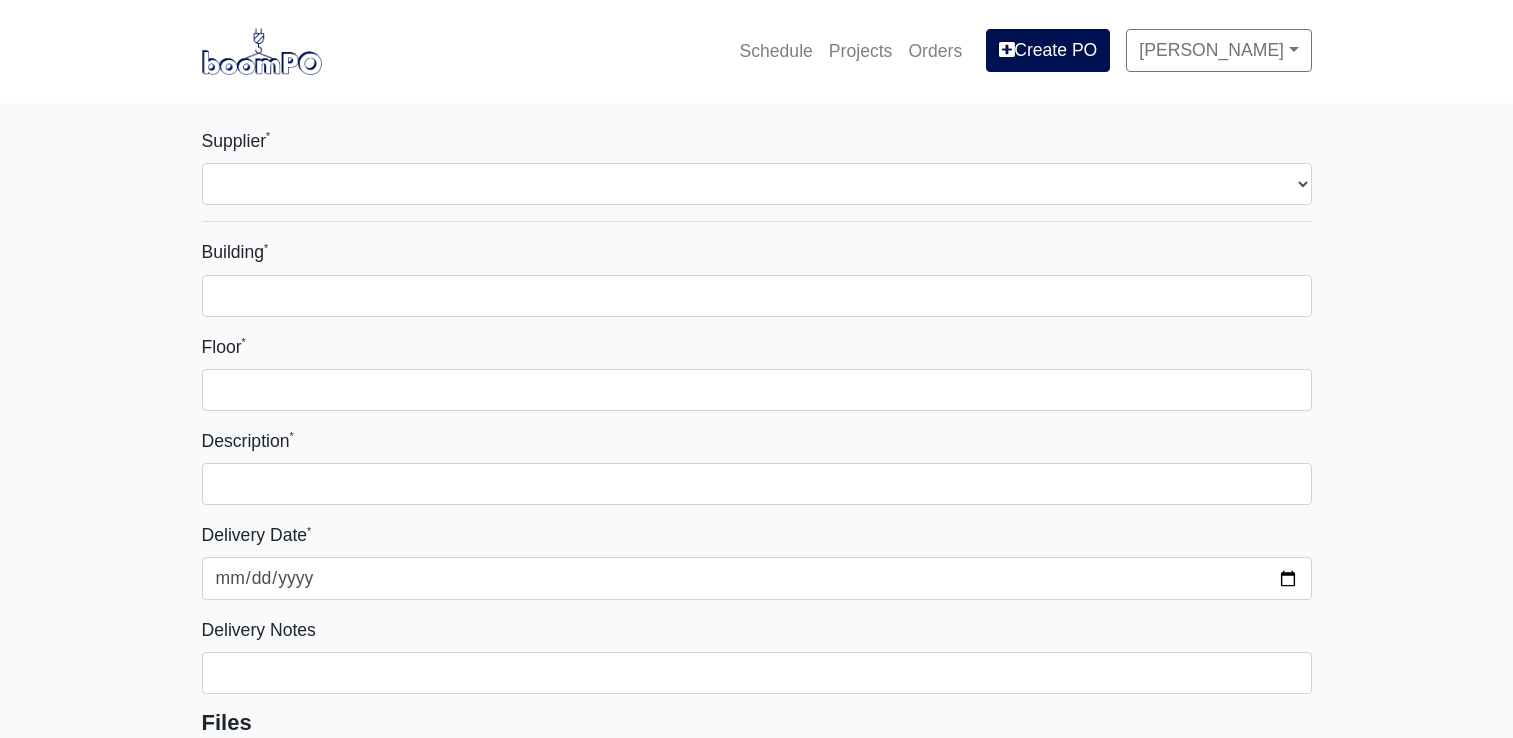 select 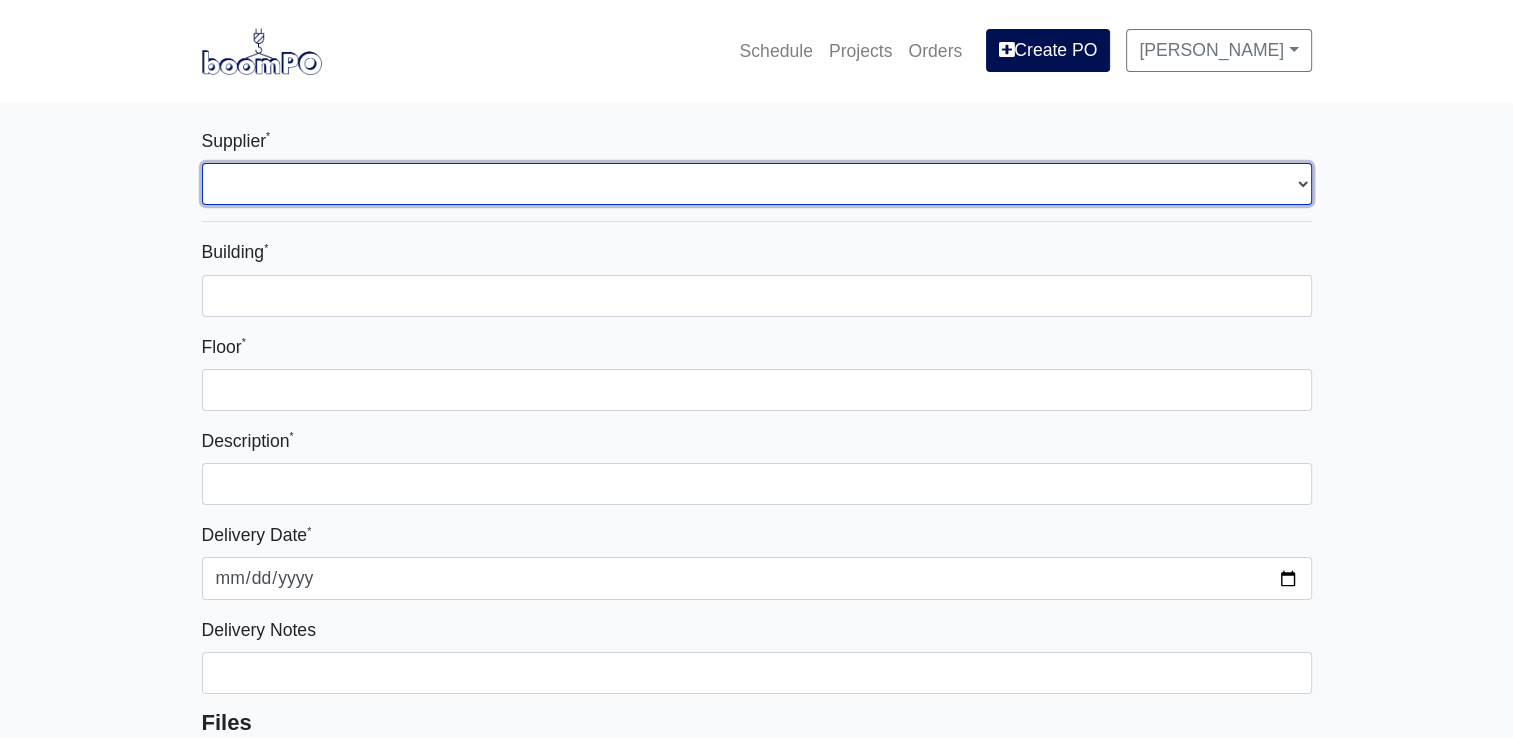 click on "Select one...   L&W Supply - Nashville, TN (Cowan St.) Benefast - Nashville, TN Sherwin-Williams - Nashville, TN" at bounding box center [757, 184] 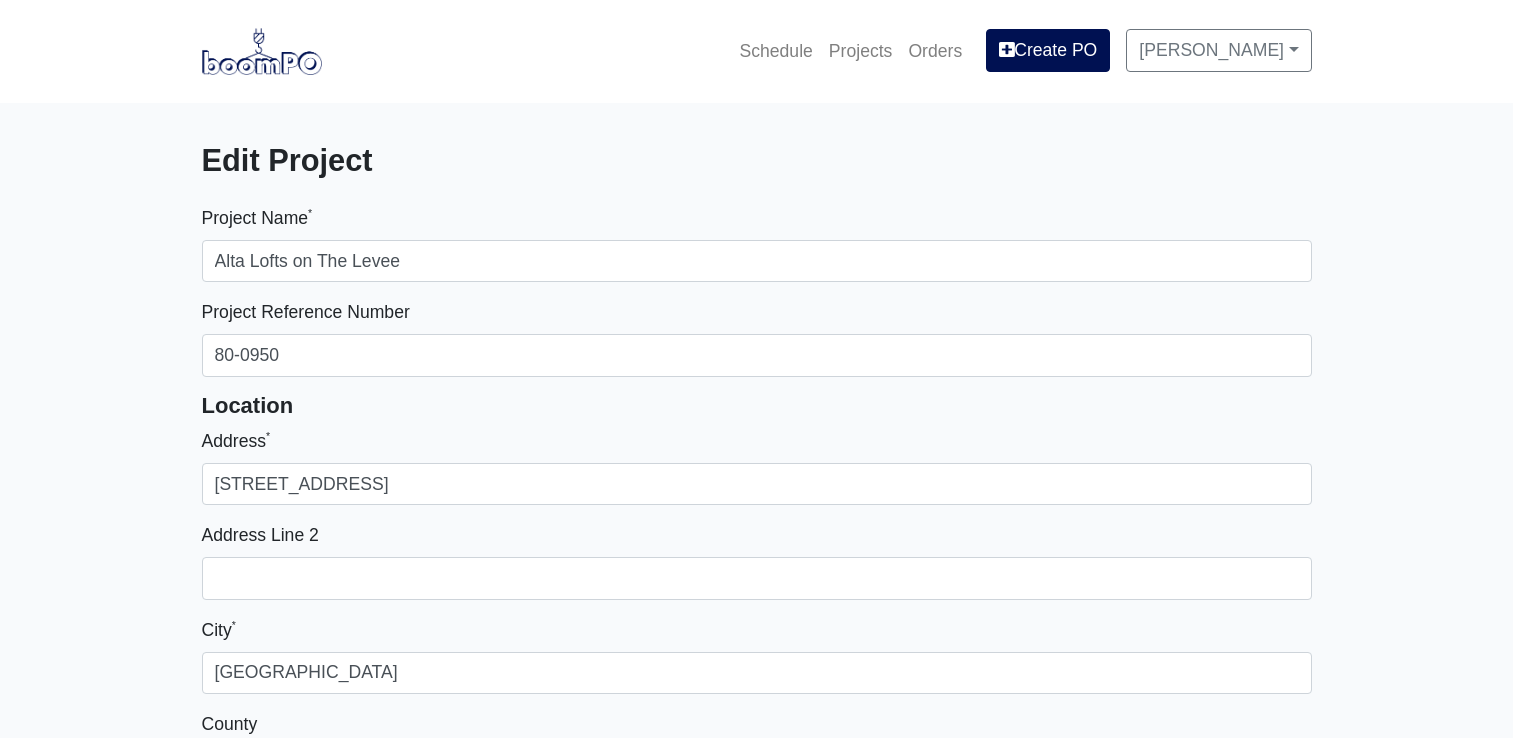 select 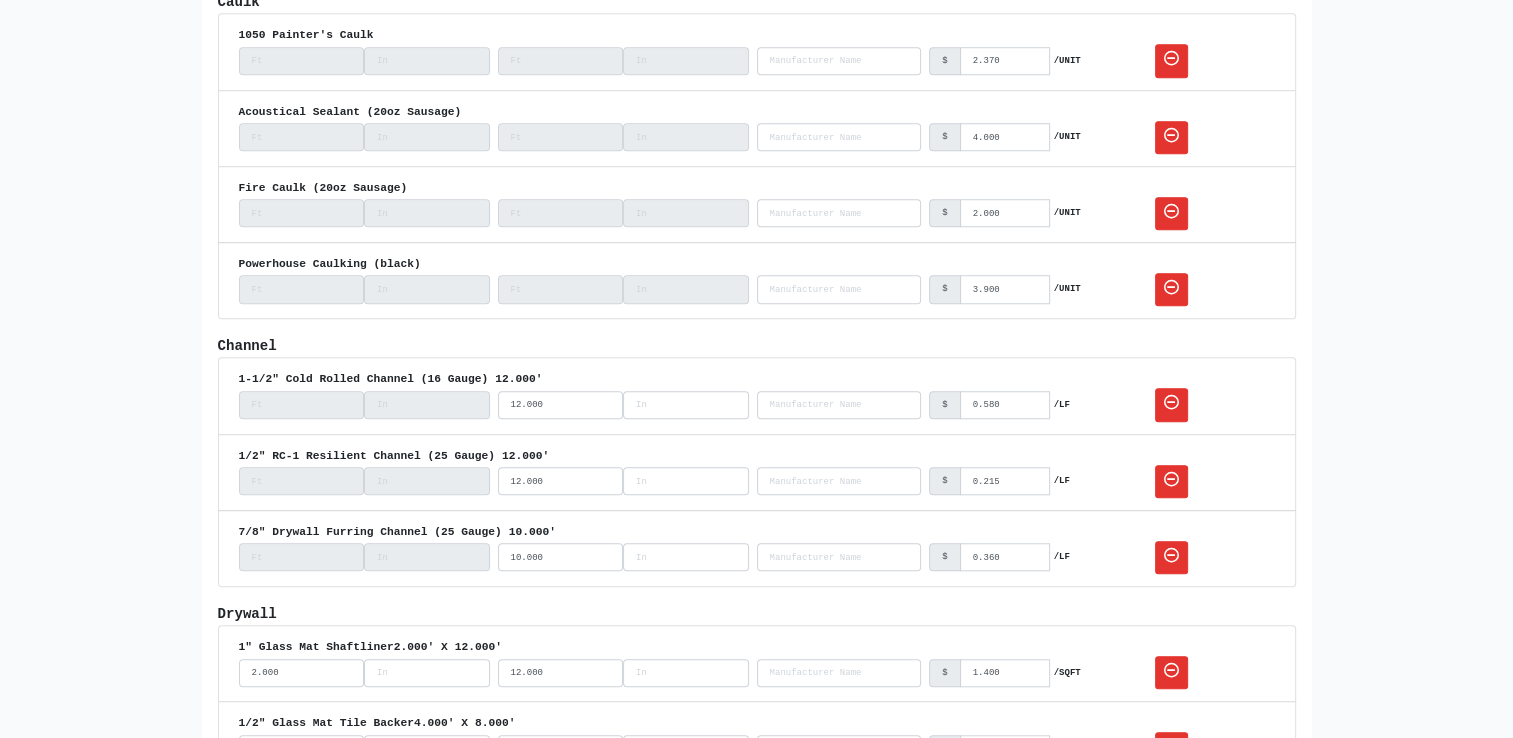scroll, scrollTop: 1100, scrollLeft: 0, axis: vertical 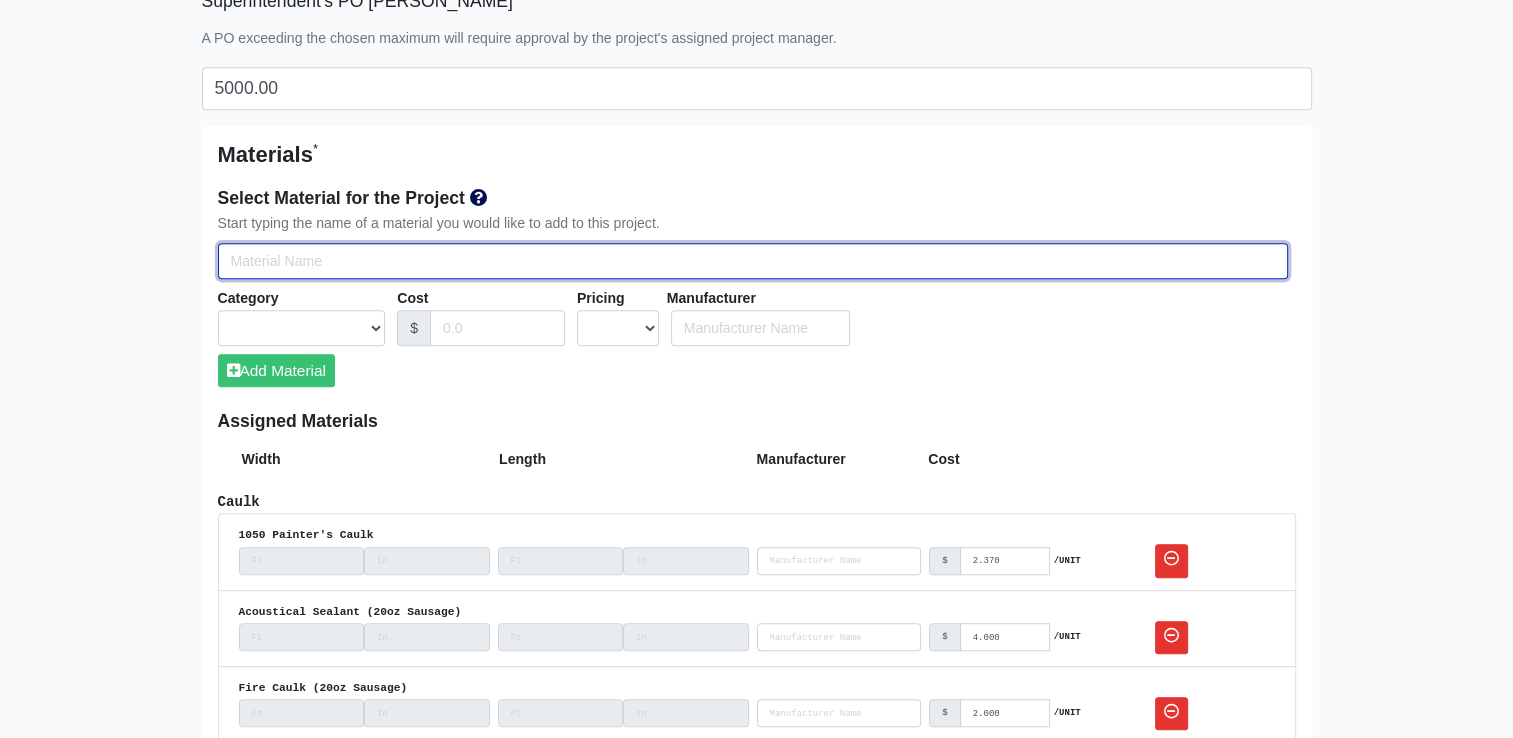 click on "Select Team Members for the Project" at bounding box center (753, 261) 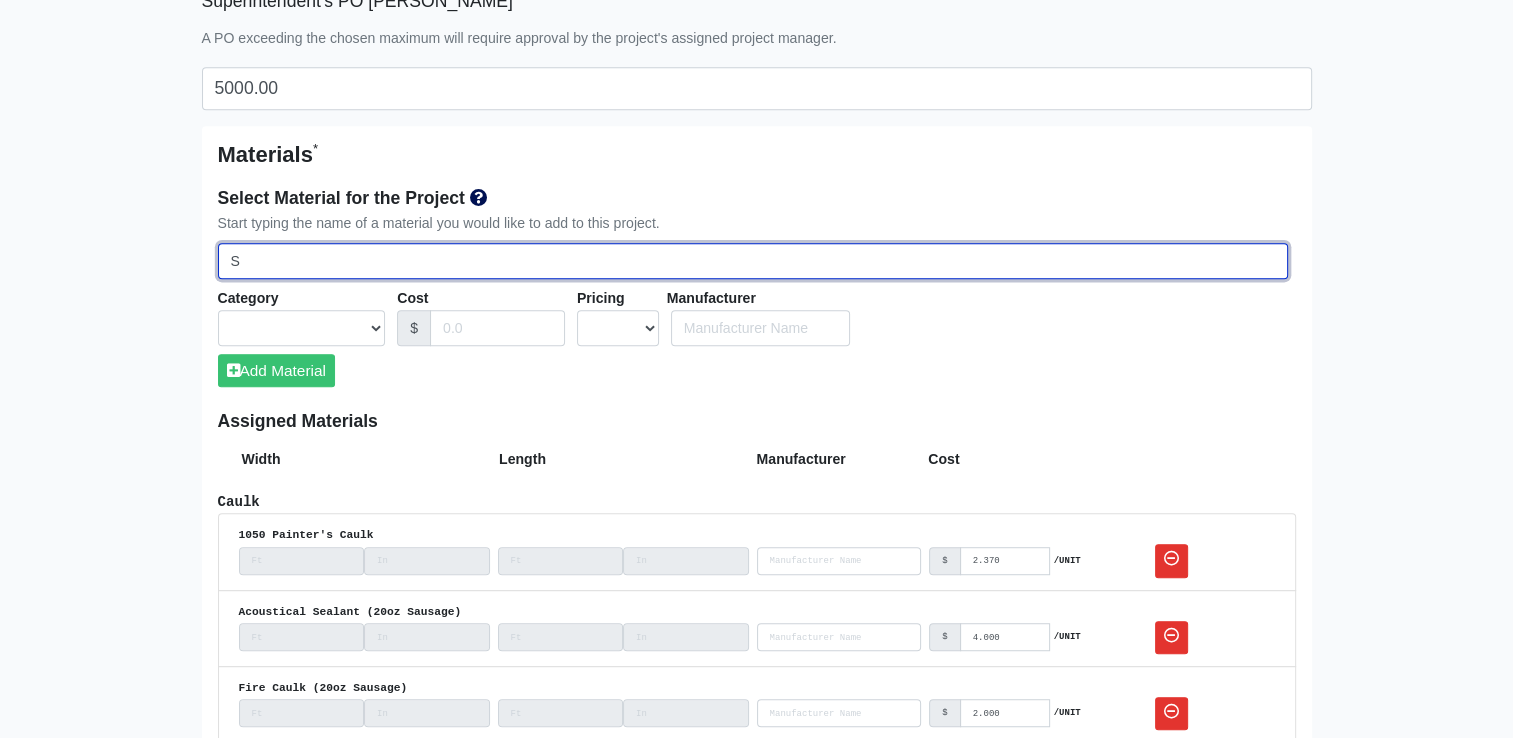 type on "Sh" 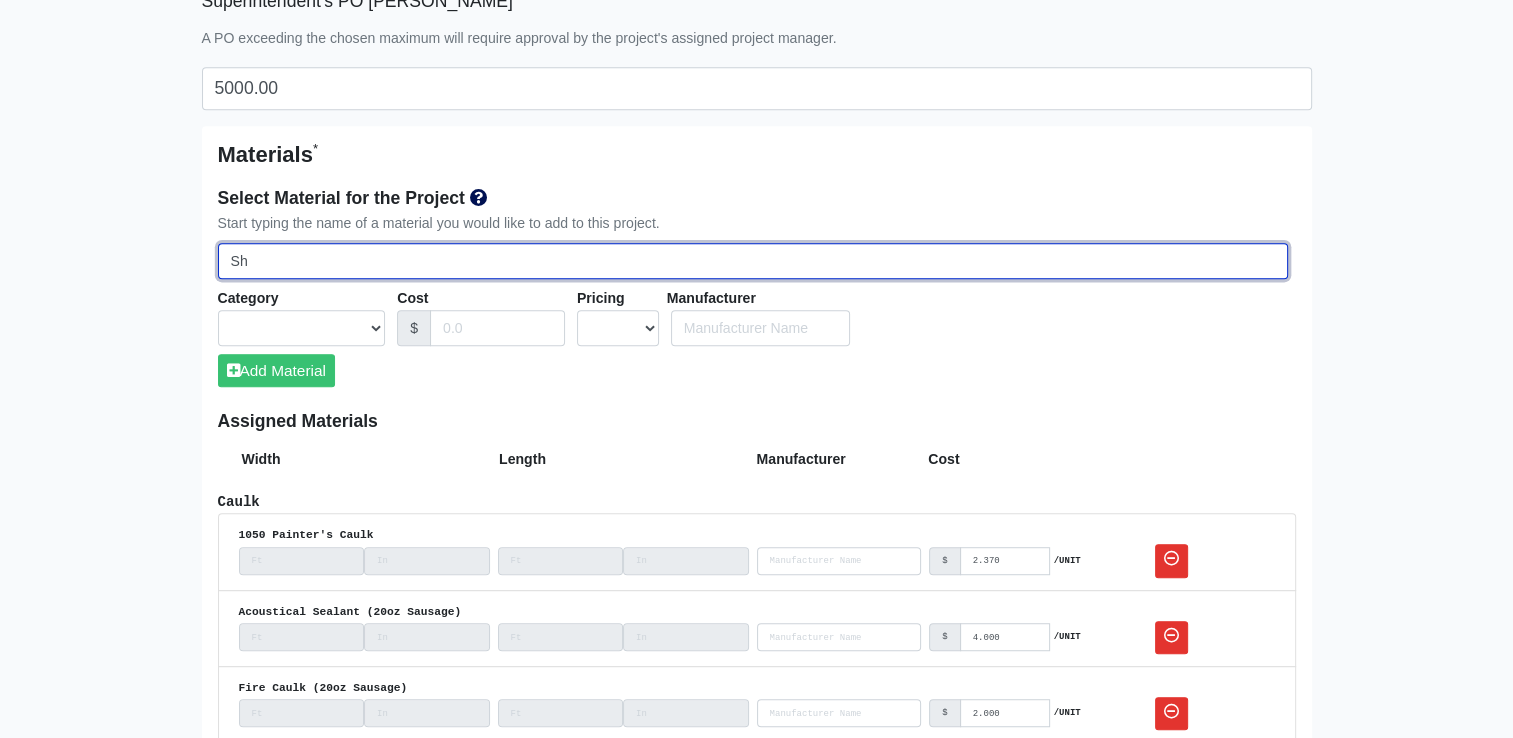 select 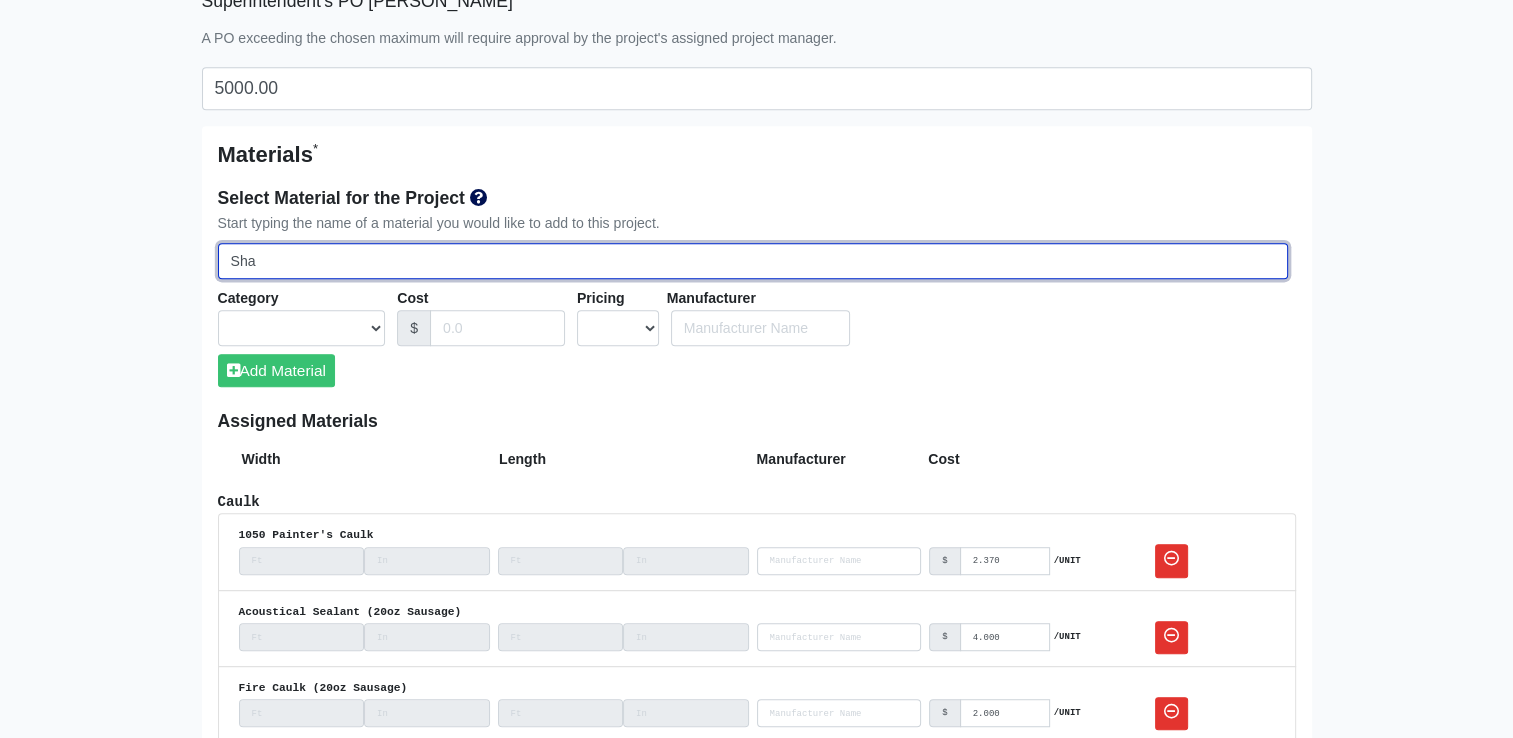 type on "Shar" 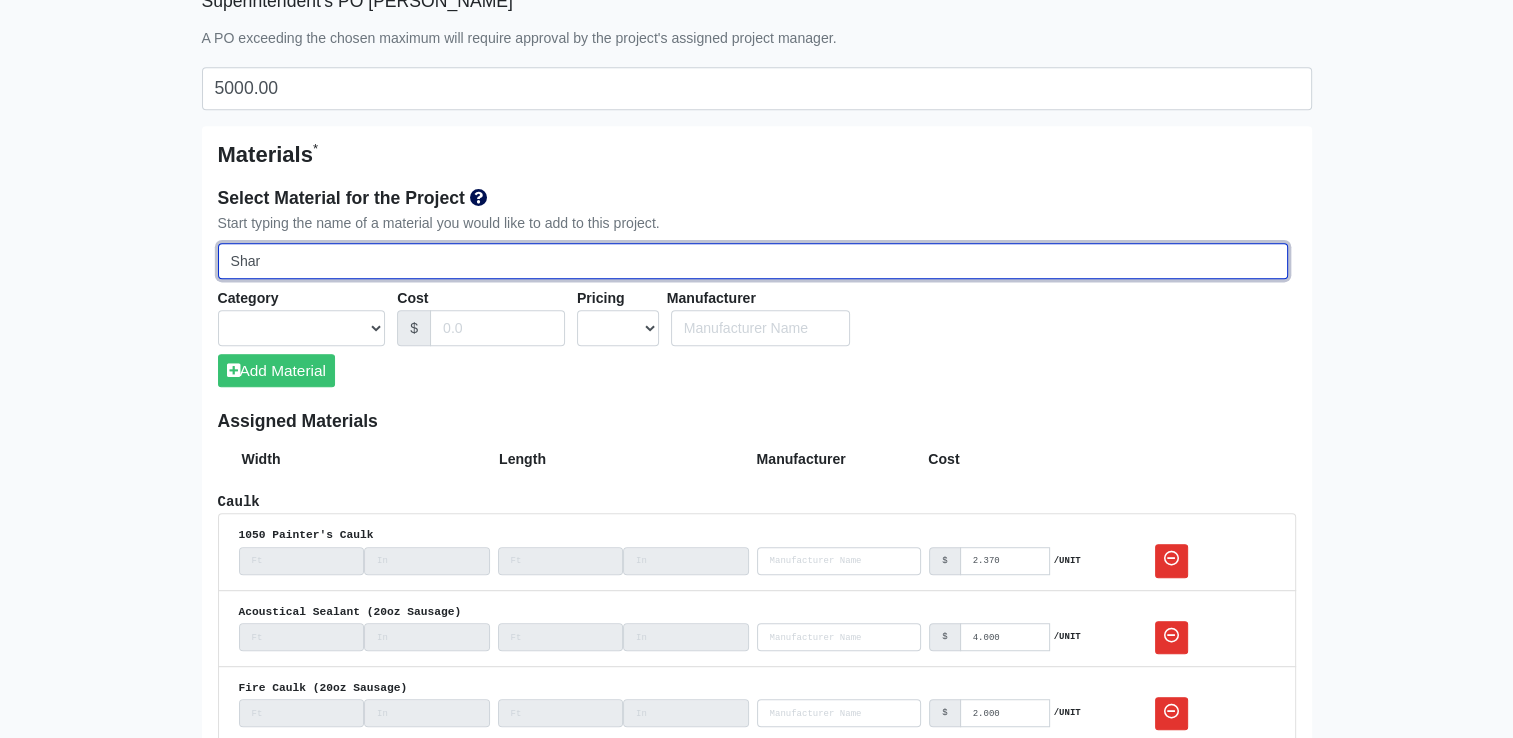 type on "Shark" 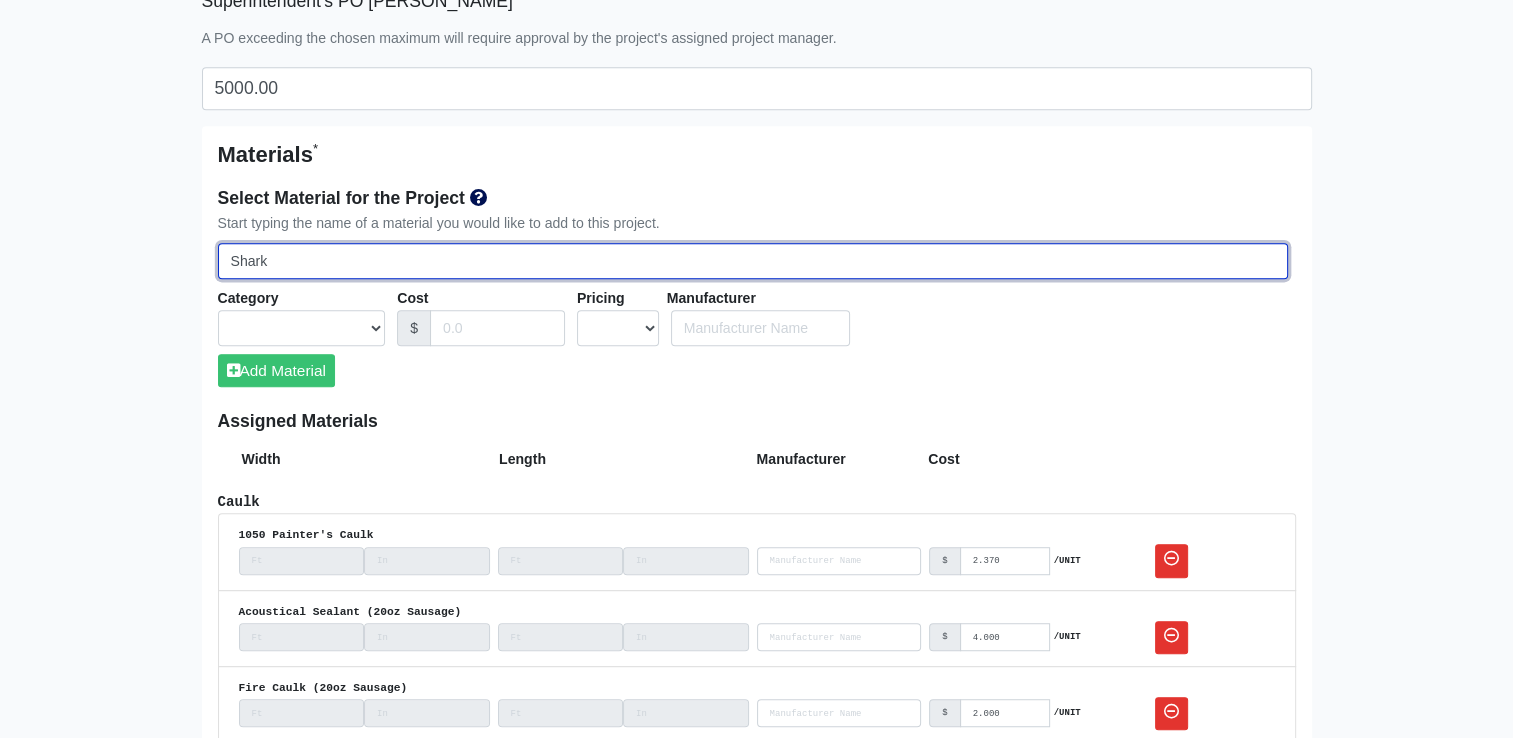 select 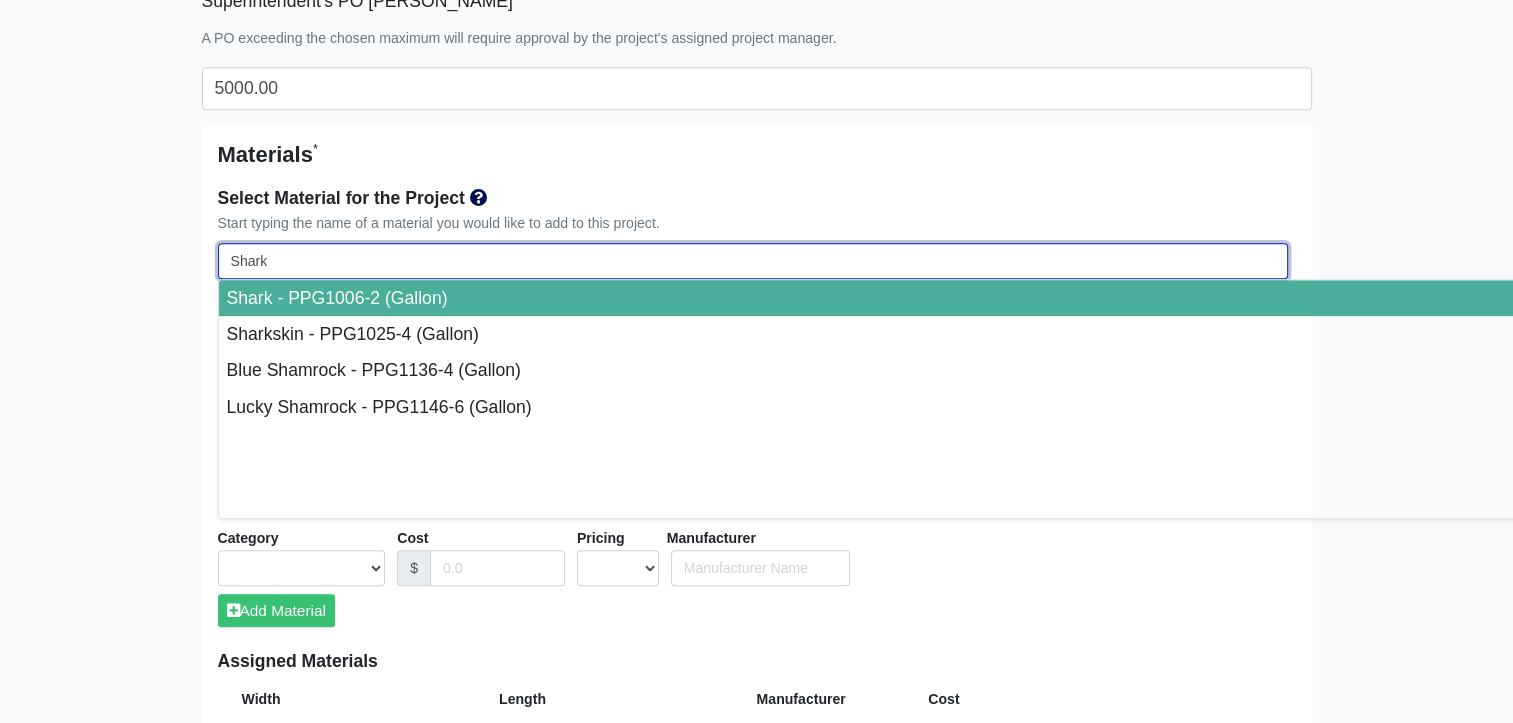 type on "Sharkg" 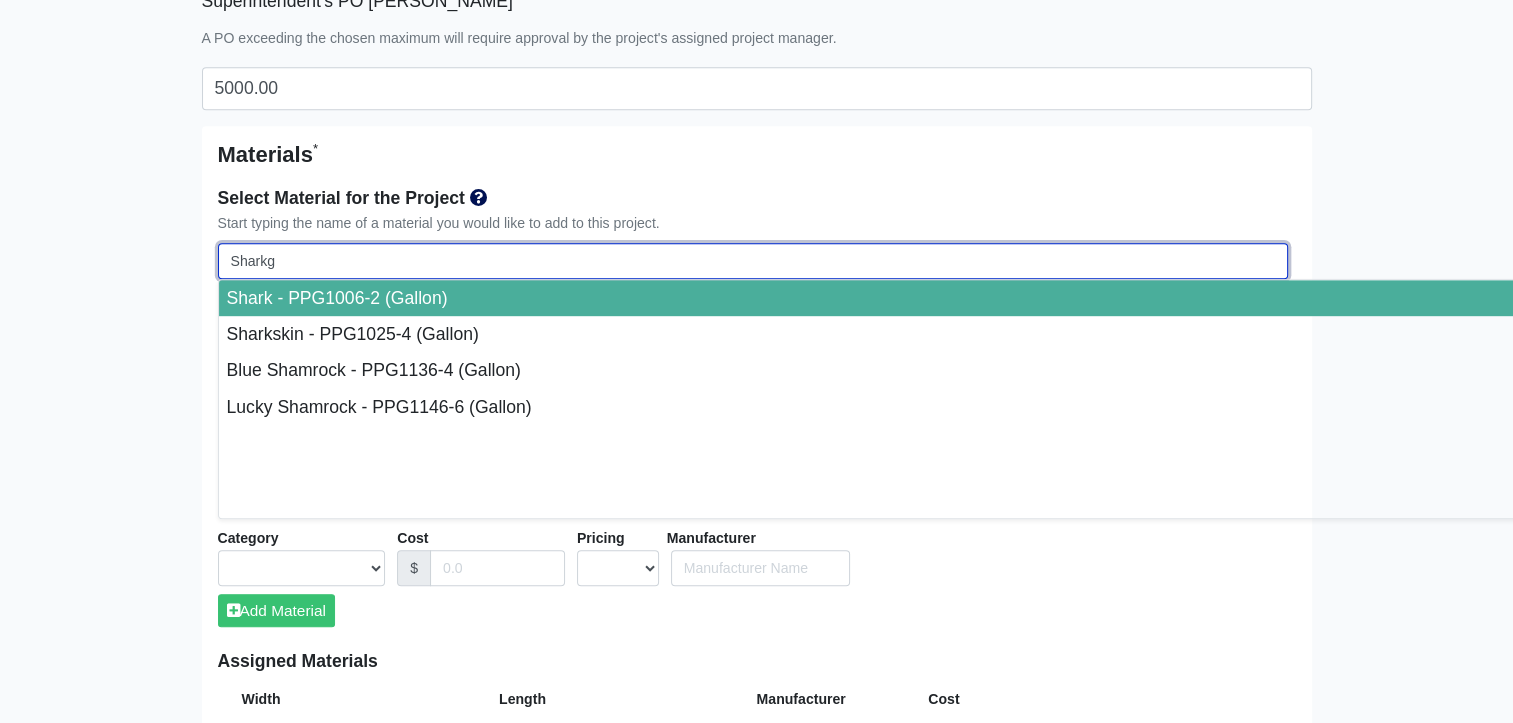 type on "Sharkgr" 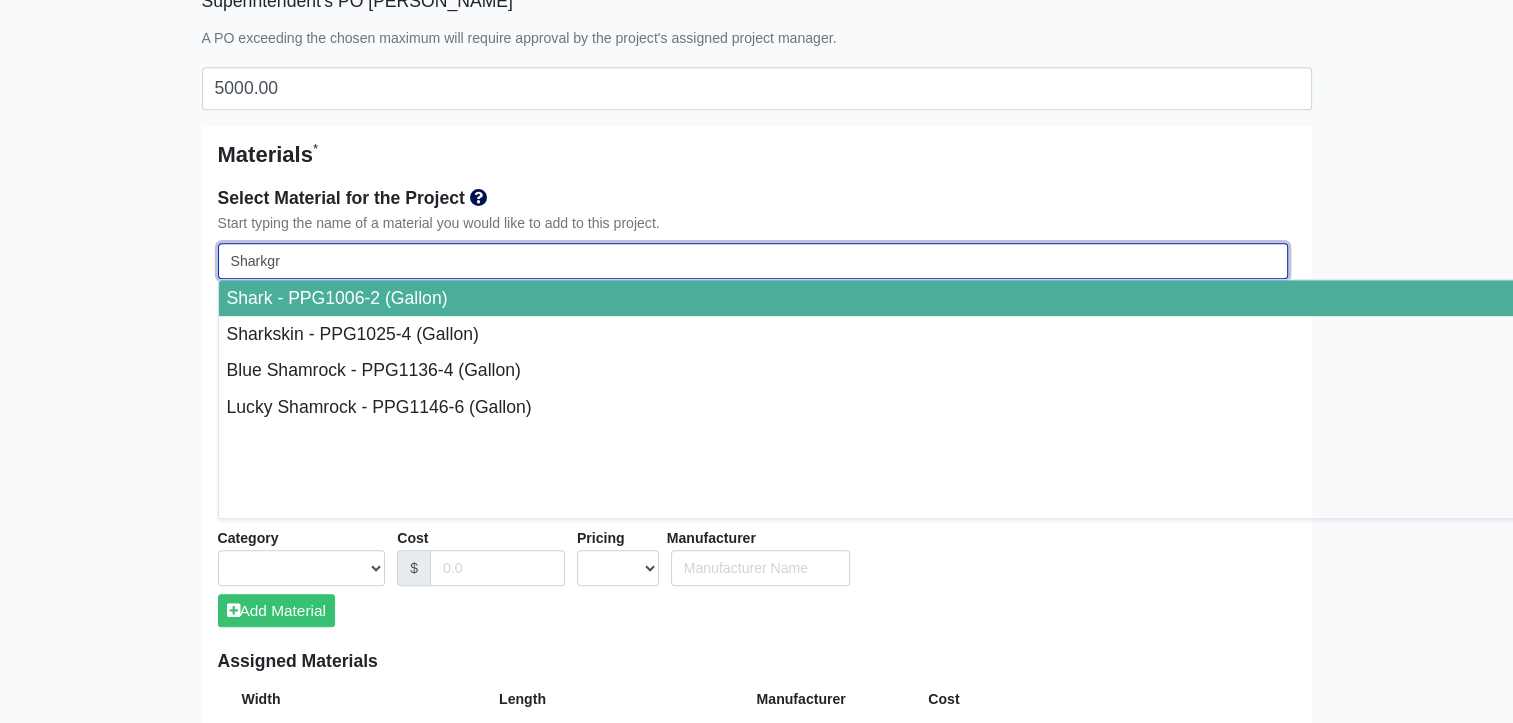 type on "Sharkgri" 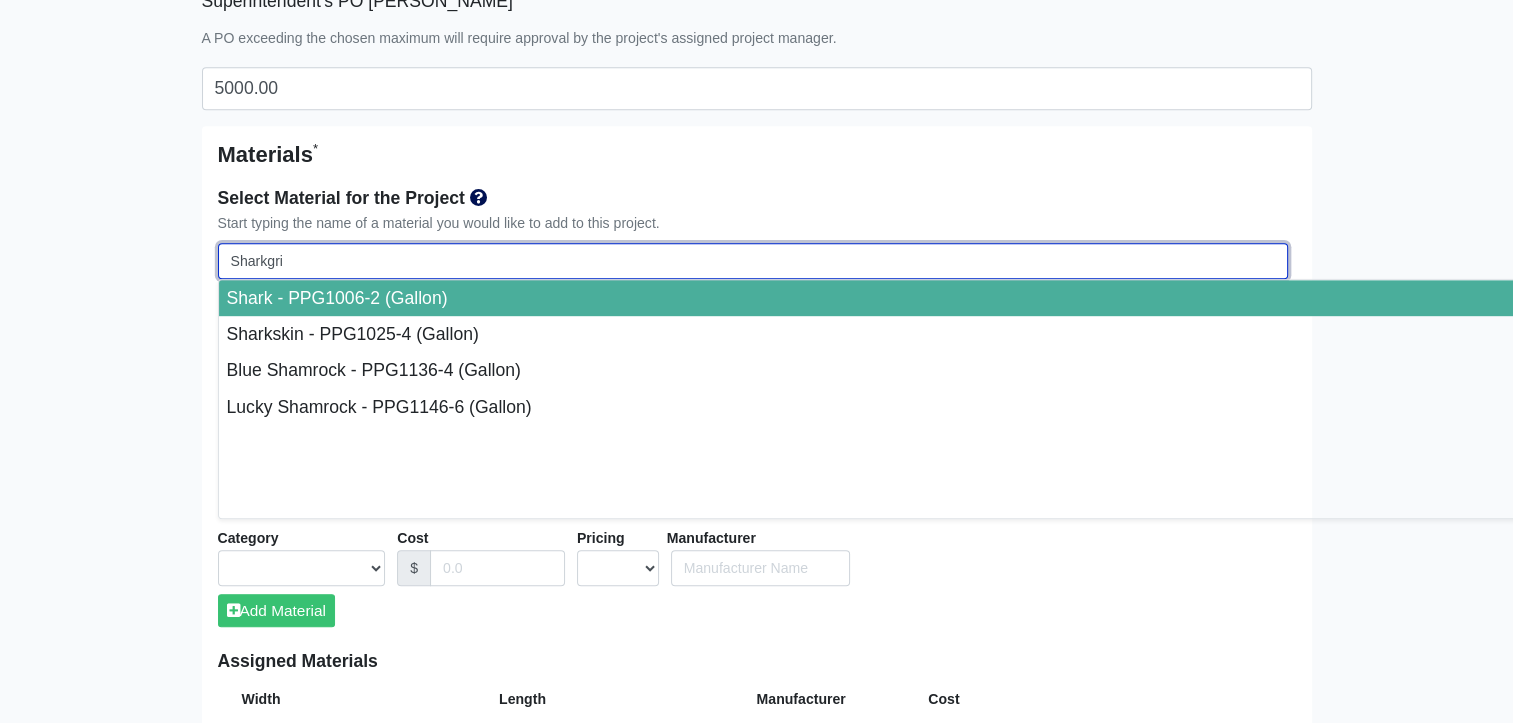 type on "Sharkgrip" 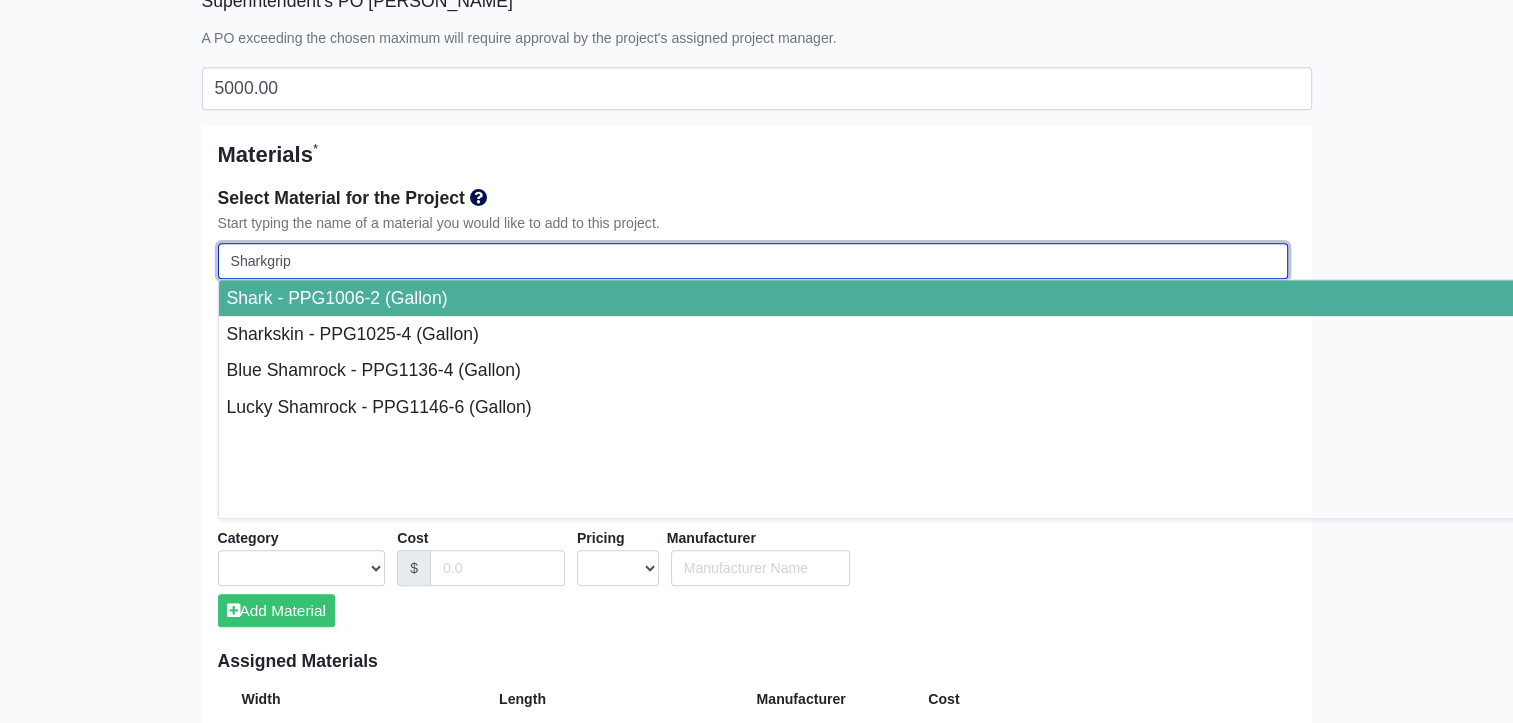 select 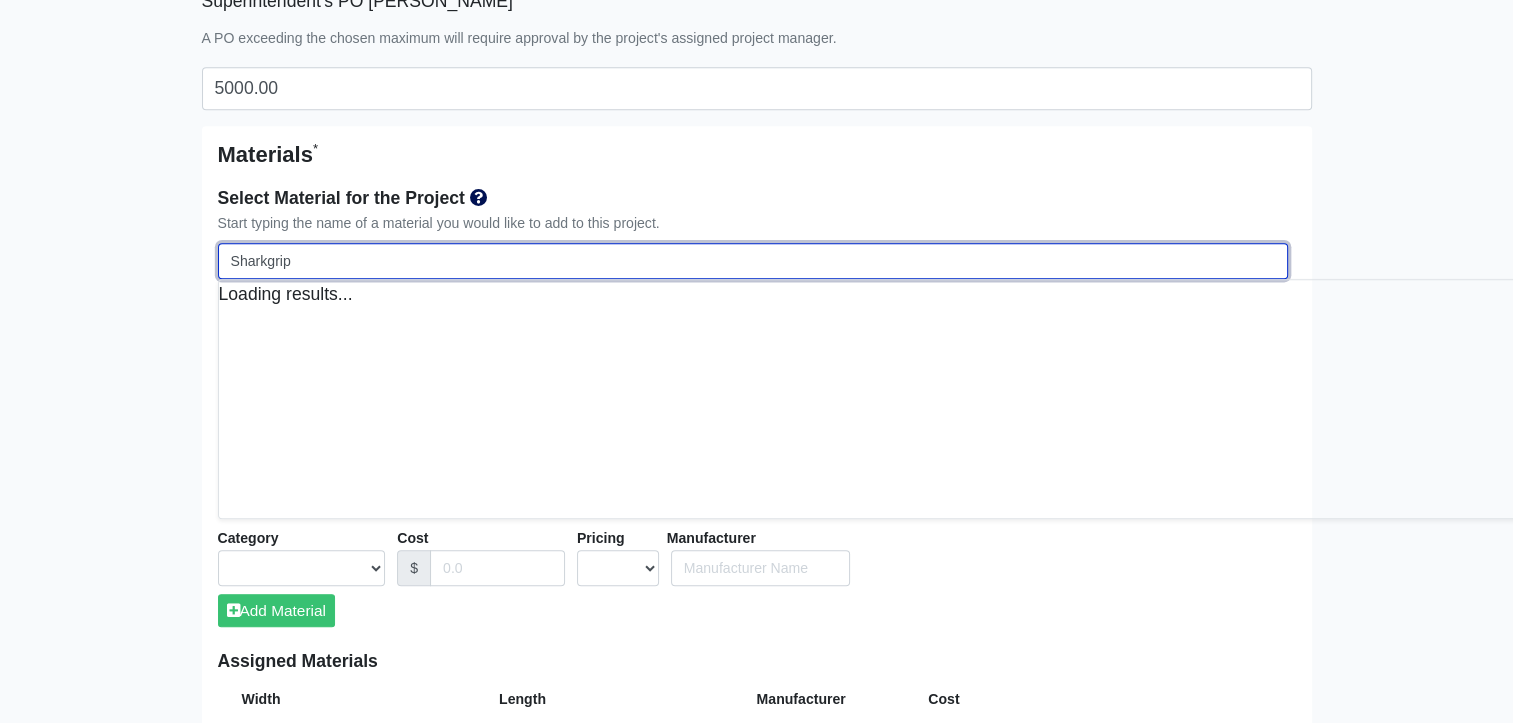 select 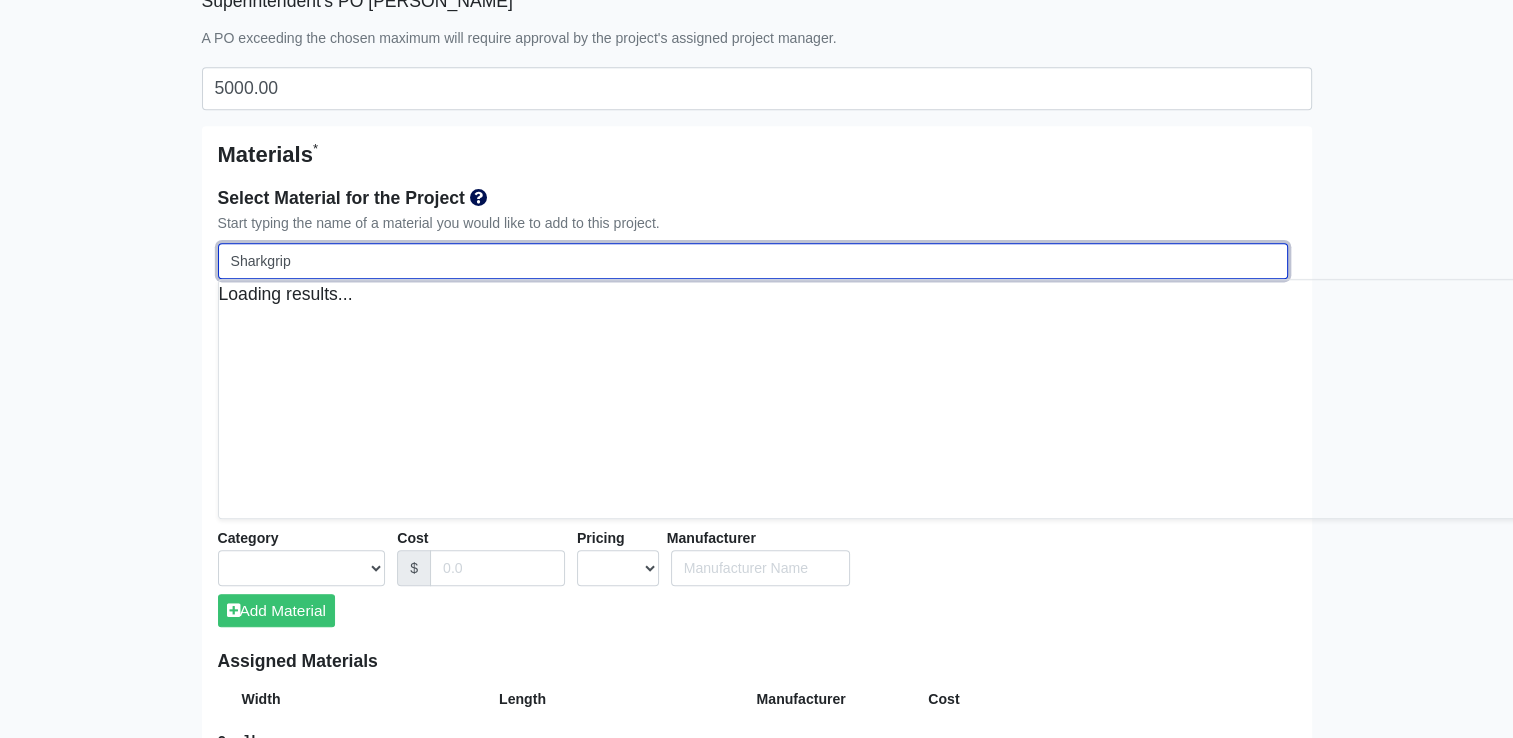 type on "Sharkgrip" 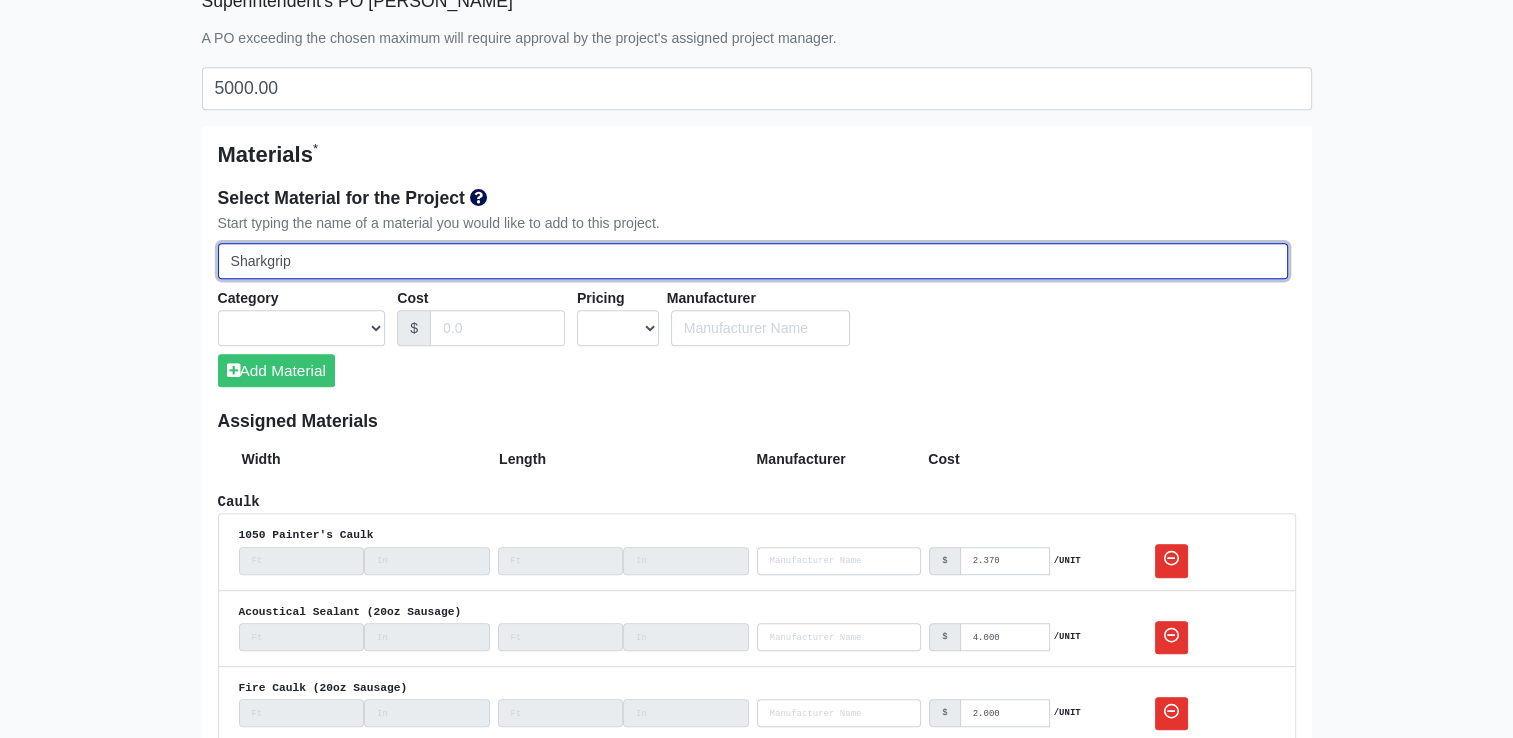select 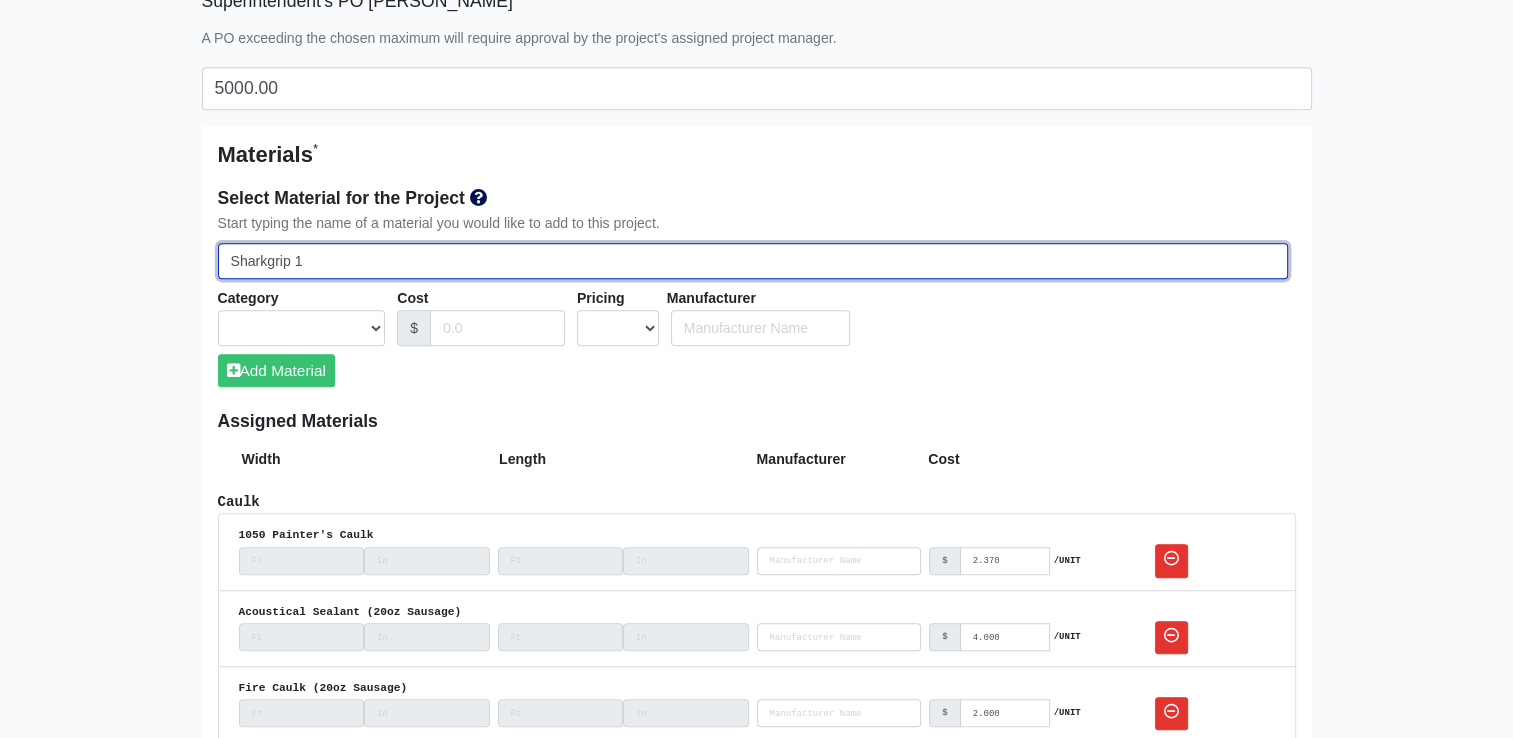 type on "Sharkgrip 16" 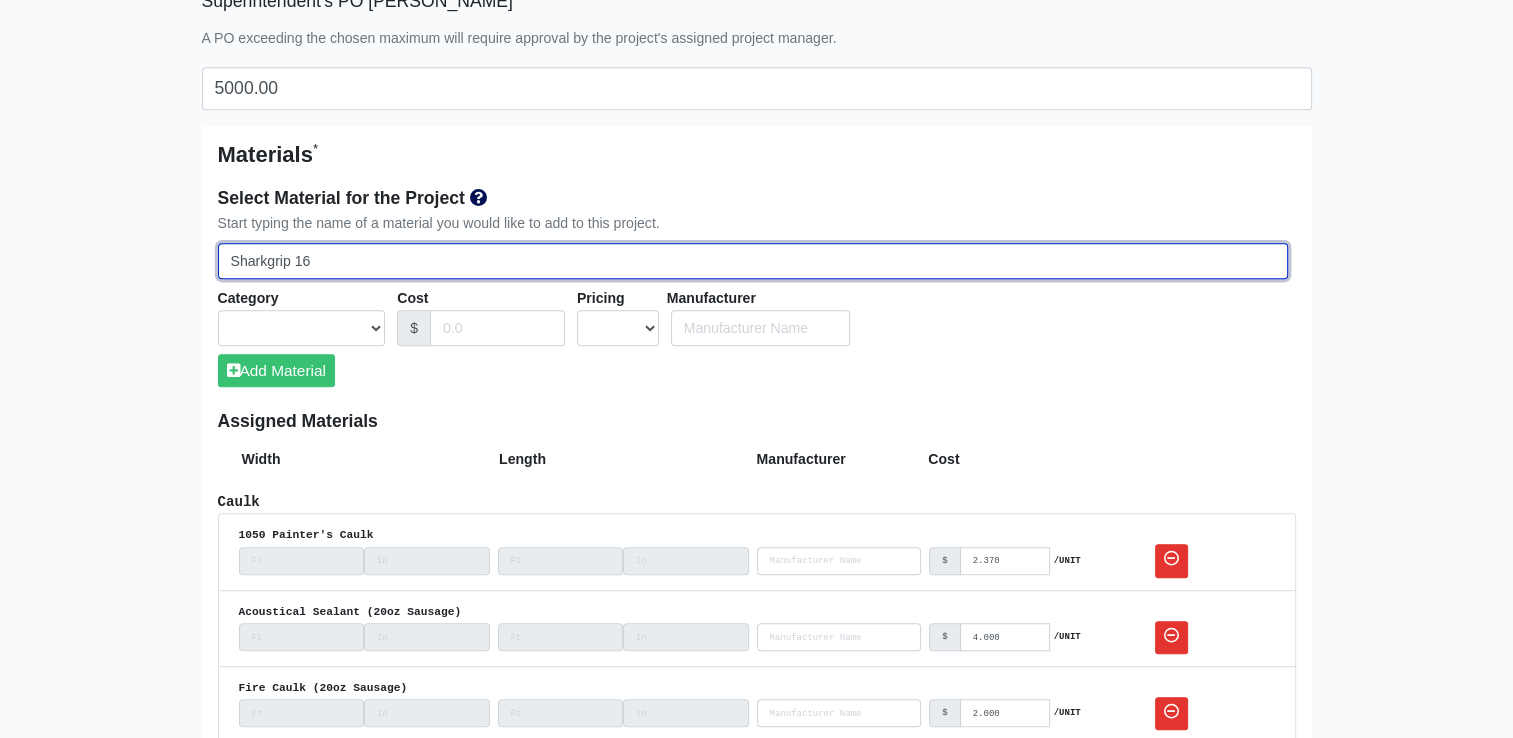 select 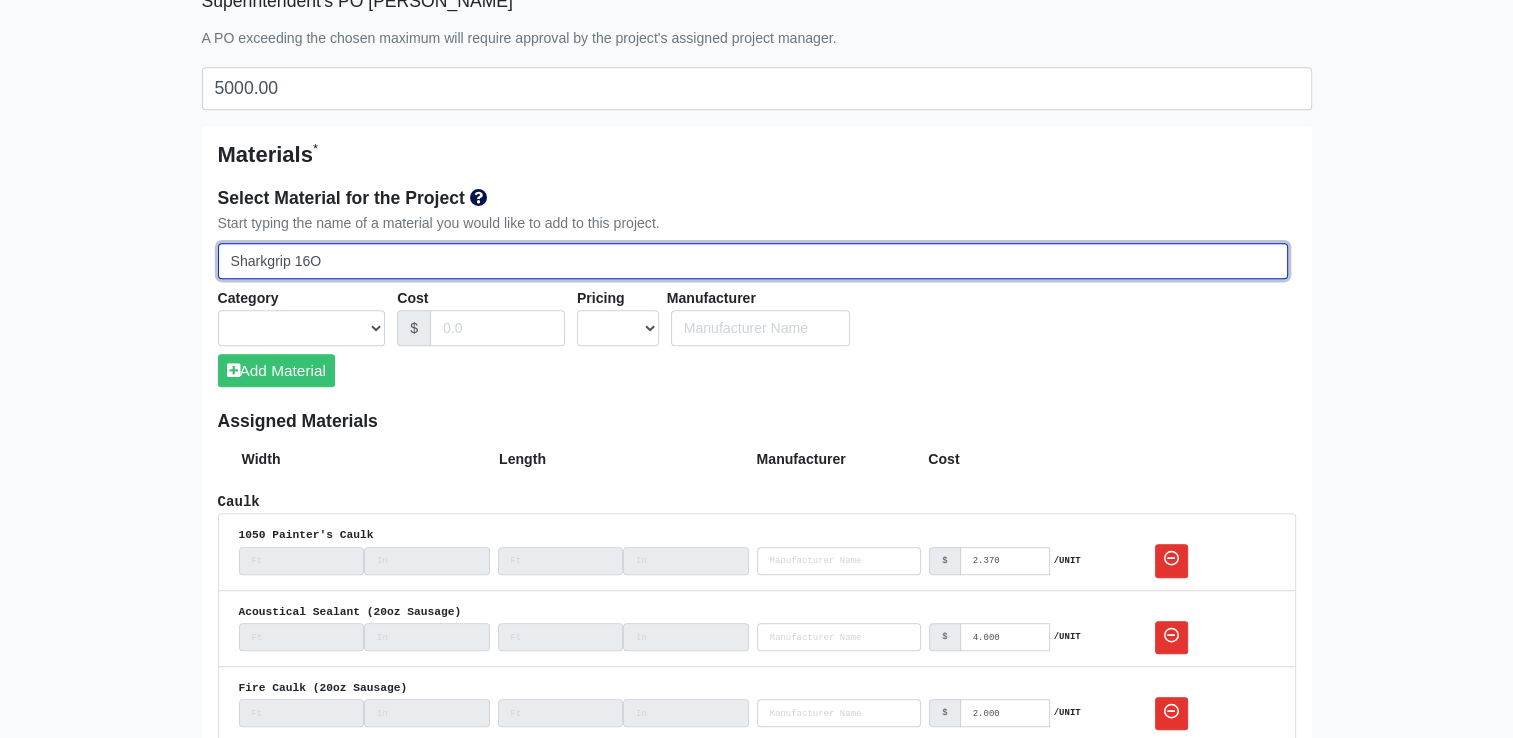 select 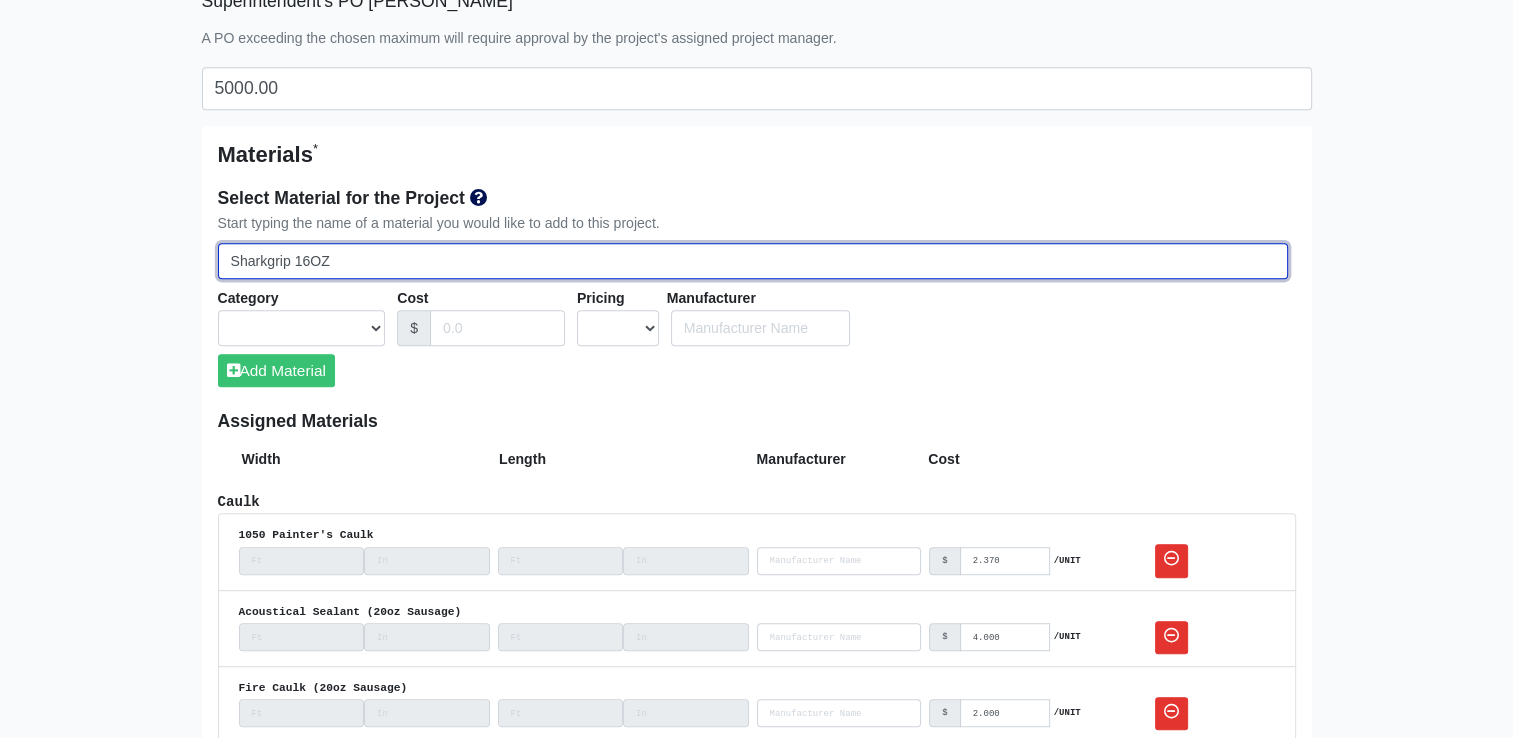select 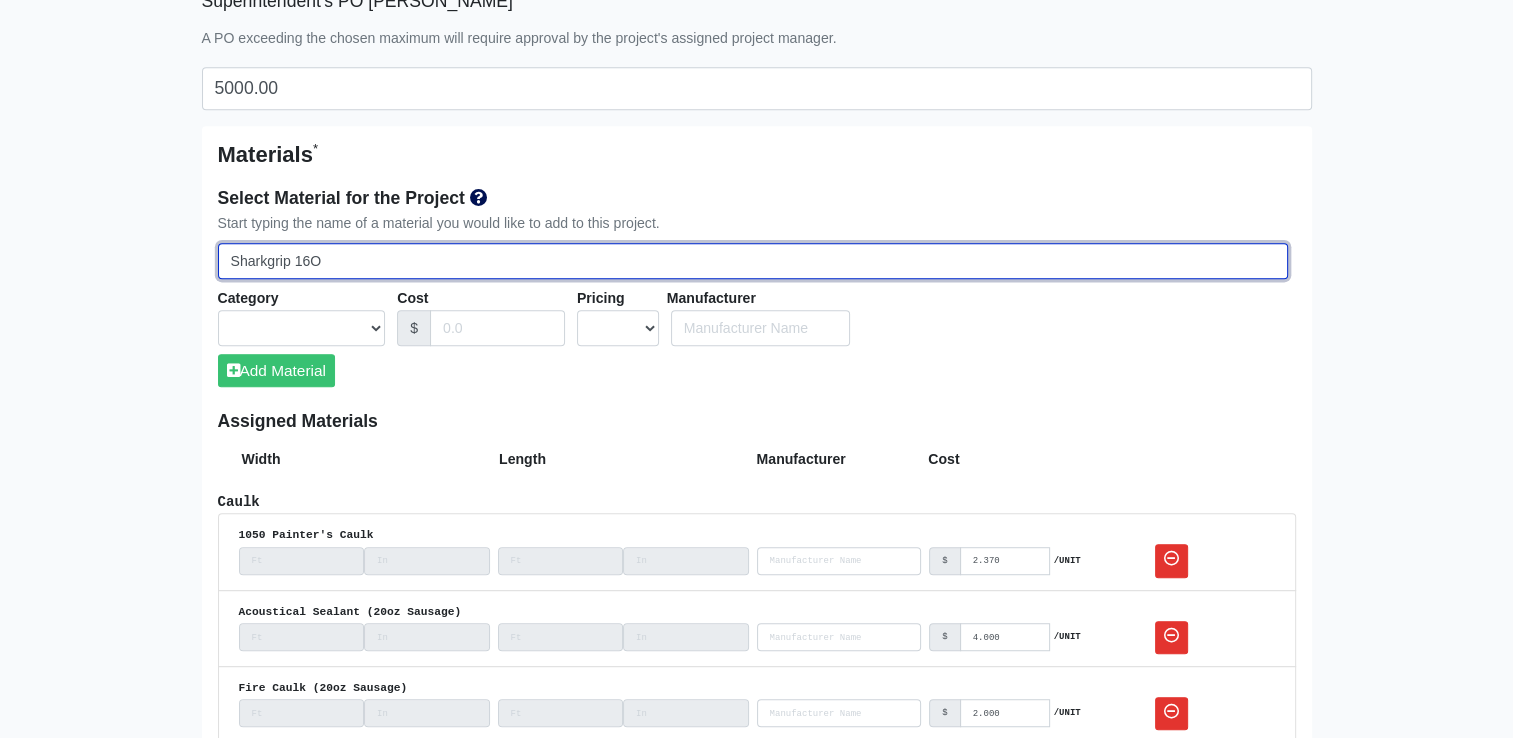 type on "Sharkgrip 16" 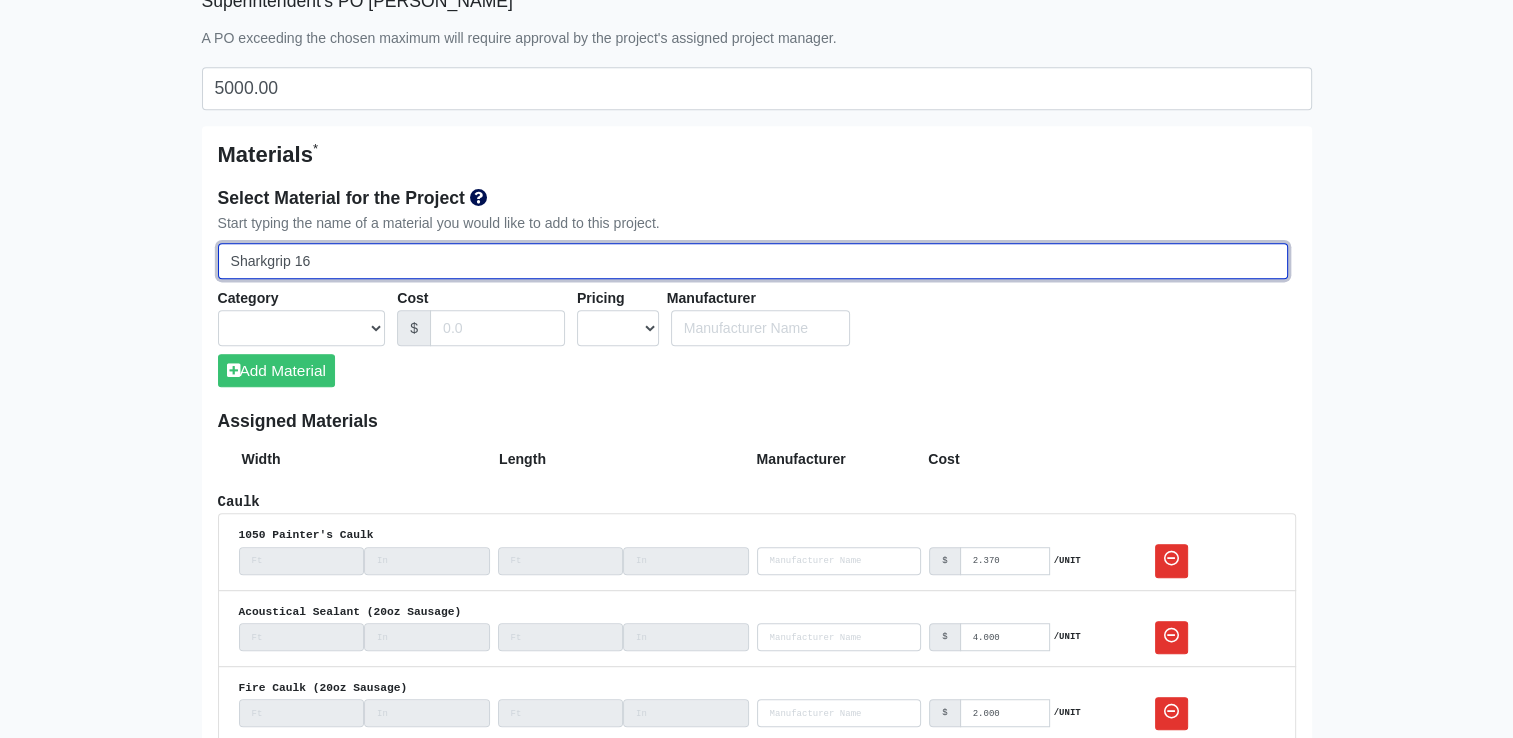 select 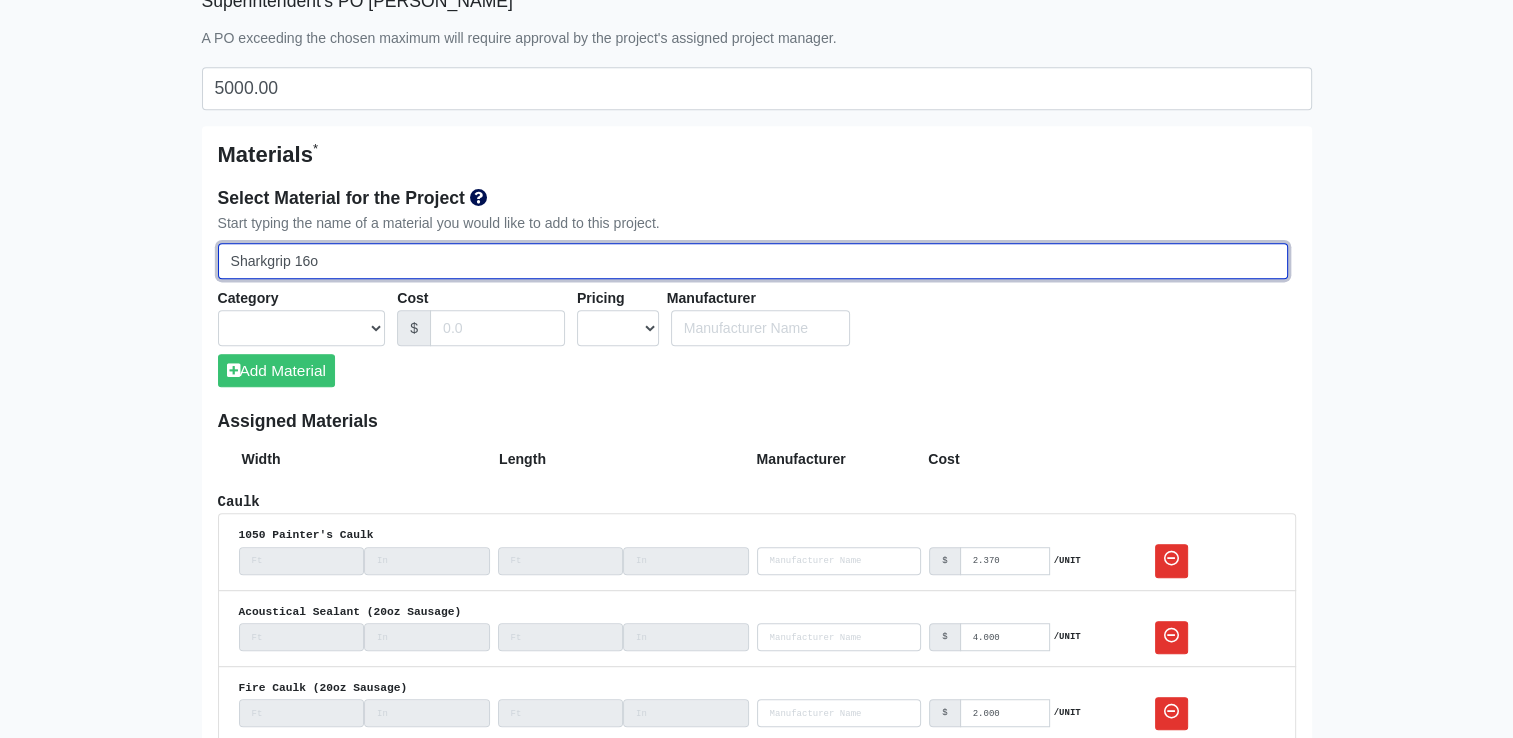 select 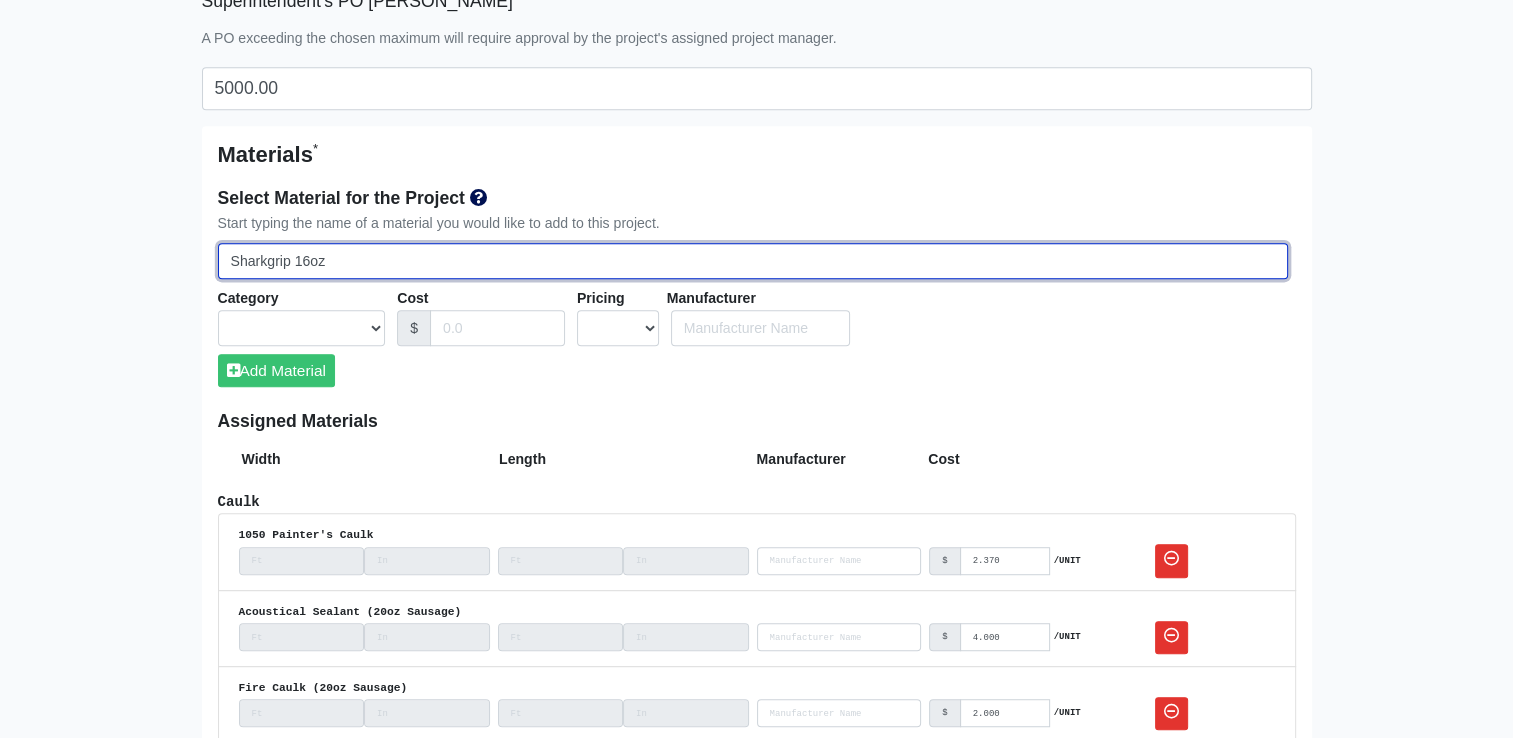 select 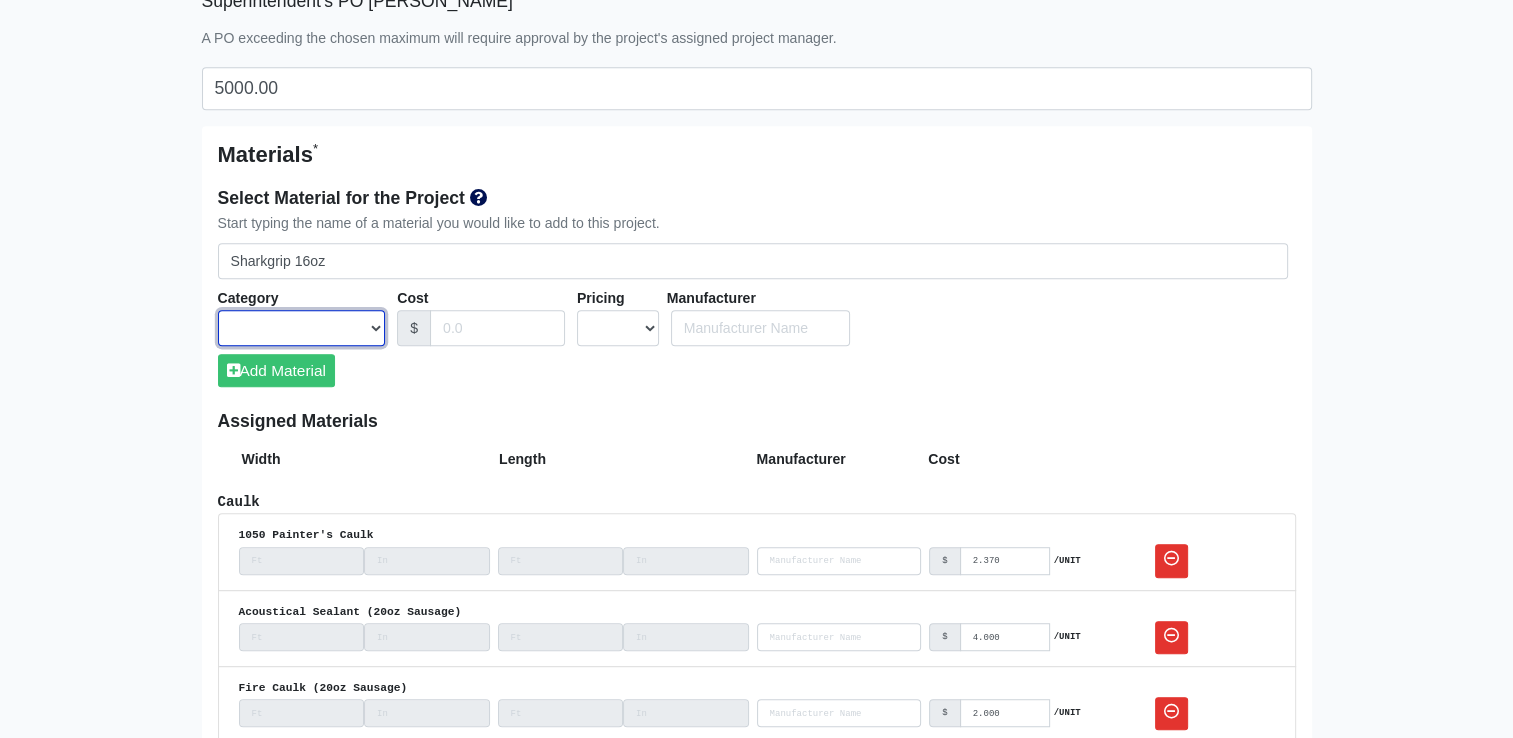 click on "Acoustical Ceilings Baffles and Blades Caulk Channel Clean Up Clouds & Canopies Drywall Drywall Accessories Drywall Finishing Drywall Grid Equipment Fasteners Fireproofing Flat Strapping Insulation Metal Framing Metal Framing Accessories Other Paint Safety Waterproofing" at bounding box center (302, 328) 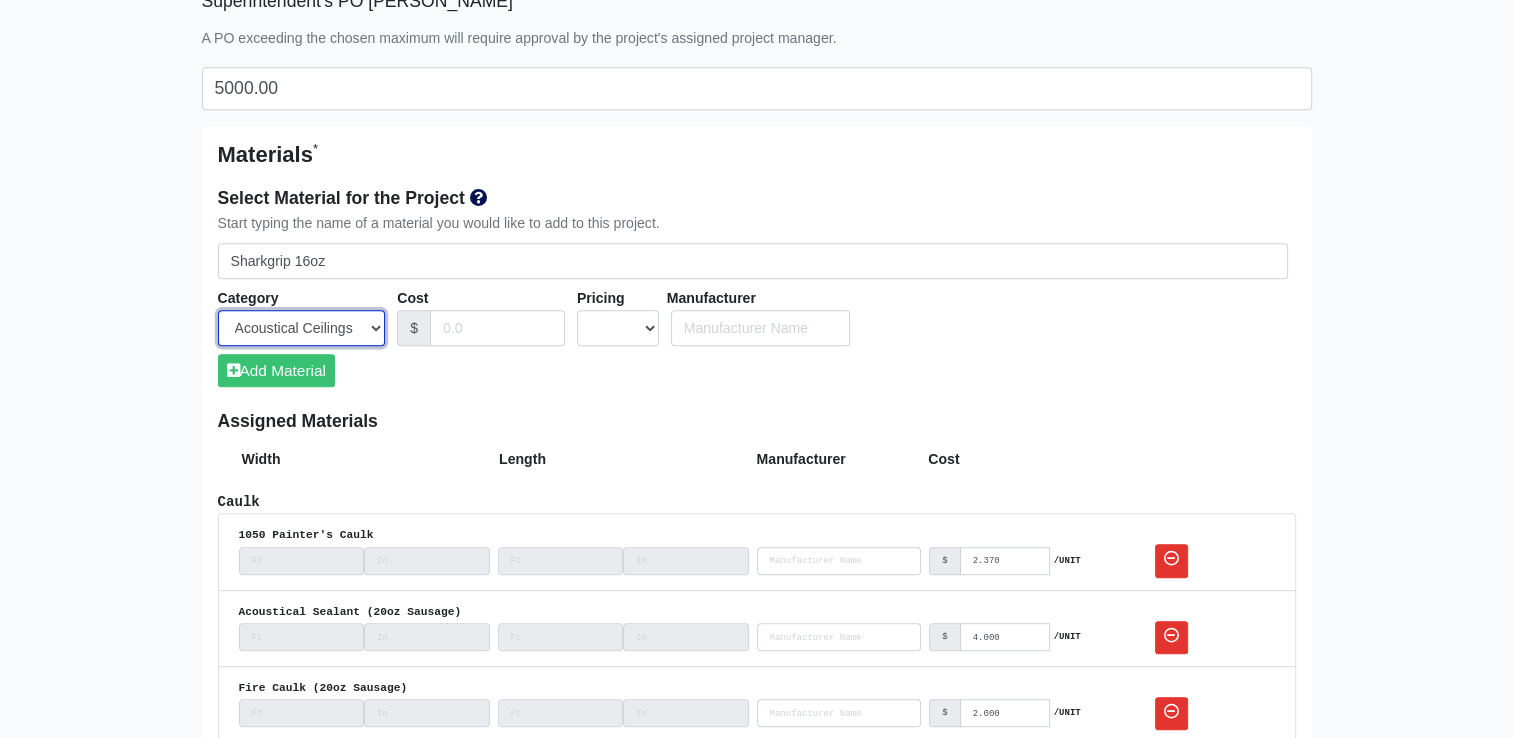 click on "Acoustical Ceilings Baffles and Blades Caulk Channel Clean Up Clouds & Canopies Drywall Drywall Accessories Drywall Finishing Drywall Grid Equipment Fasteners Fireproofing Flat Strapping Insulation Metal Framing Metal Framing Accessories Other Paint Safety Waterproofing" at bounding box center [302, 328] 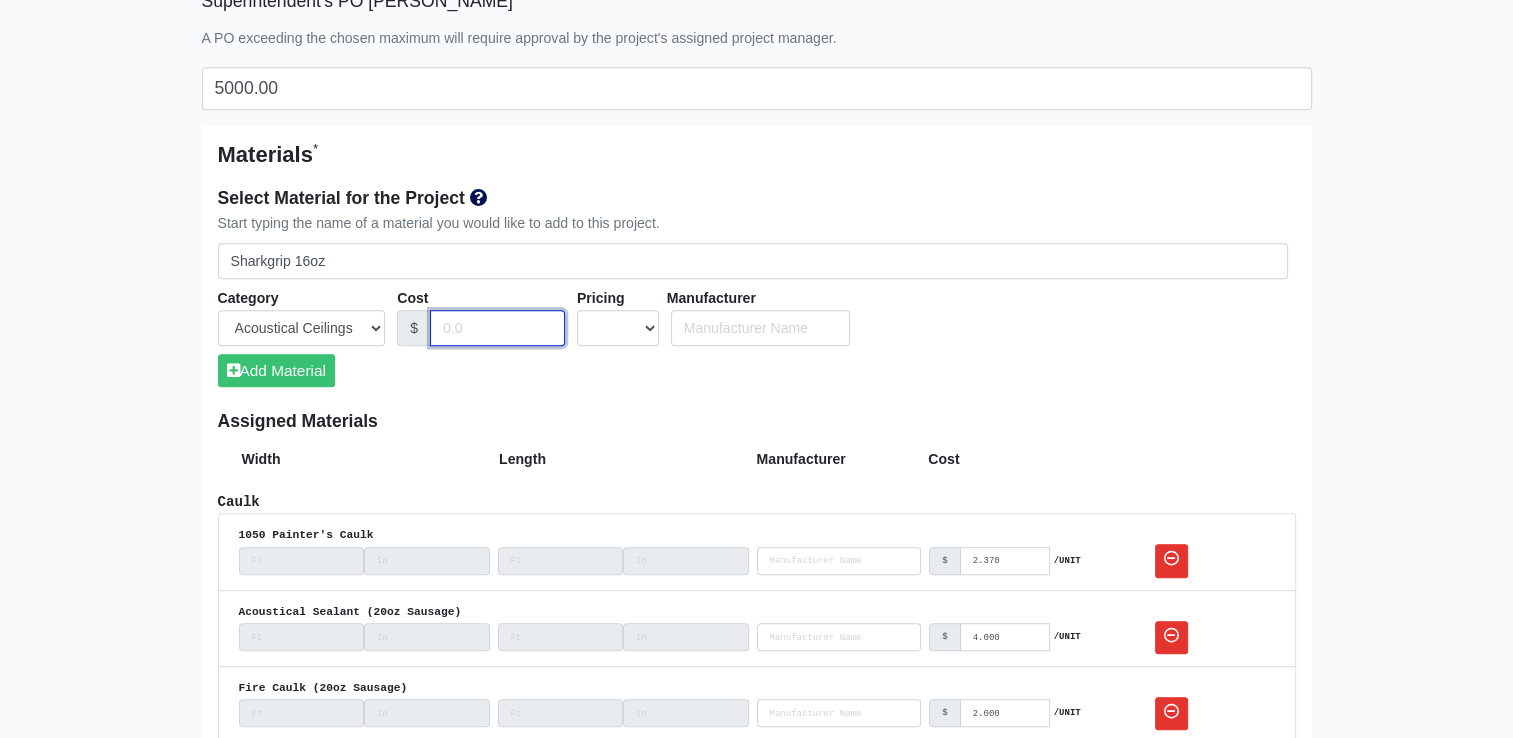 click at bounding box center (497, 328) 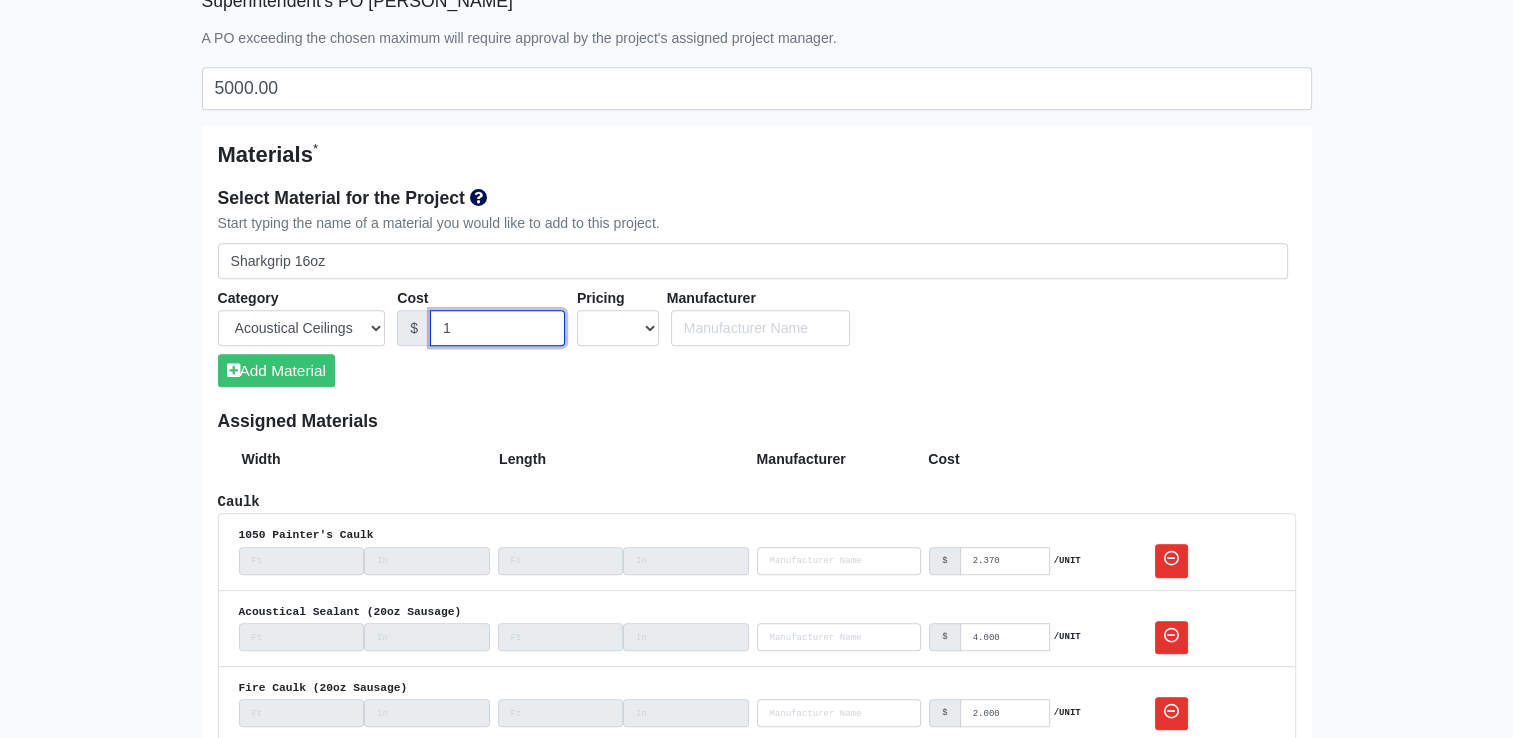 type on "18" 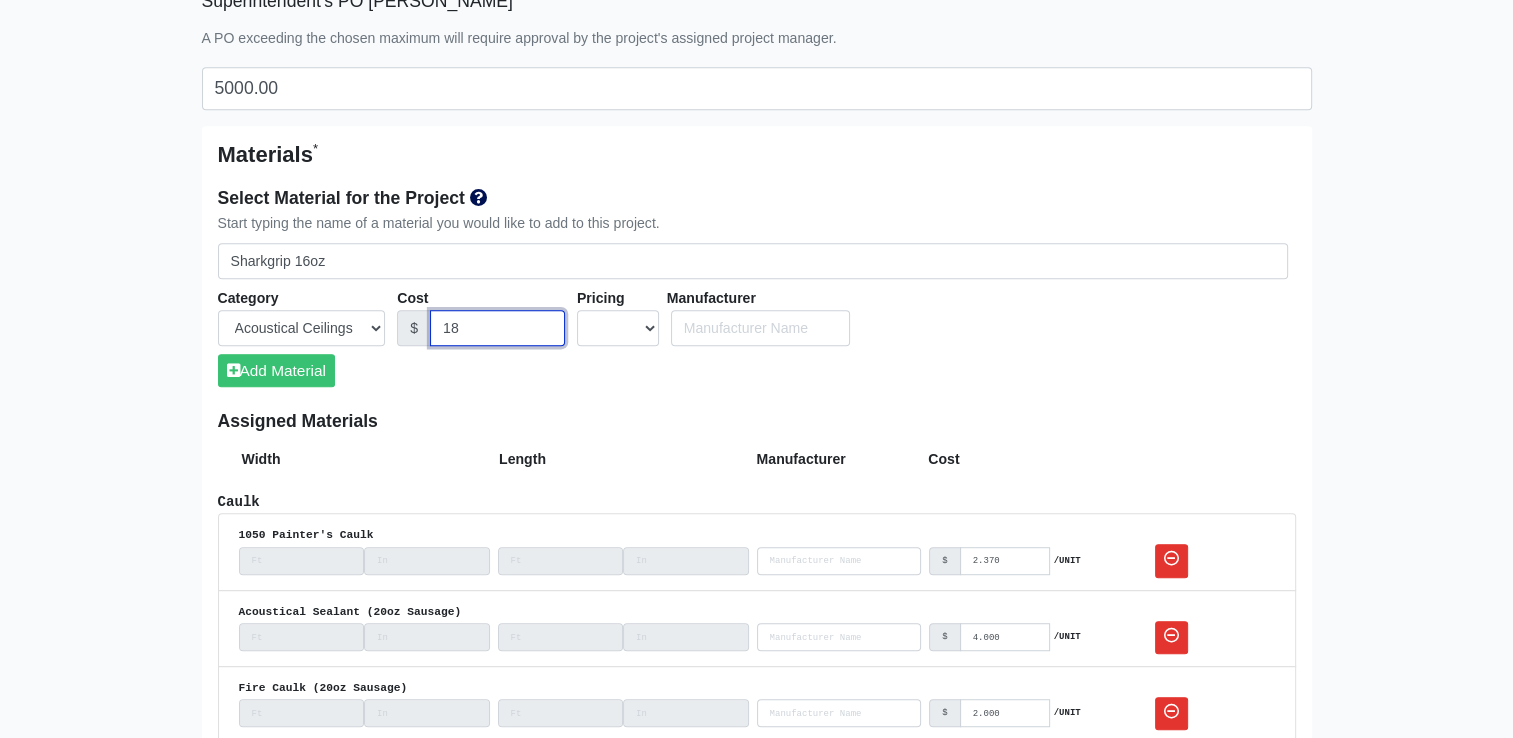type on "18." 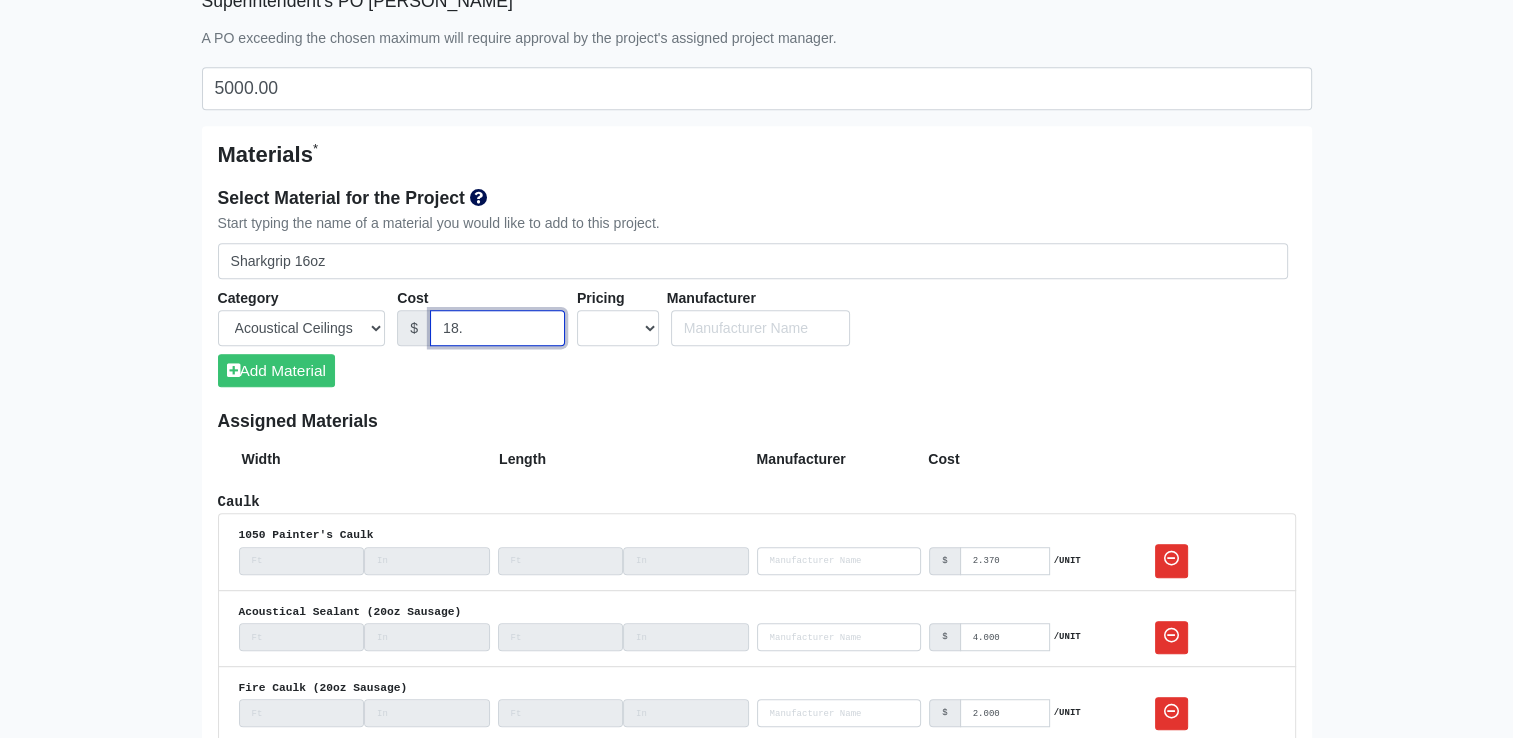 type on "18.5" 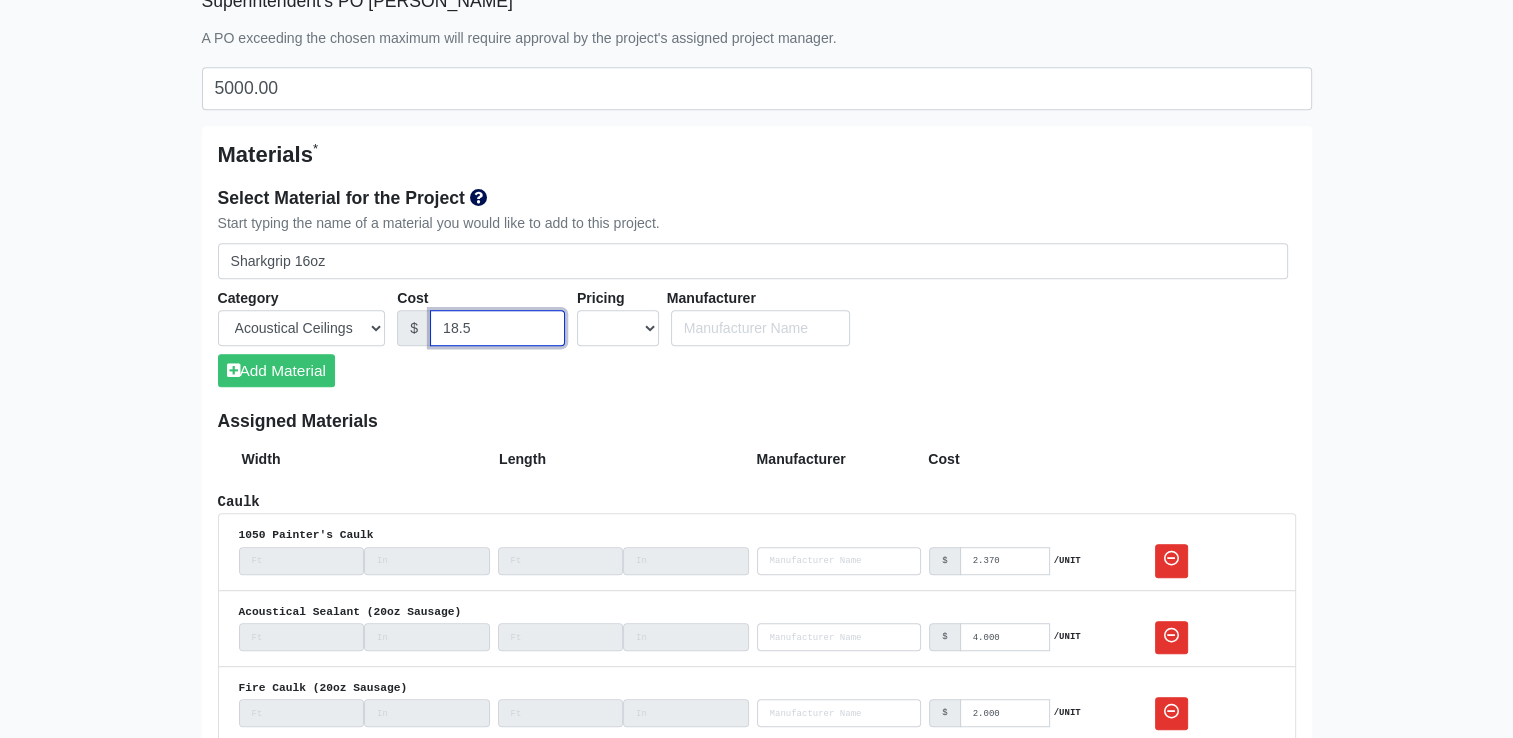type on "18.59" 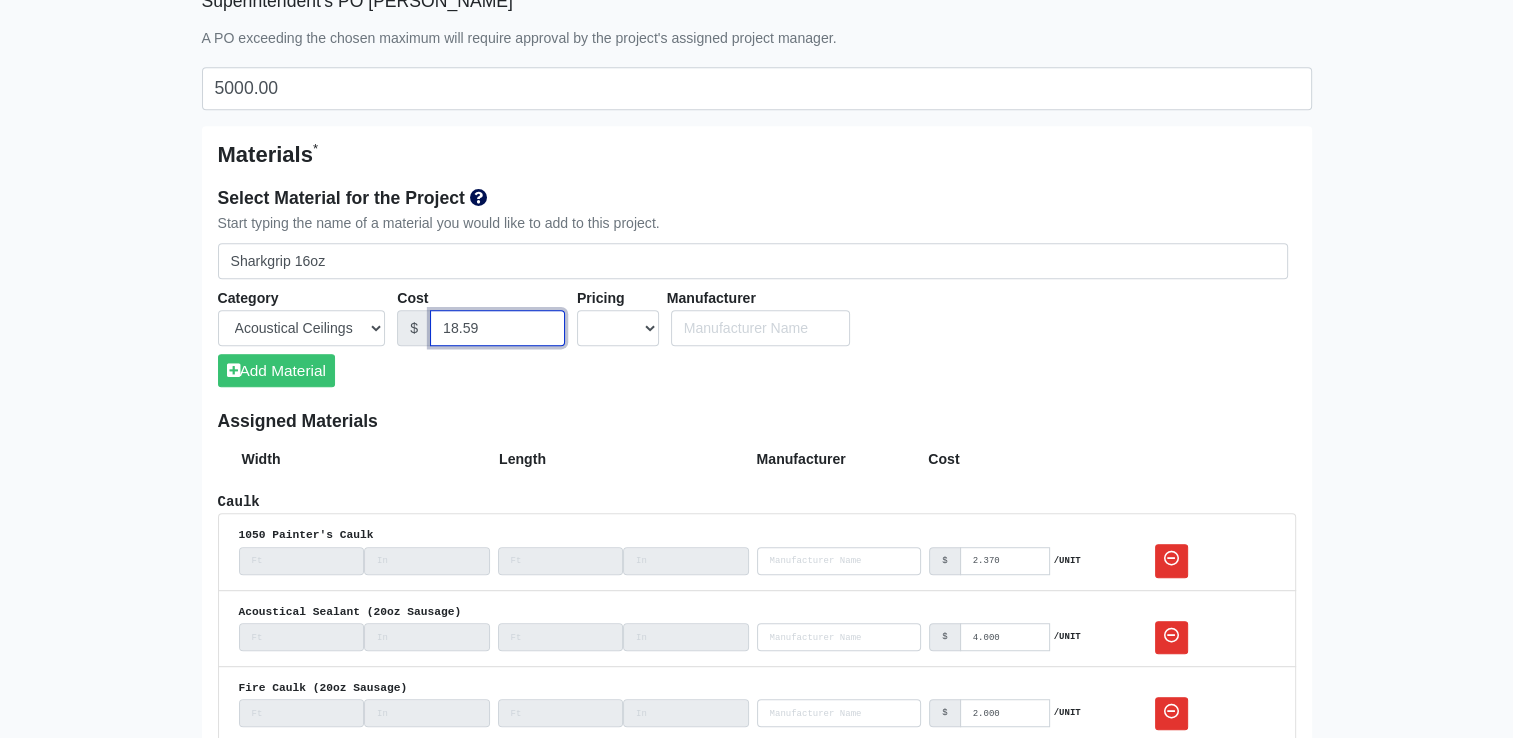 type on "18.59" 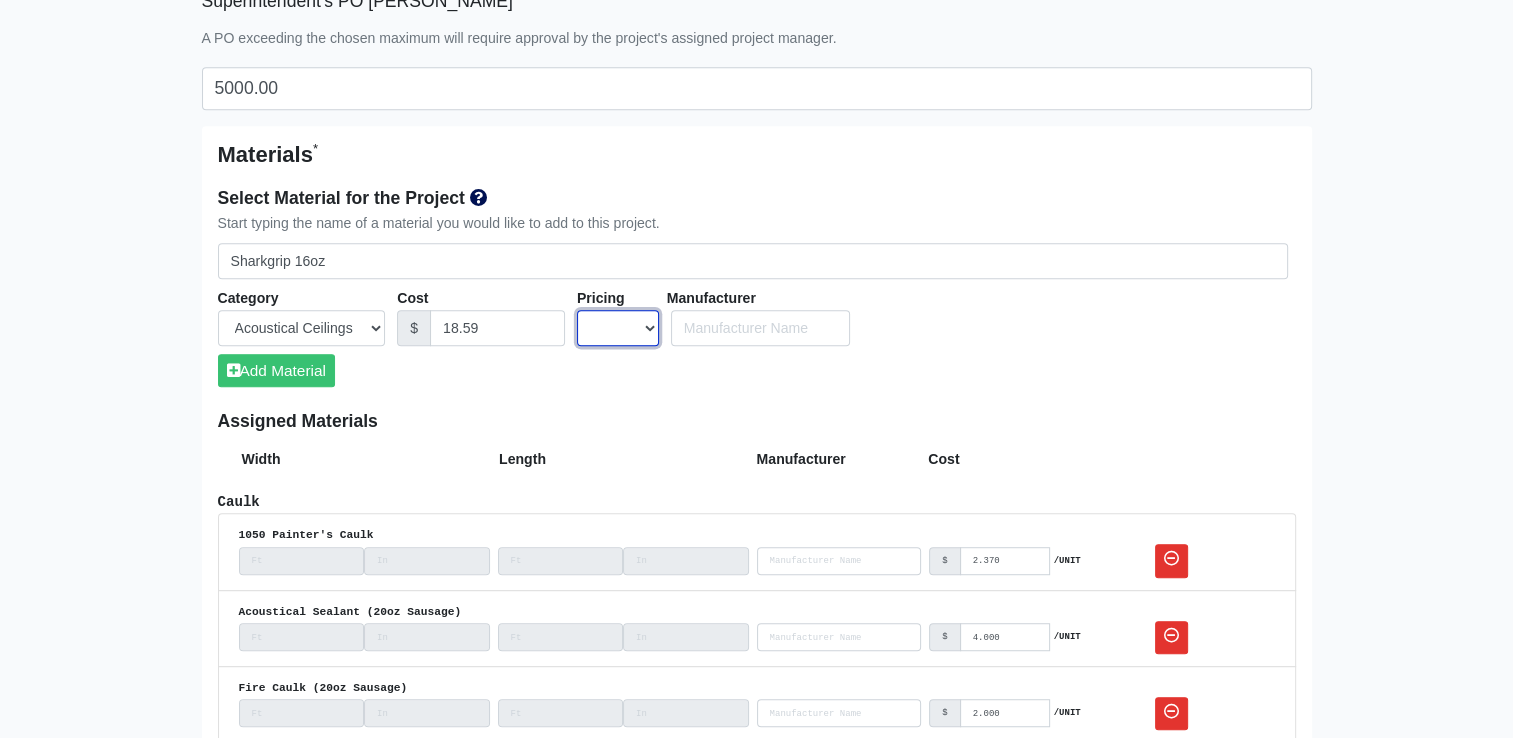 click on "UNIT   MLF   LF   MSQFT   SQFT" at bounding box center [618, 328] 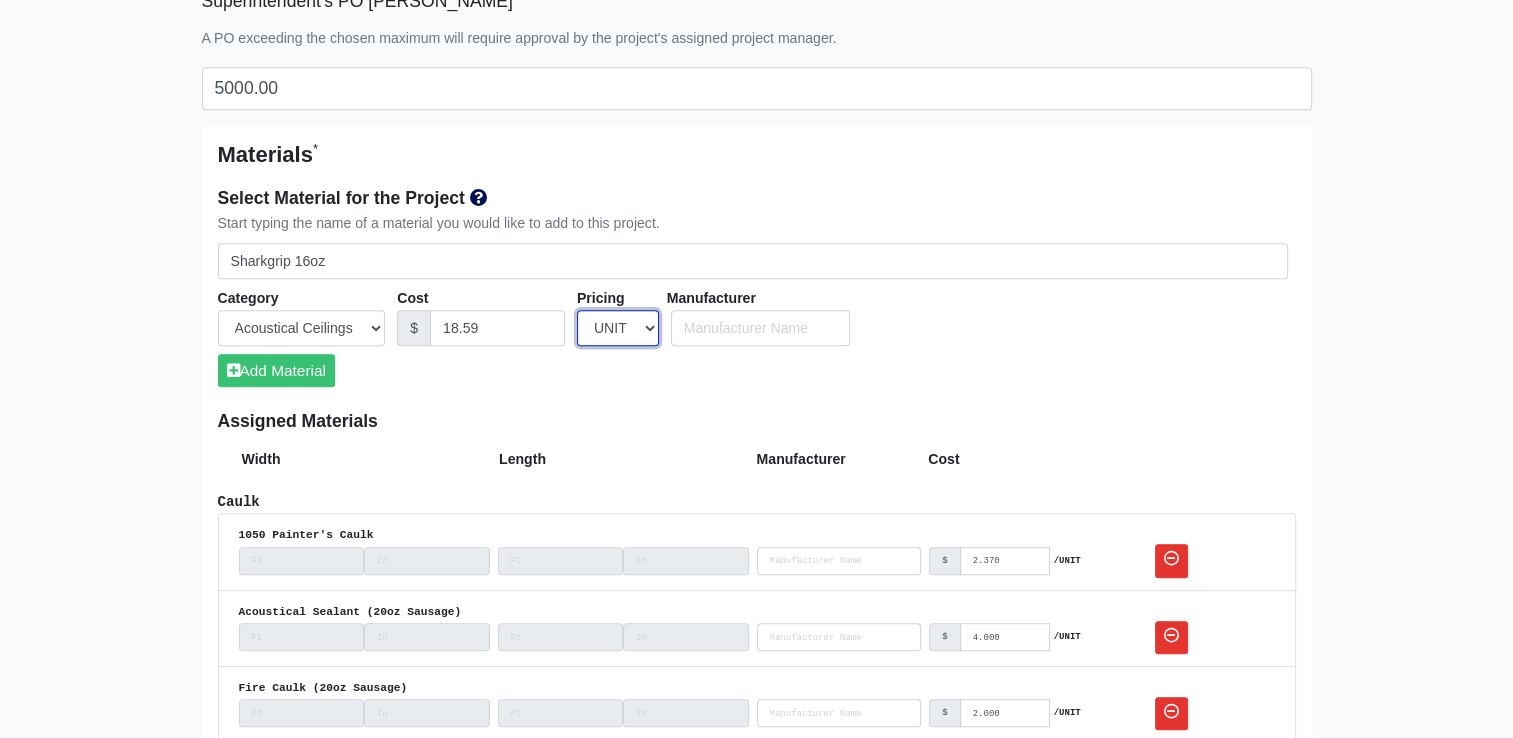 click on "UNIT   MLF   LF   MSQFT   SQFT" at bounding box center (618, 328) 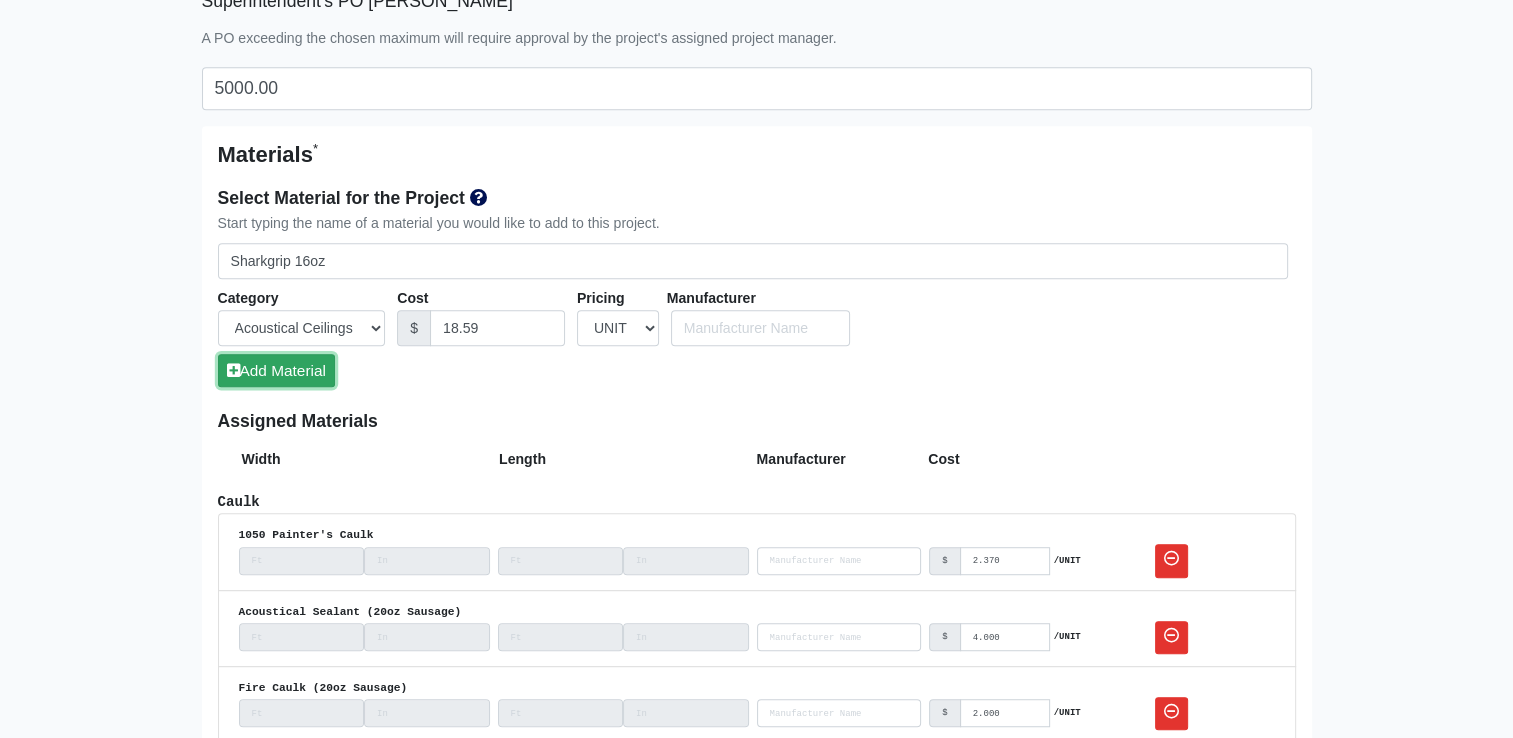 click on "Add Material" at bounding box center (276, 370) 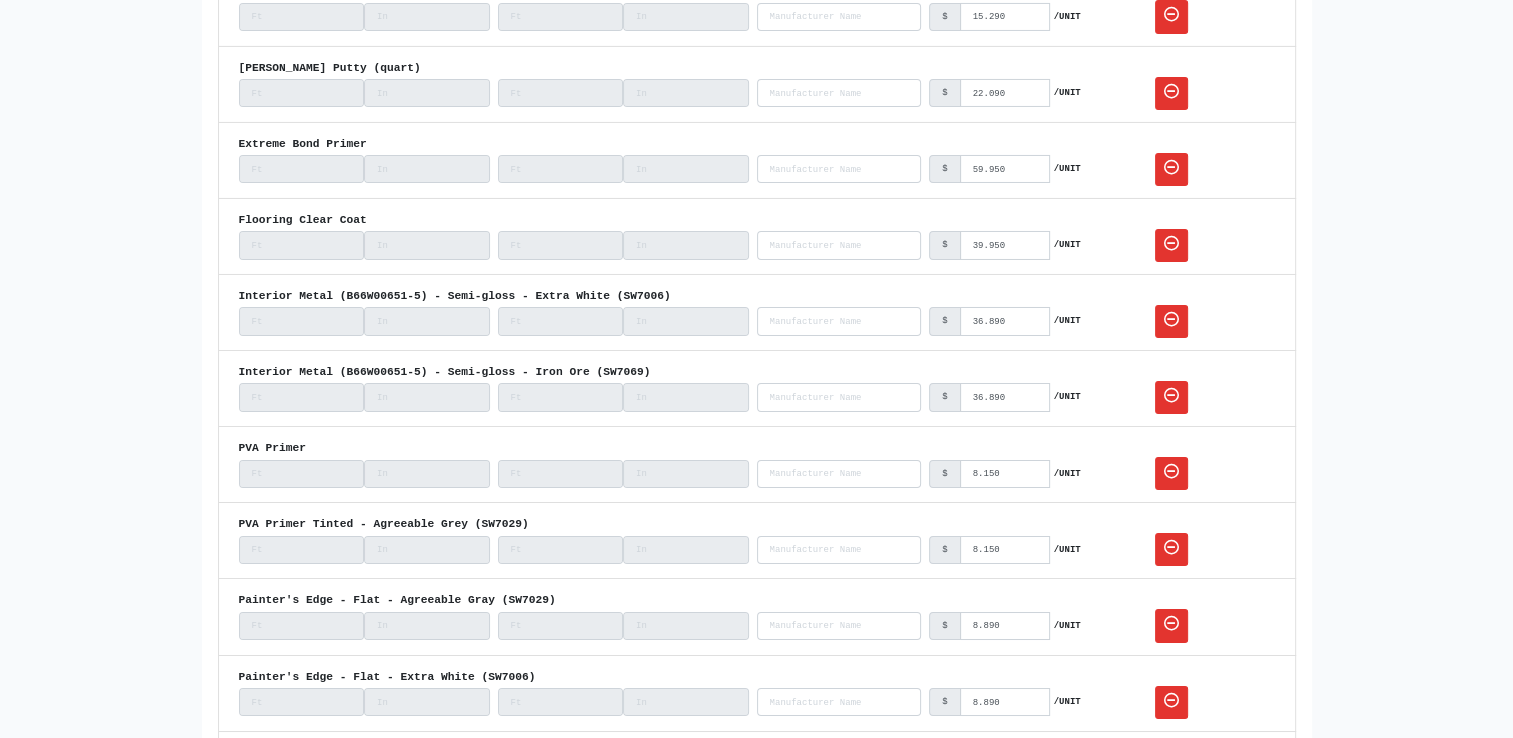 scroll, scrollTop: 7000, scrollLeft: 0, axis: vertical 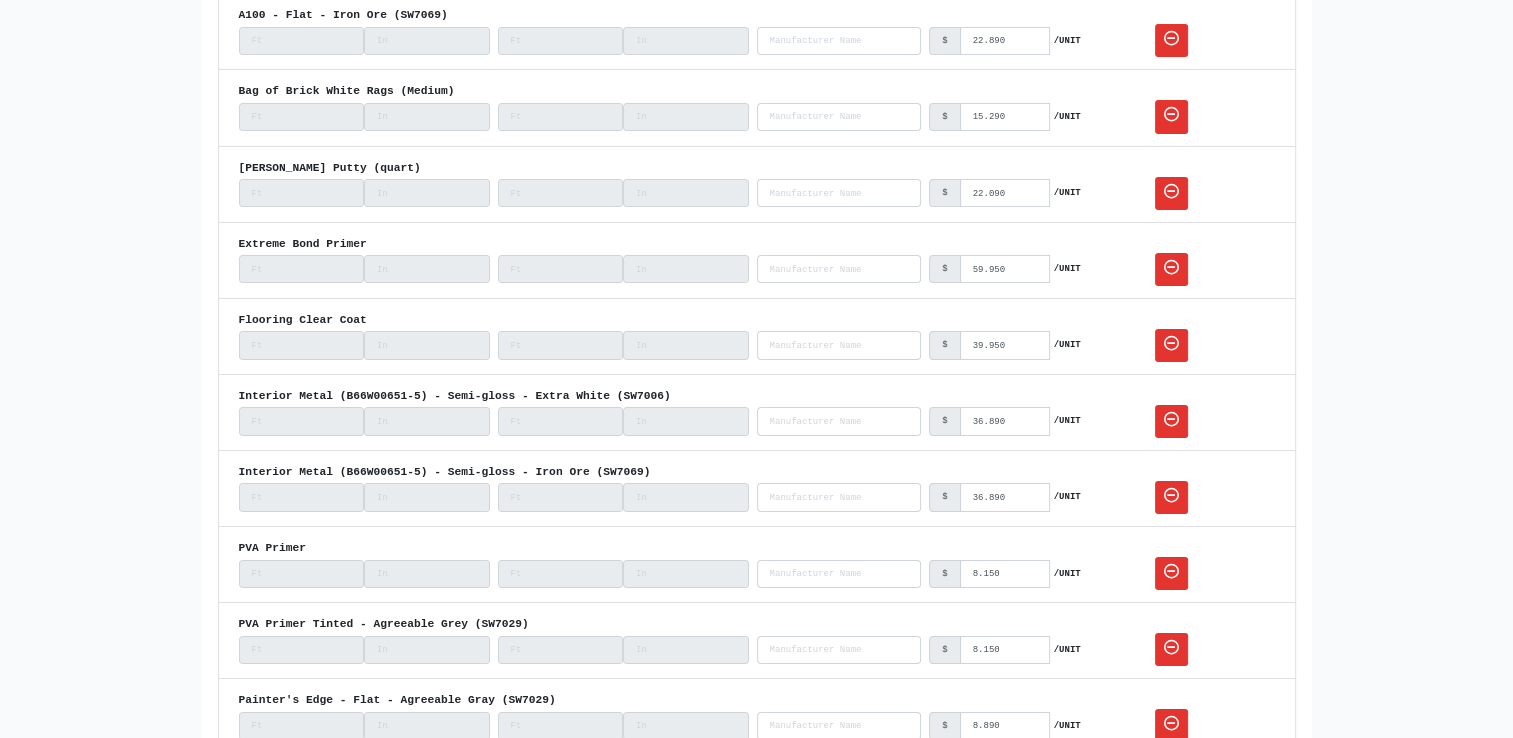drag, startPoint x: 354, startPoint y: 262, endPoint x: 234, endPoint y: 246, distance: 121.061966 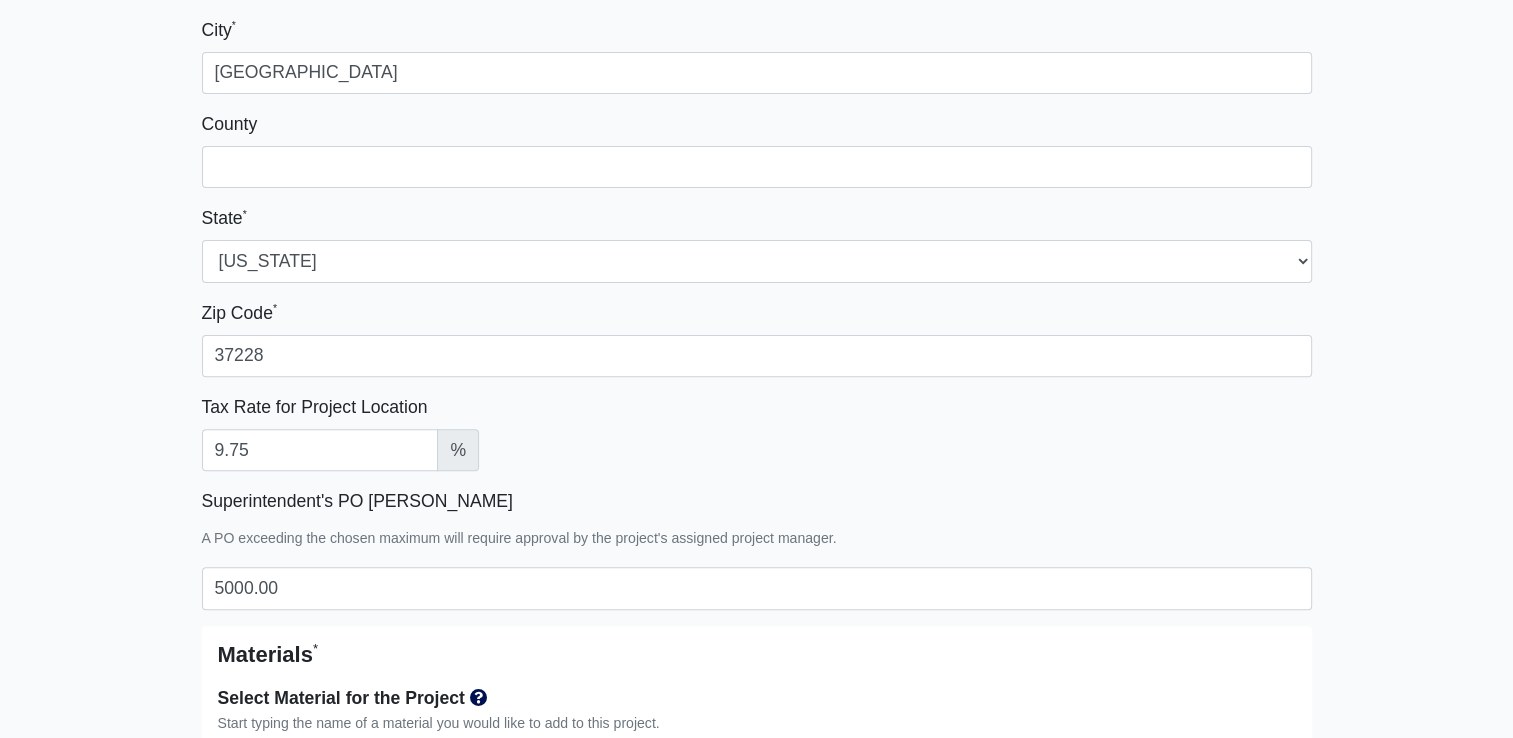 scroll, scrollTop: 1000, scrollLeft: 0, axis: vertical 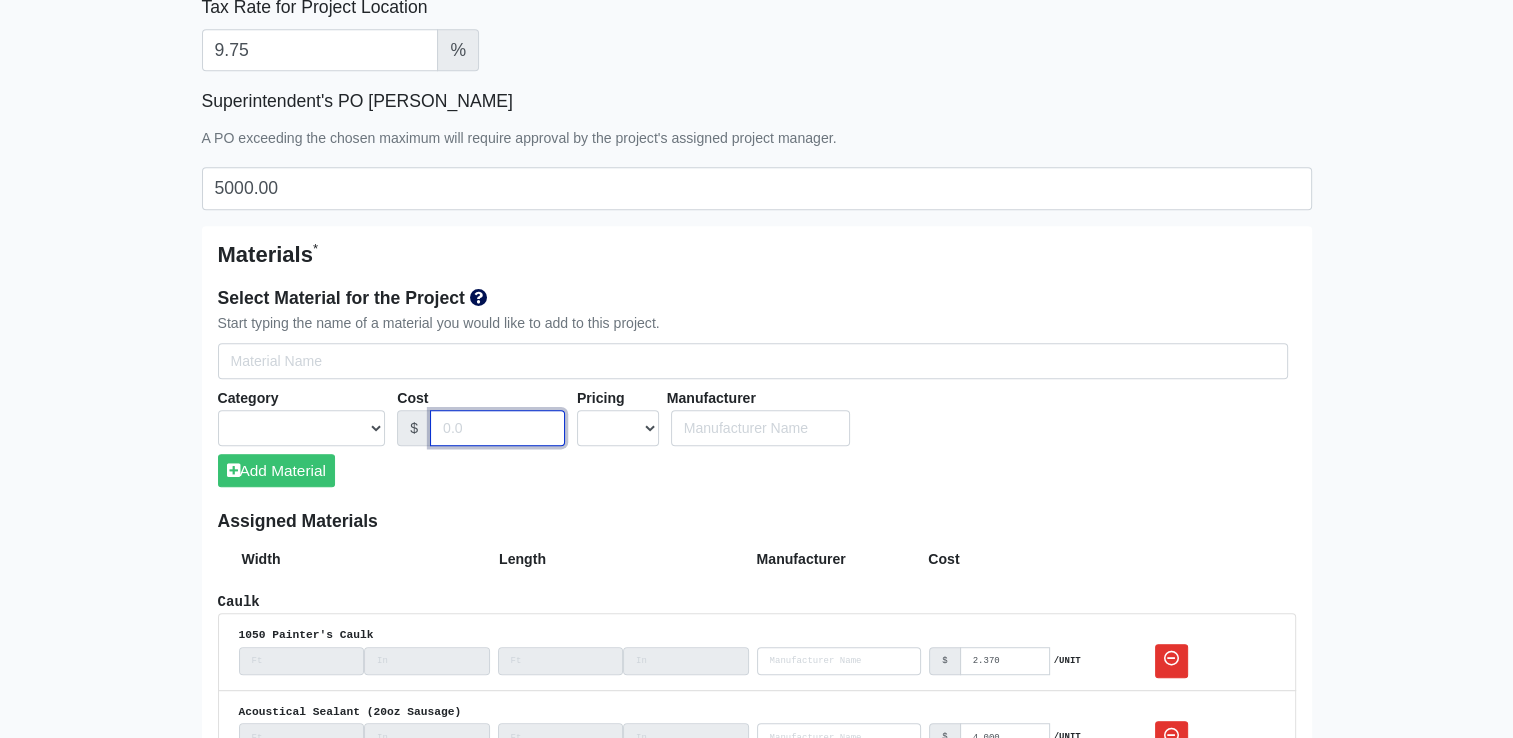 click at bounding box center [497, 428] 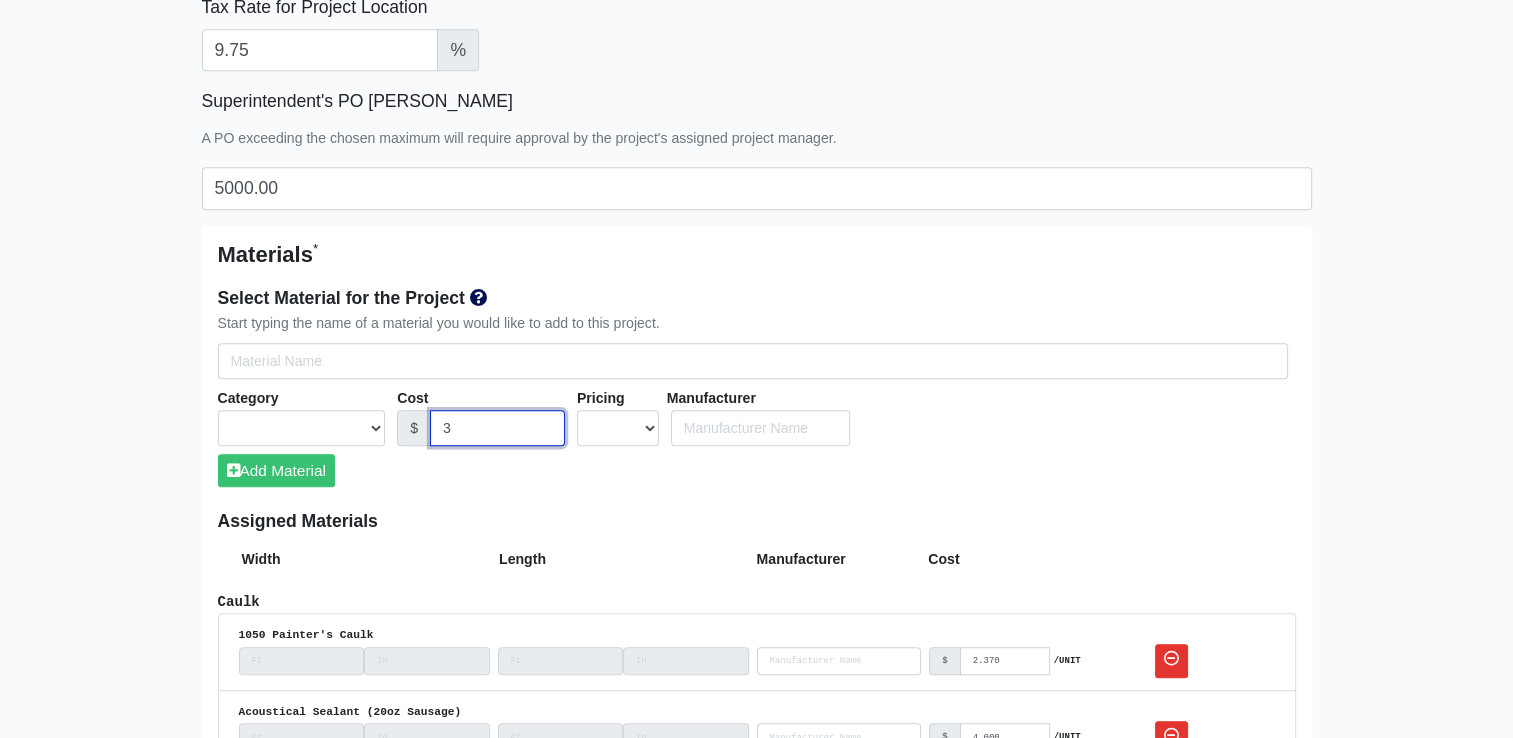 select 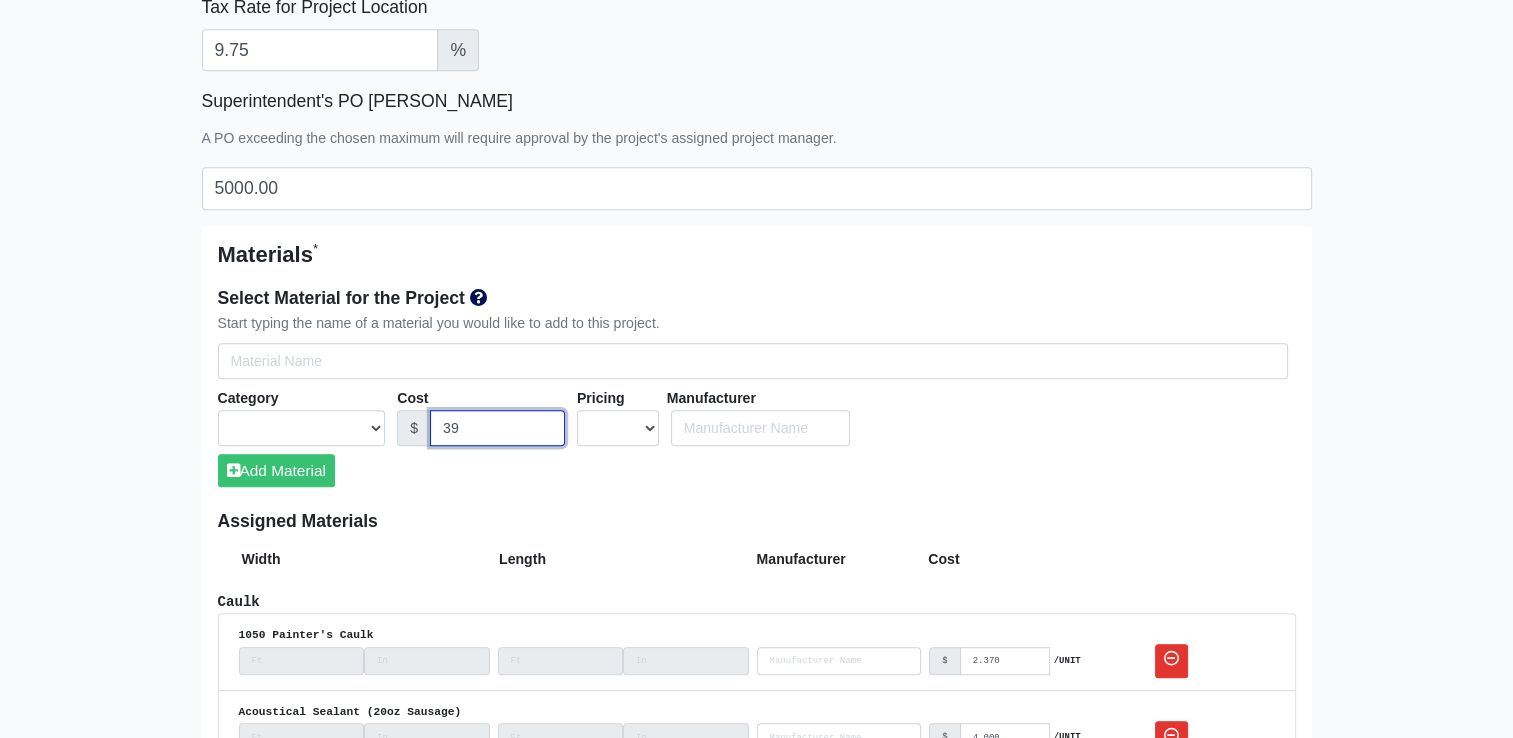 select 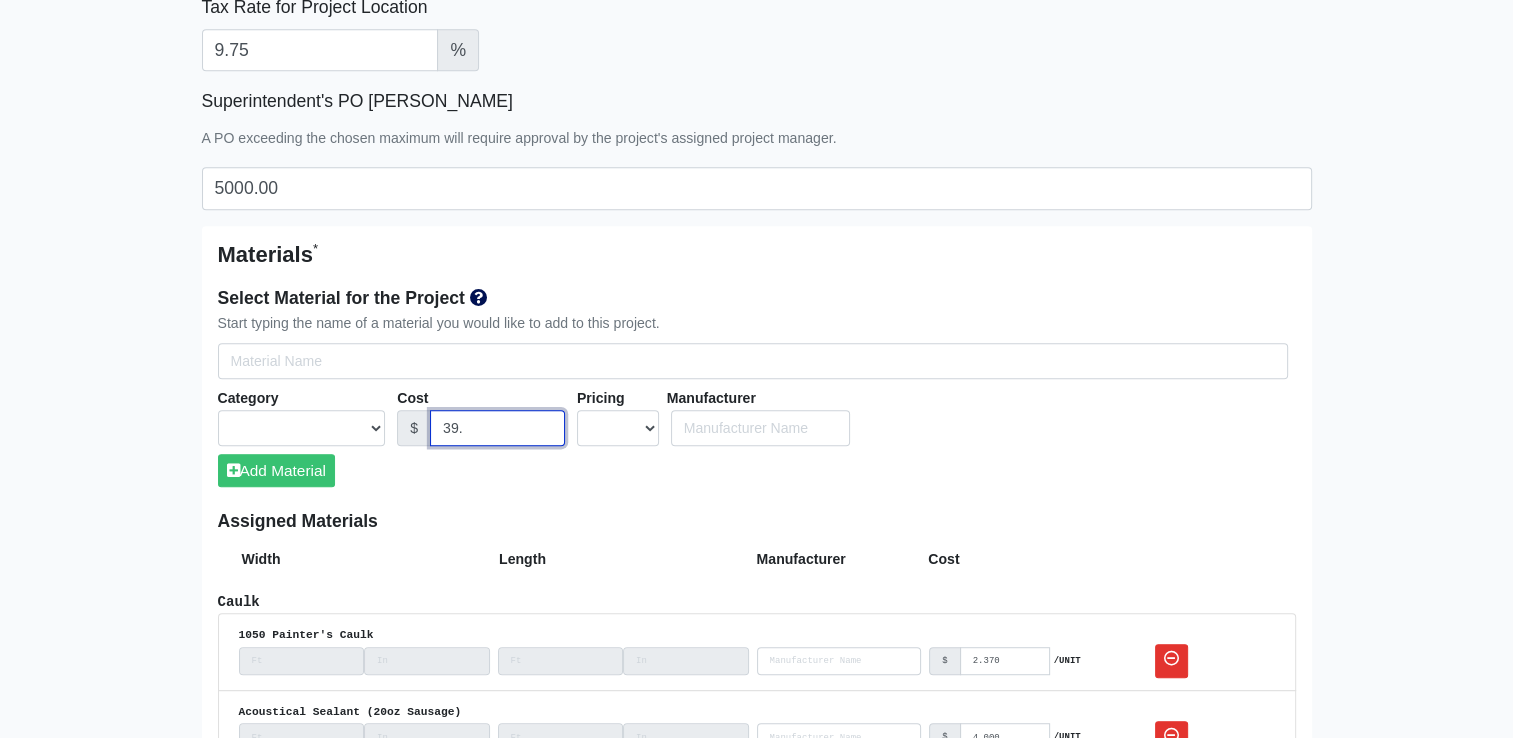 select 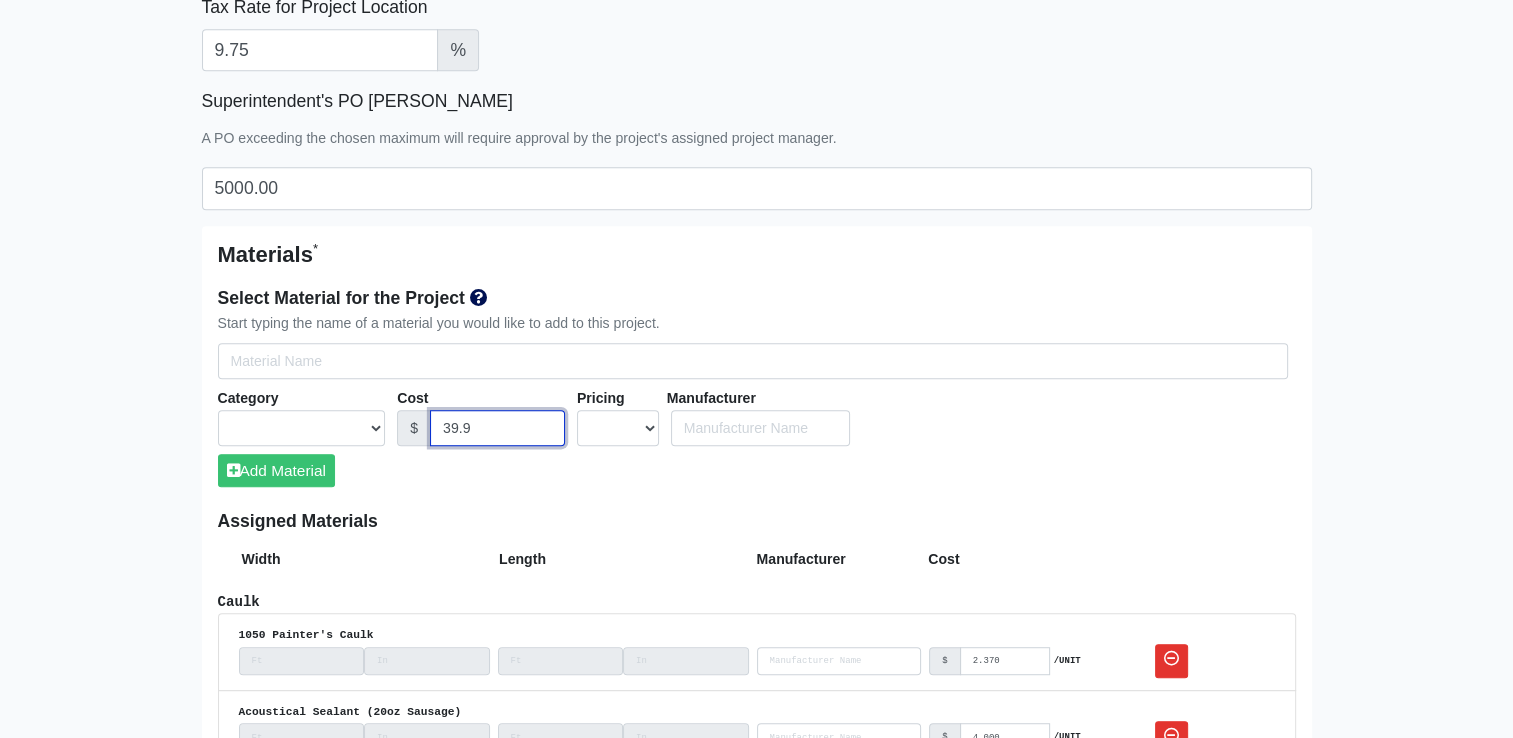 select 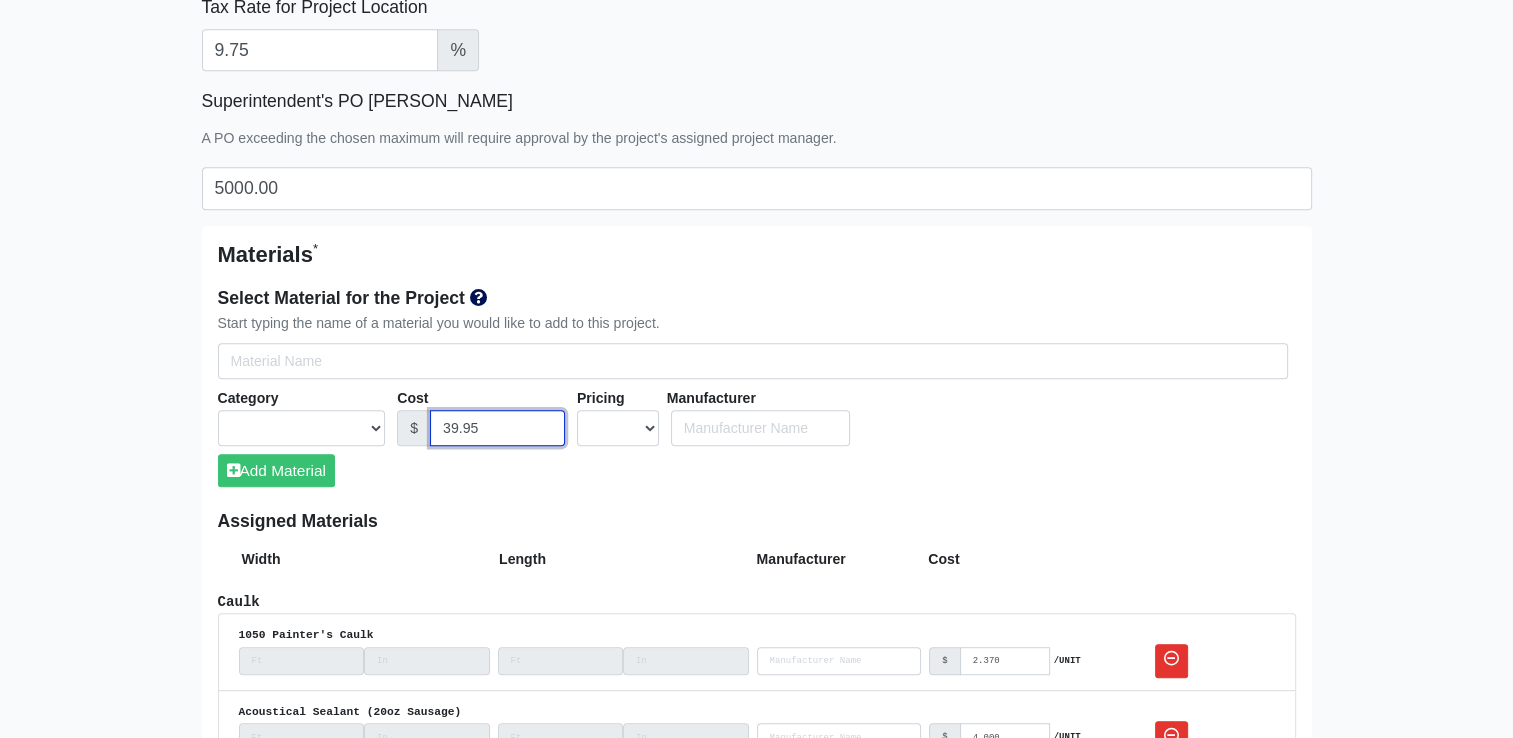 type on "39.95" 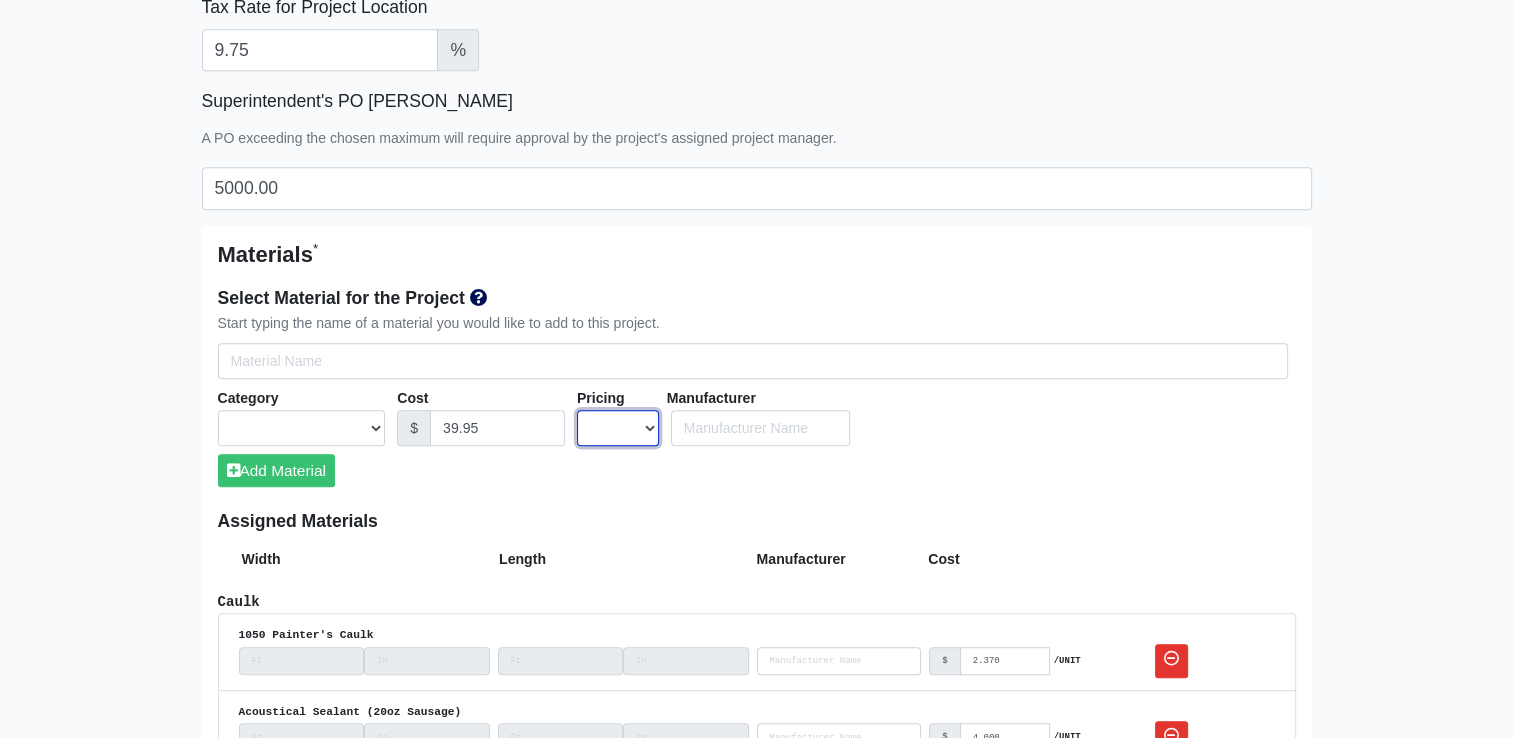 click on "UNIT   MLF   LF   MSQFT   SQFT" at bounding box center (618, 428) 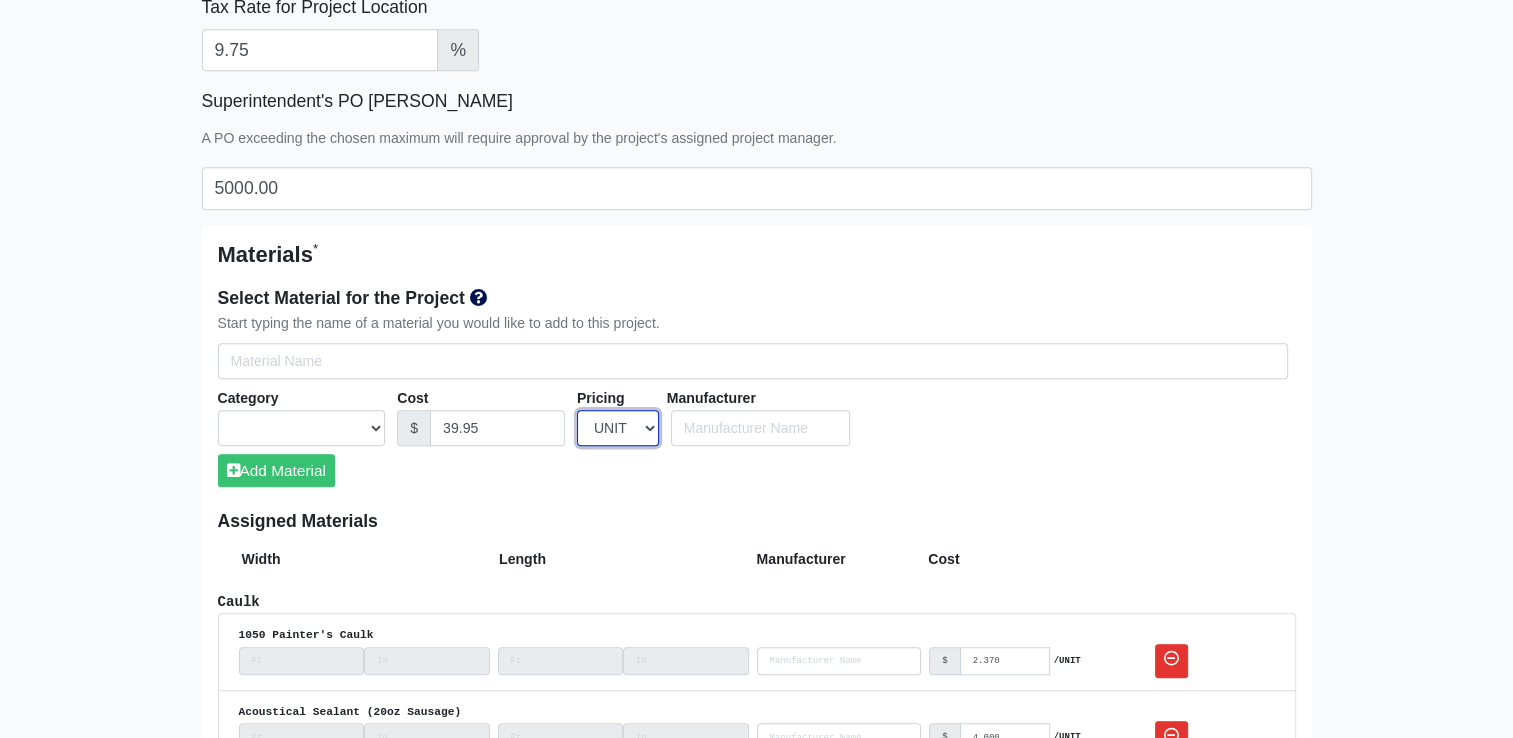 click on "UNIT   MLF   LF   MSQFT   SQFT" at bounding box center [618, 428] 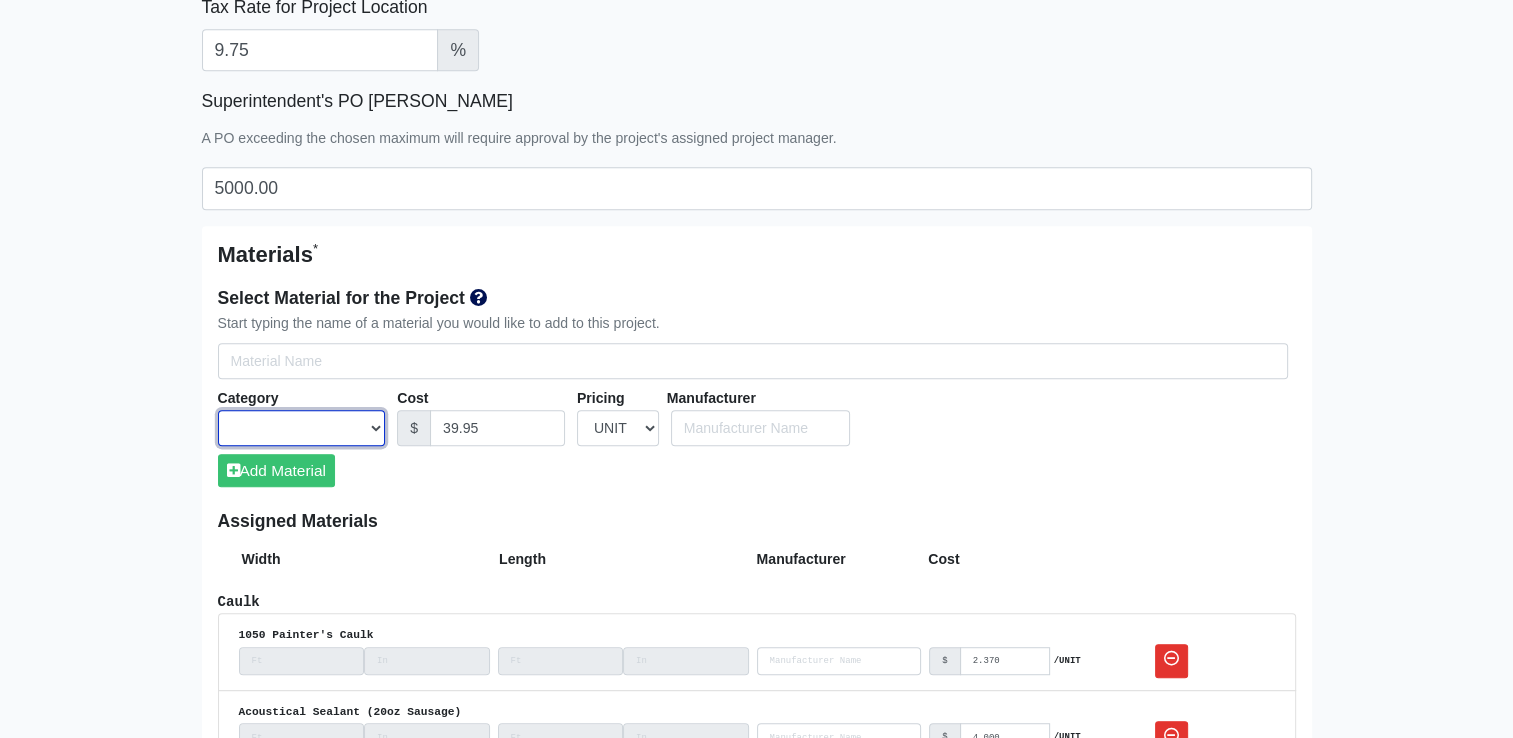 click on "Acoustical Ceilings Baffles and Blades Caulk Channel Clean Up Clouds & Canopies Drywall Drywall Accessories Drywall Finishing Drywall Grid Equipment Fasteners Fireproofing Flat Strapping Insulation Metal Framing Metal Framing Accessories Other Paint Safety Waterproofing" at bounding box center (302, 428) 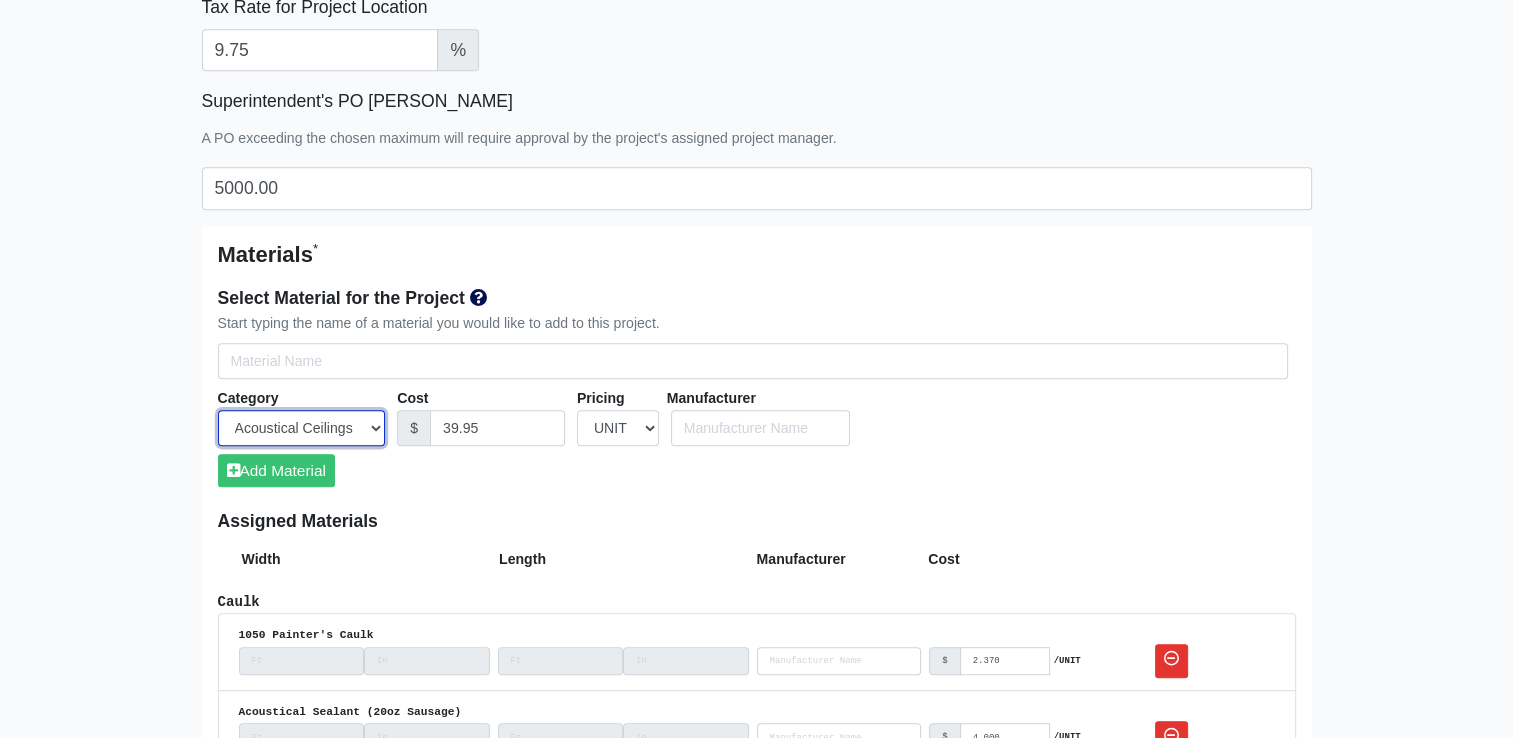 click on "Acoustical Ceilings Baffles and Blades Caulk Channel Clean Up Clouds & Canopies Drywall Drywall Accessories Drywall Finishing Drywall Grid Equipment Fasteners Fireproofing Flat Strapping Insulation Metal Framing Metal Framing Accessories Other Paint Safety Waterproofing" at bounding box center [302, 428] 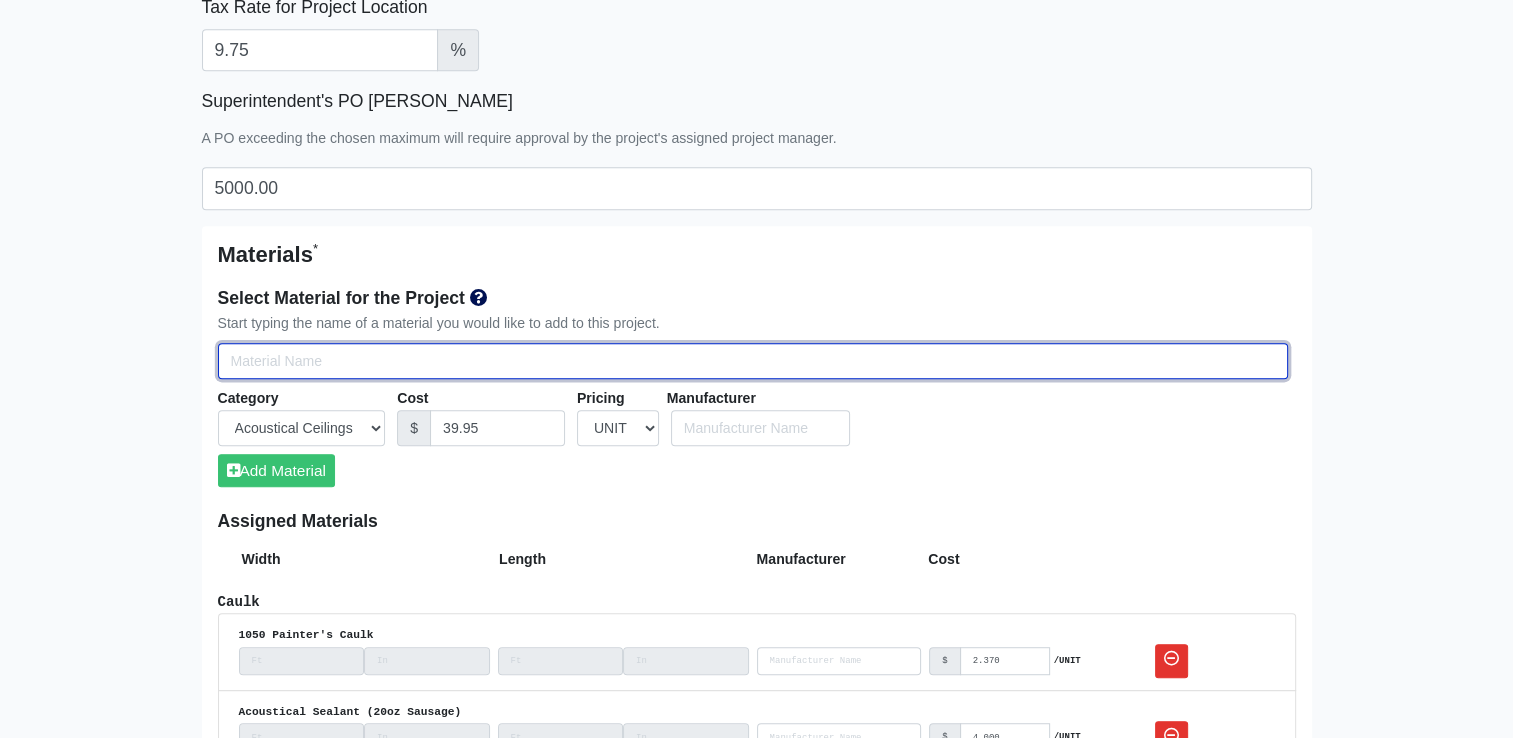 click on "Select Team Members for the Project" at bounding box center [753, 361] 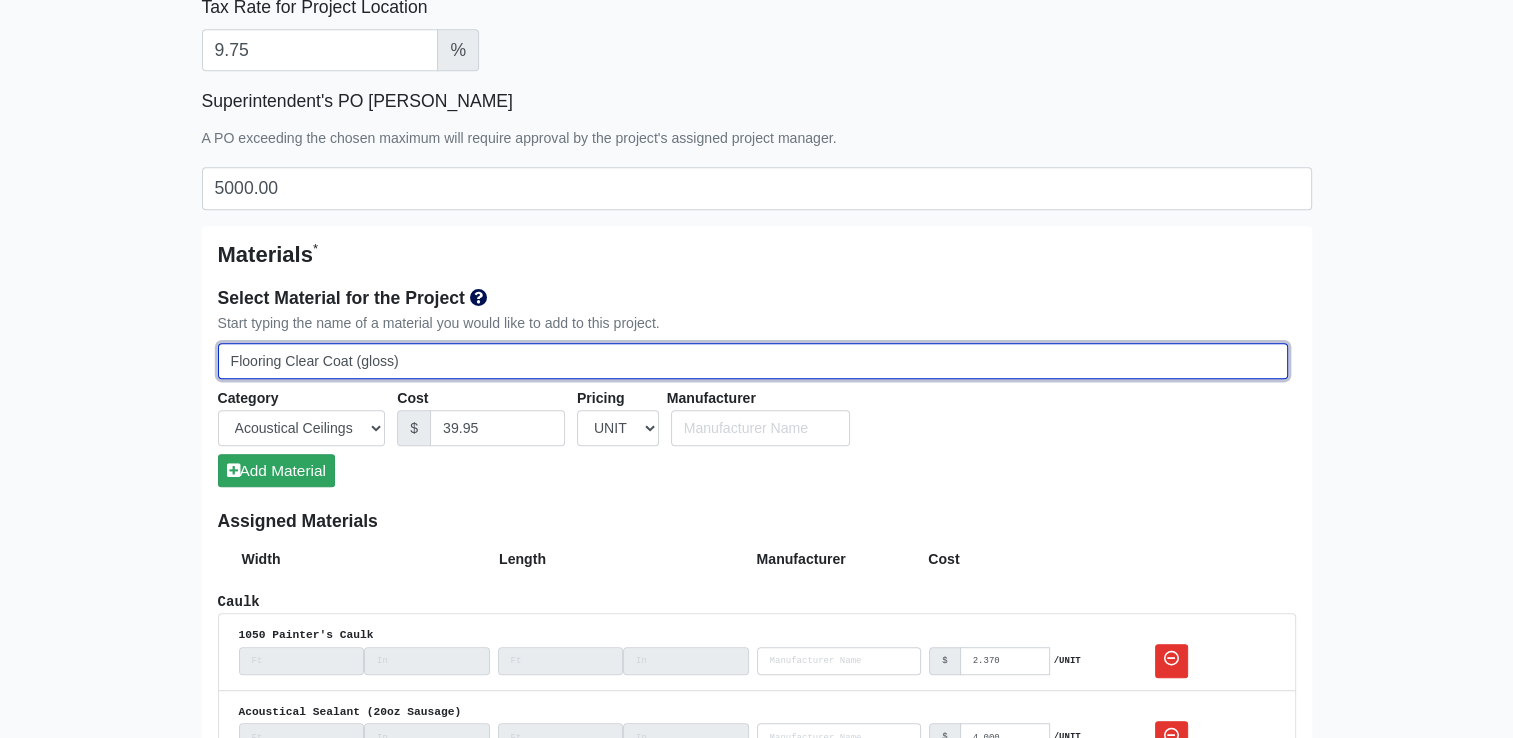 type on "Flooring Clear Coat (gloss)" 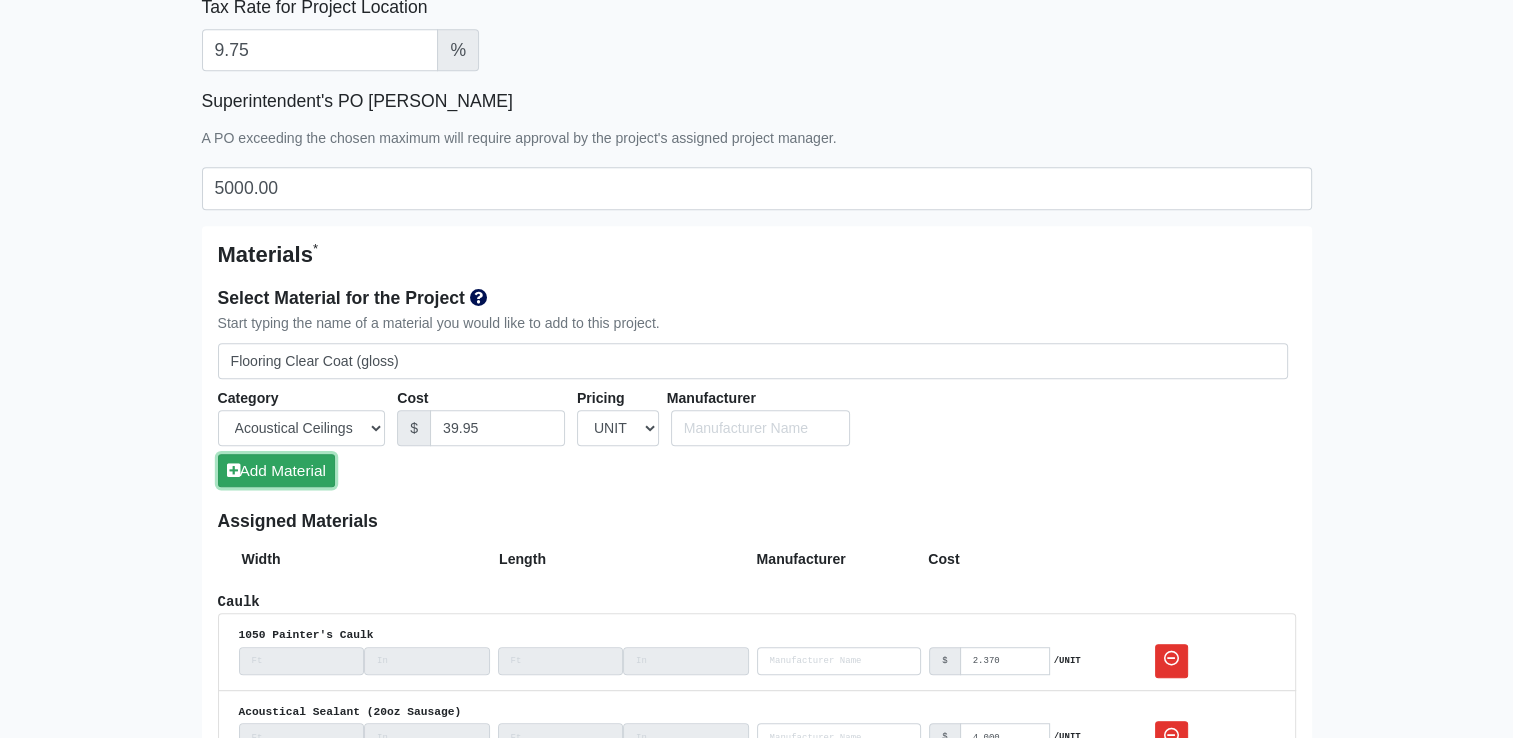click on "Add Material" at bounding box center [276, 470] 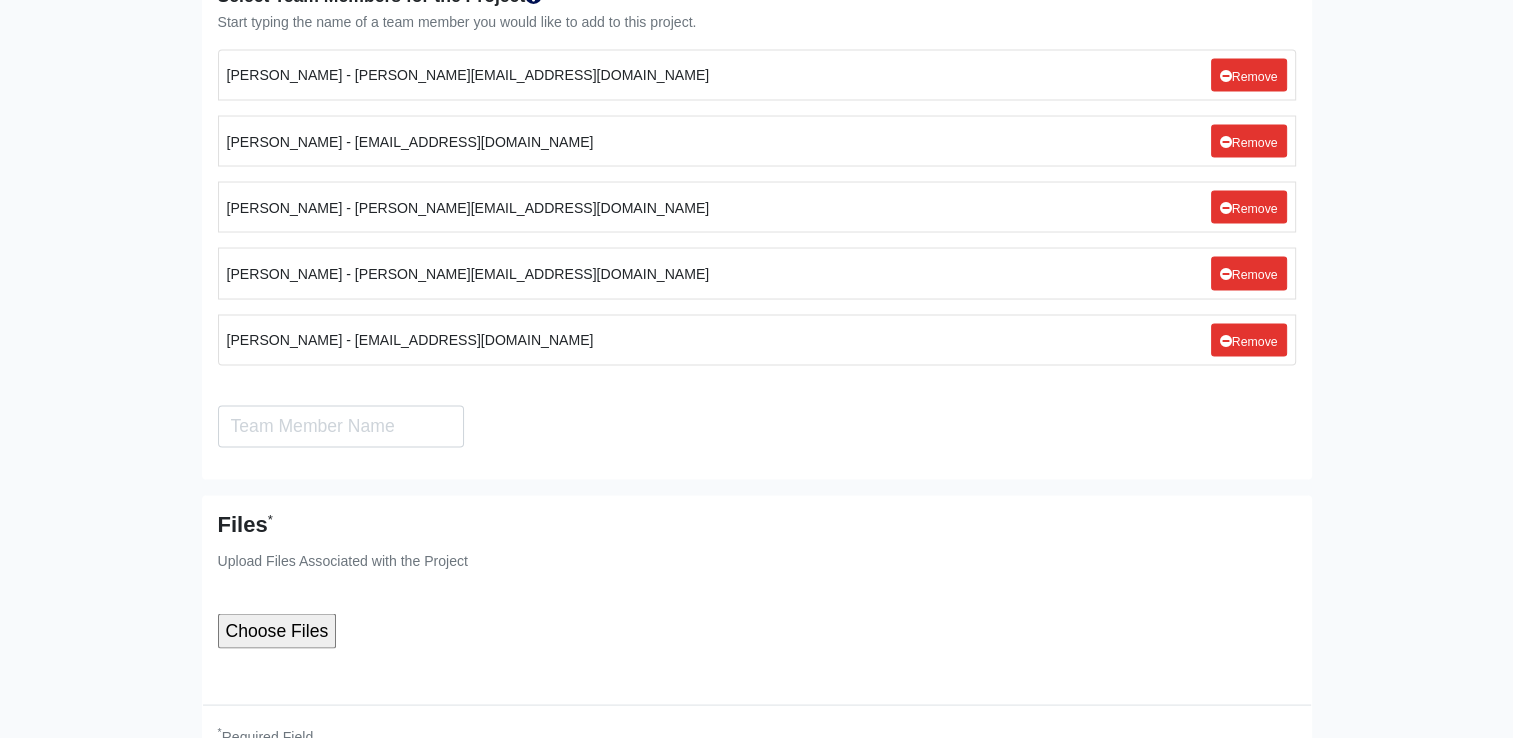 scroll, scrollTop: 11330, scrollLeft: 0, axis: vertical 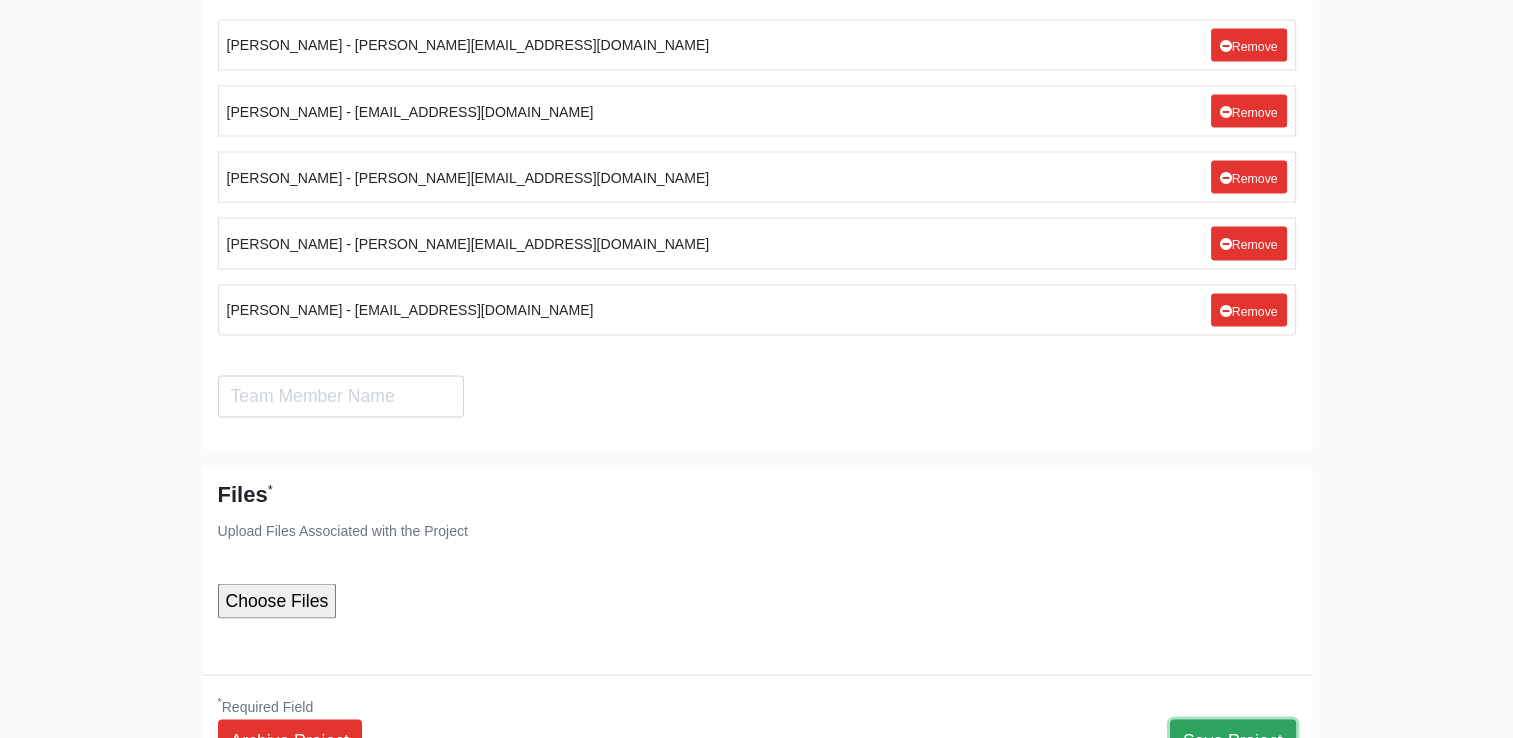 click on "Save Project" at bounding box center [1233, 740] 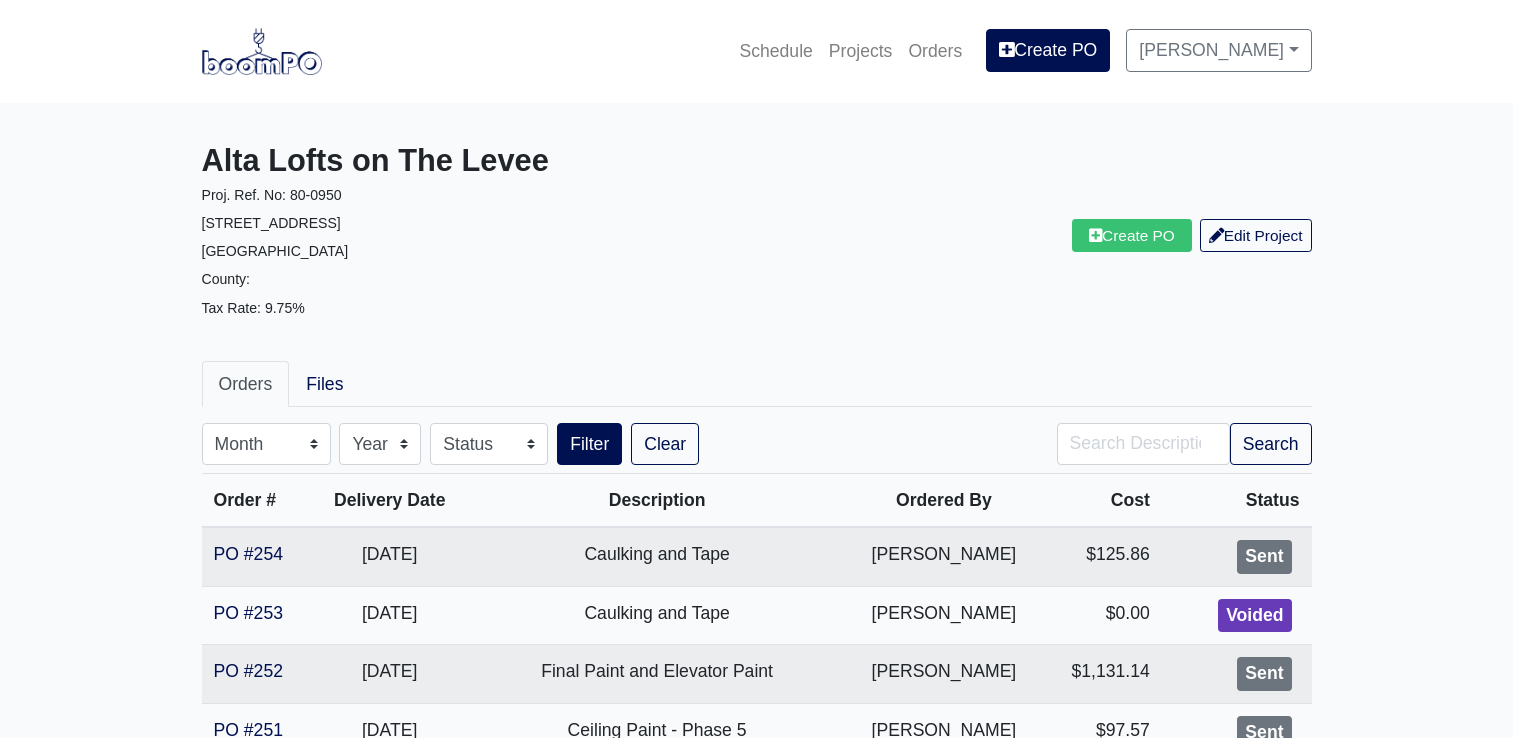 scroll, scrollTop: 0, scrollLeft: 0, axis: both 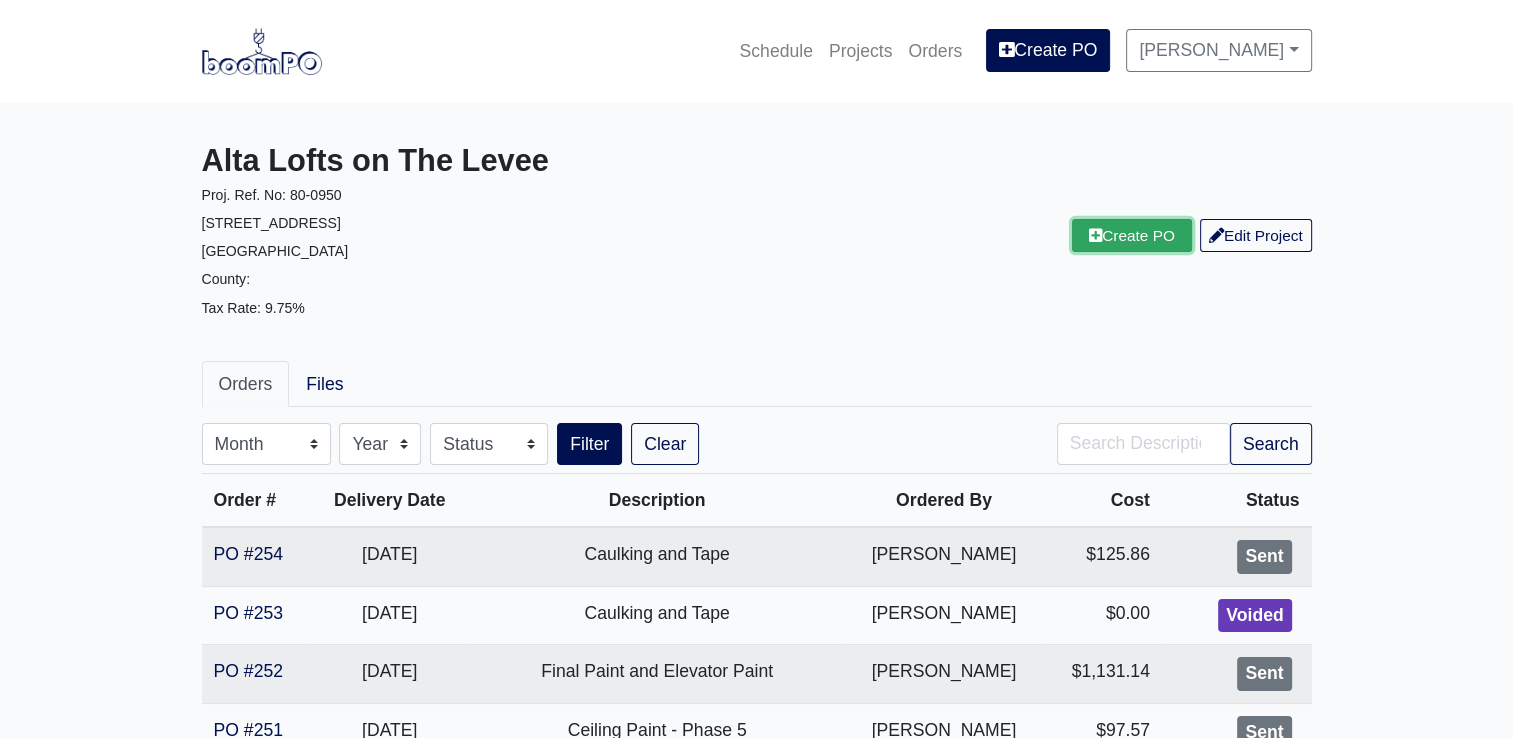 click on "Create PO" at bounding box center (1132, 235) 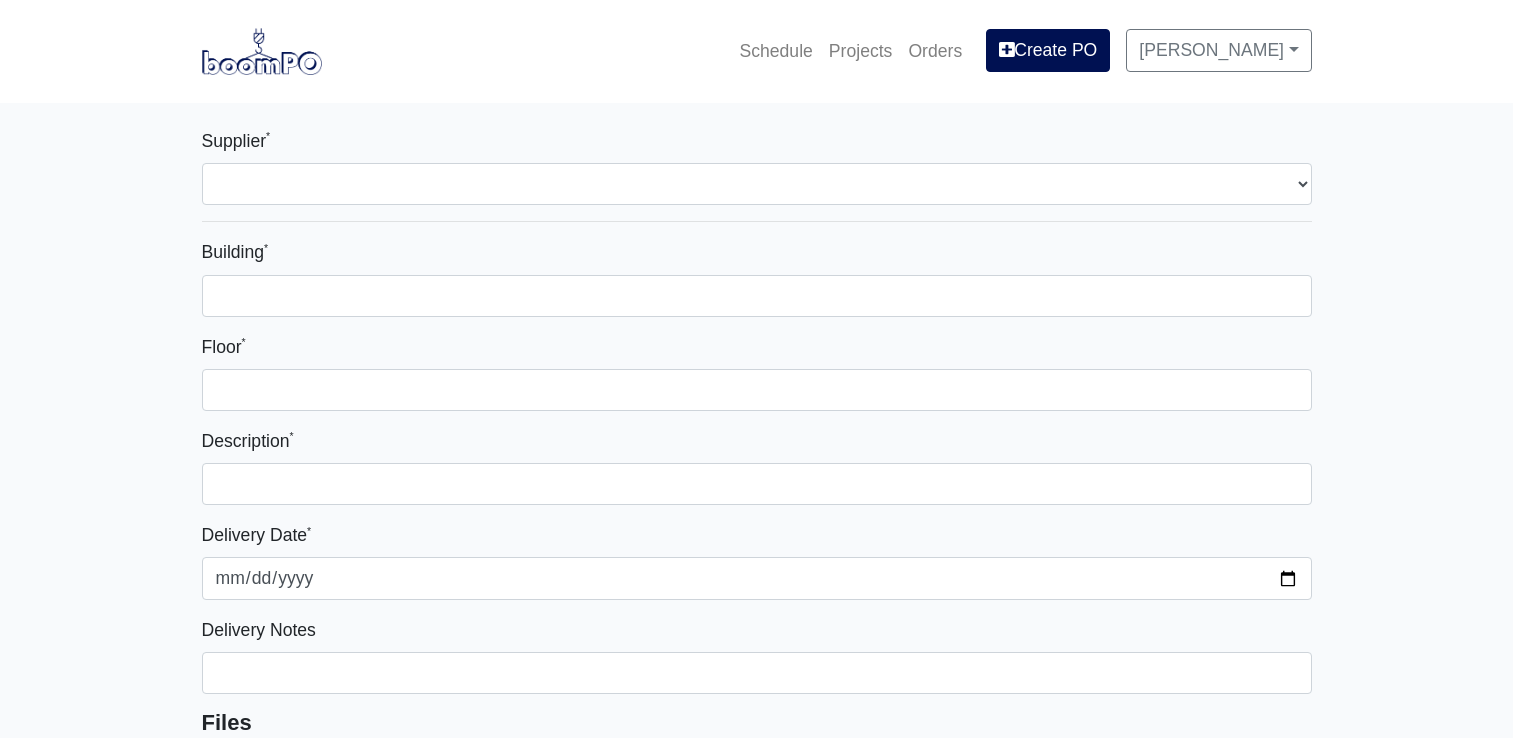 select 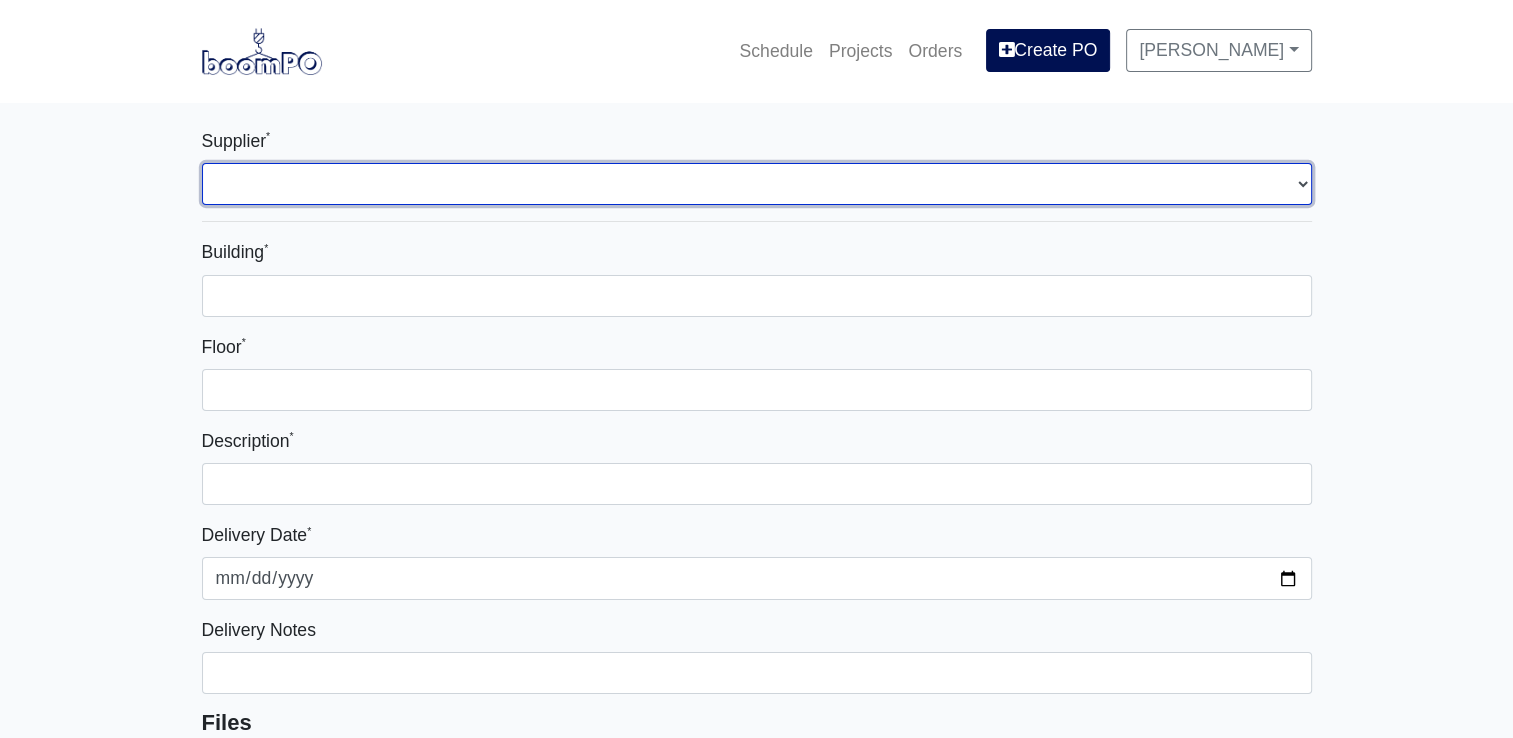 click on "Select one...   L&W Supply - Nashville, TN (Cowan St.) Benefast - Nashville, TN Sherwin-Williams - Nashville, TN" at bounding box center [757, 184] 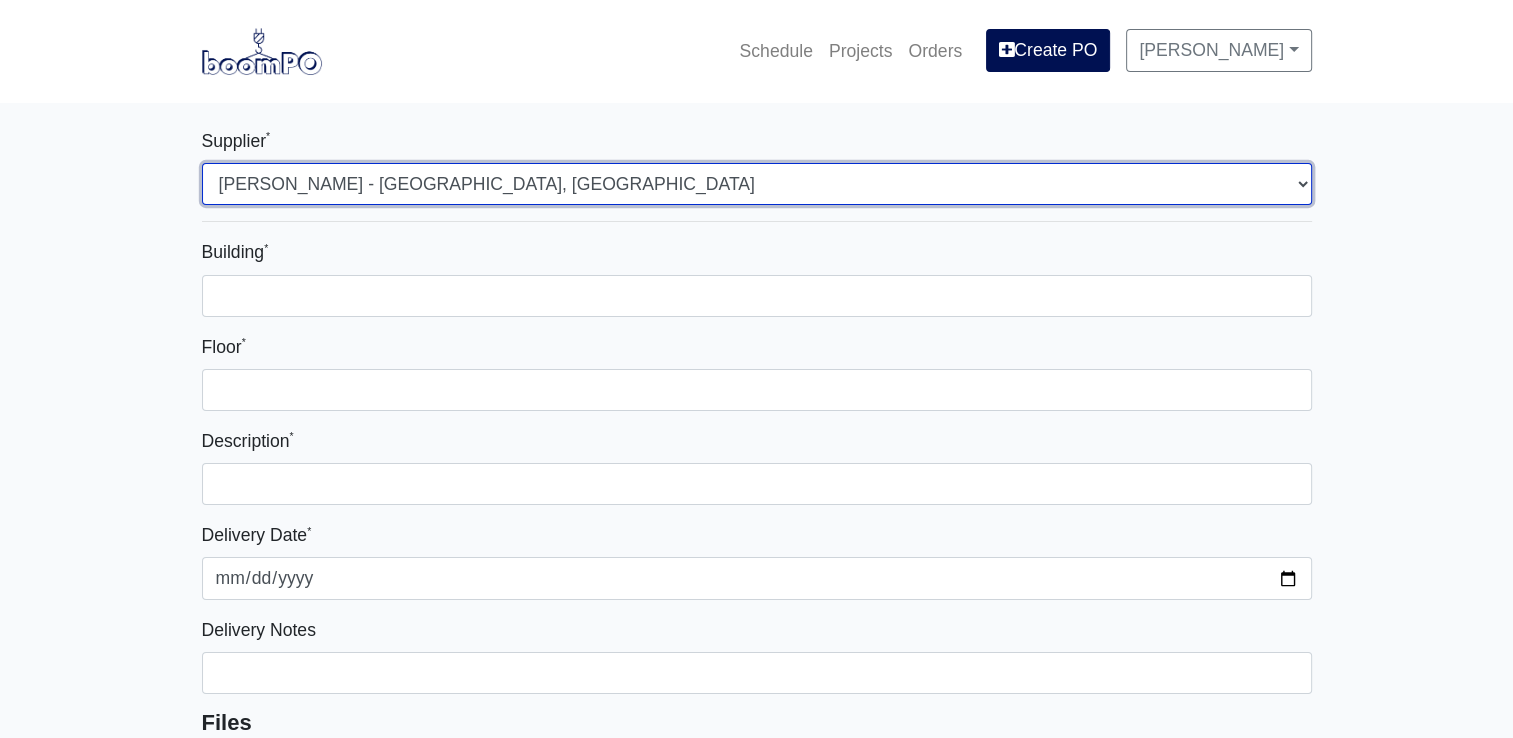 click on "Select one...   L&W Supply - Nashville, TN (Cowan St.) Benefast - Nashville, TN Sherwin-Williams - Nashville, TN" at bounding box center (757, 184) 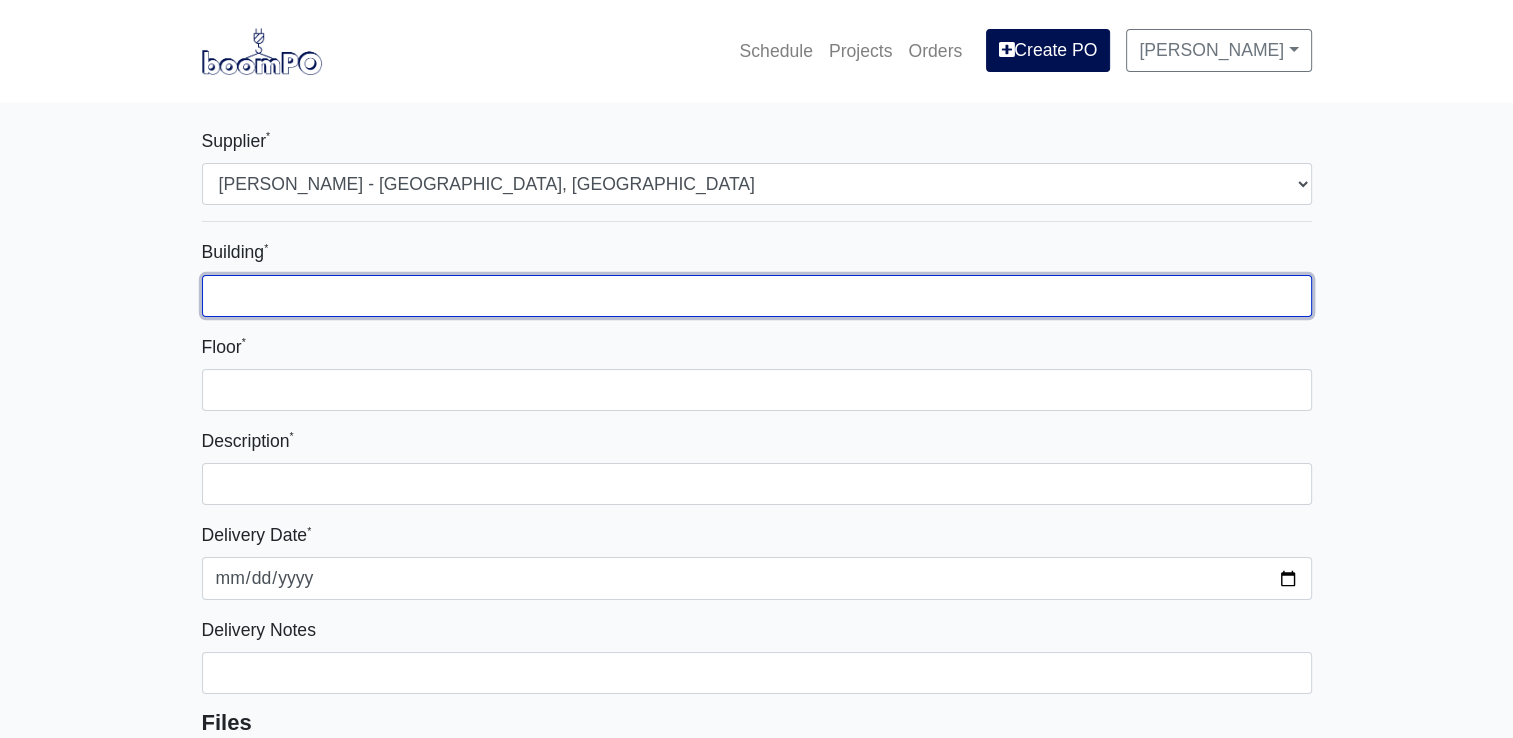 click on "Building *" at bounding box center [757, 296] 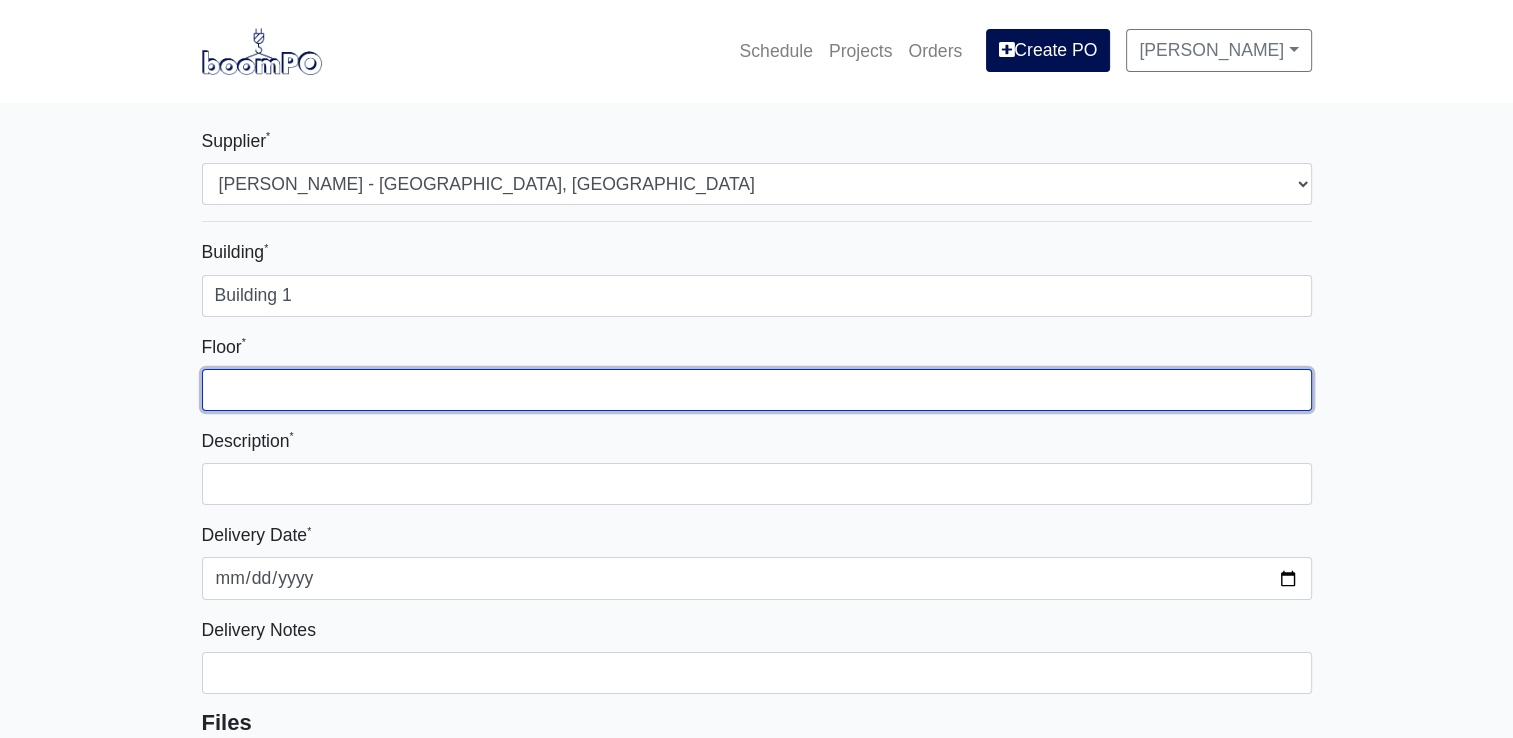 click on "Floor *" at bounding box center [757, 390] 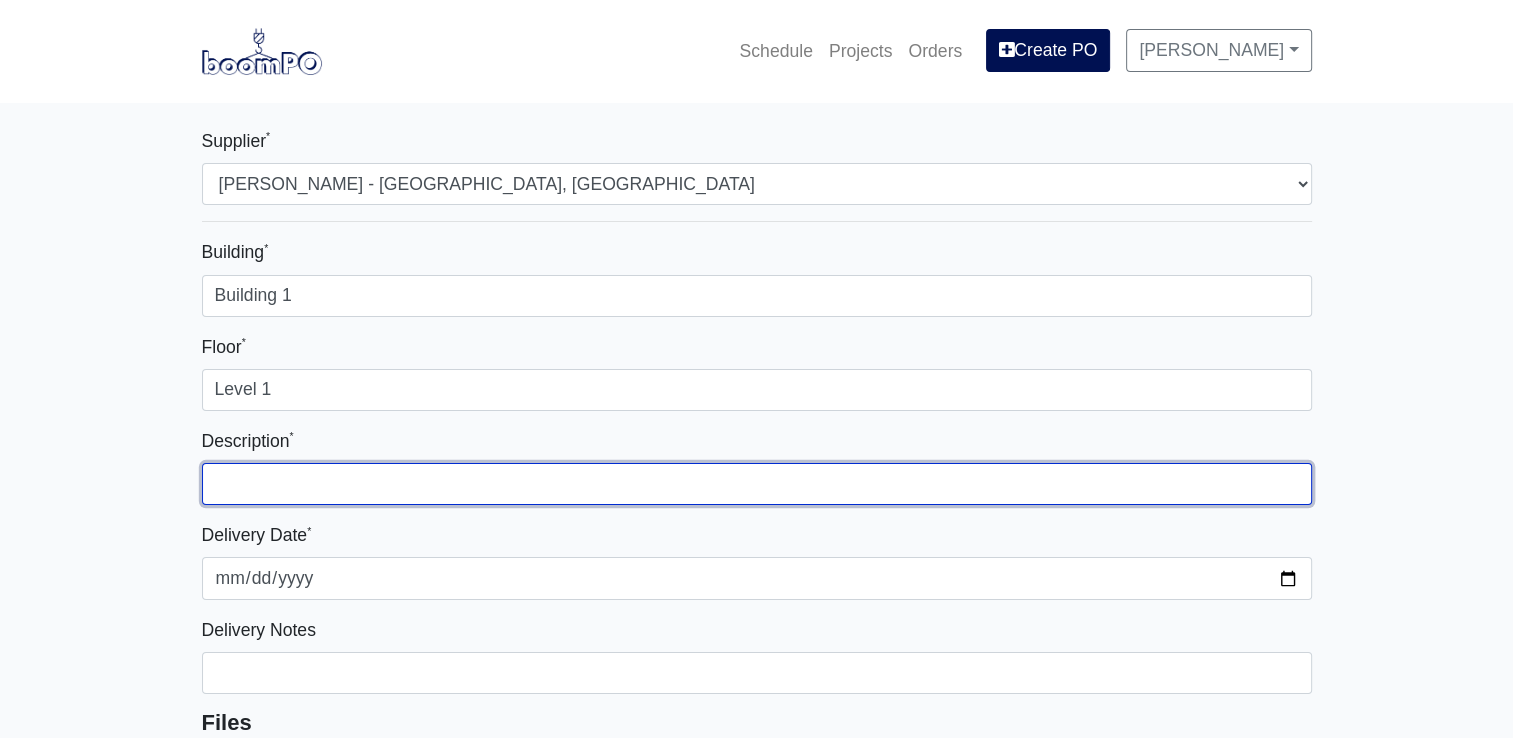click at bounding box center [757, 484] 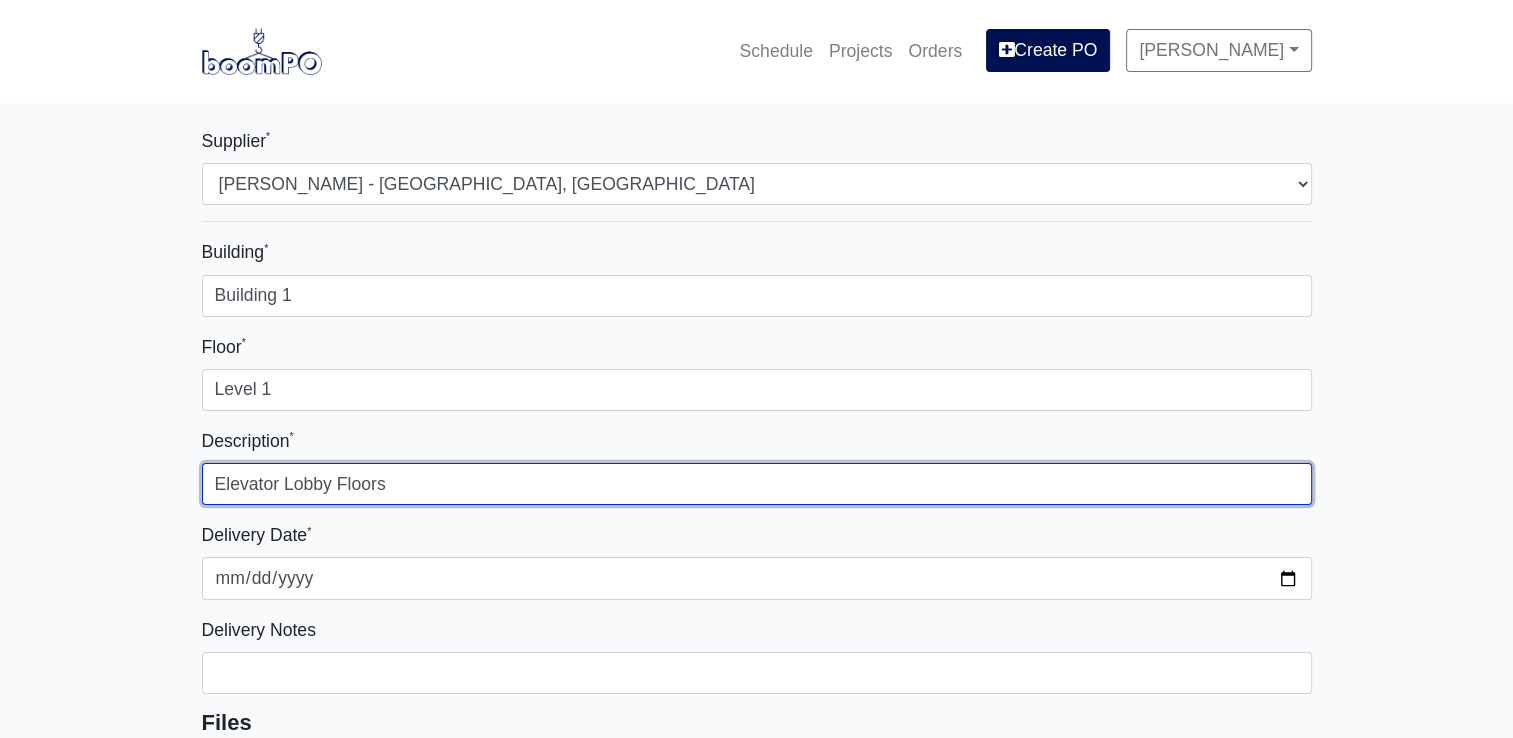 type on "Elevator Lobby Floors" 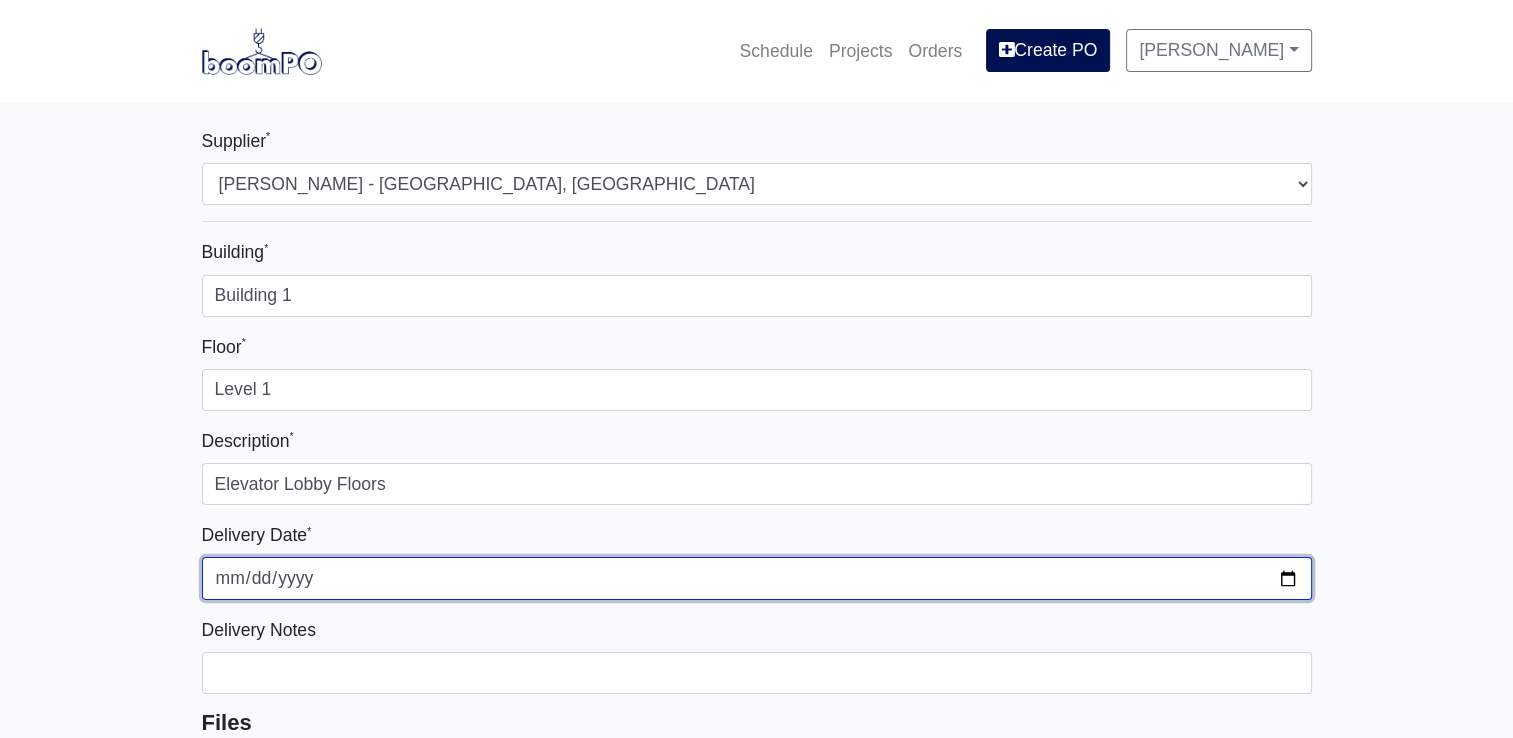 click on "2025-07-11" at bounding box center [757, 578] 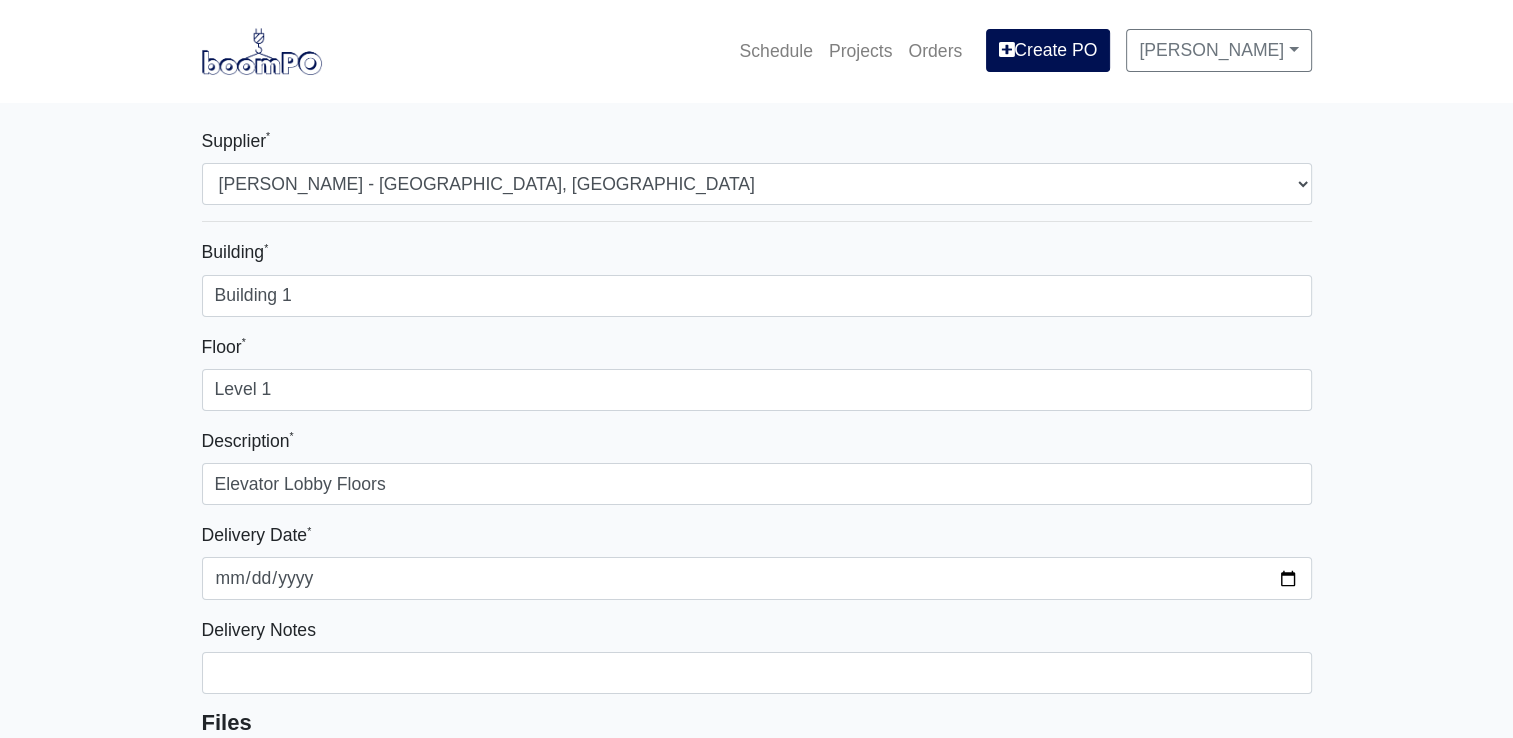 click on "Supplier *   Select one...   L&W Supply - Nashville, TN (Cowan St.) Benefast - Nashville, TN Sherwin-Williams - Nashville, TN     Building *   Building 1   Floor *   Level 1   Description *   Elevator Lobby Floors   Delivery Date *   2025-07-14   Delivery Notes     Files   Upload files associated with the order.           Description   Quantity   Width   Length   Manufacturer   Unit Price   Cost   Materials   Caulk   Acoustical Sealant (20oz Sausage)        Qty   0   Width       Length       Manufacturer         No Results   Price   $   4.000   /UNIT   Cost $0.00 1050 Painter's Caulk        Qty   0   Width       Length       Manufacturer         No Results   Price   $   2.370   /UNIT   Cost $0.00 Fire Caulk (20oz Sausage)        Qty   0   Width       Length       Manufacturer         No Results   Price   $   2.000   /UNIT   Cost $0.00 Powerhouse Caulking (black)        Qty   0   Width       Length       Manufacturer         No Results   Price   $   3.900   /UNIT   Cost $0.00 Channel       12'   Qty   0" at bounding box center [756, 5223] 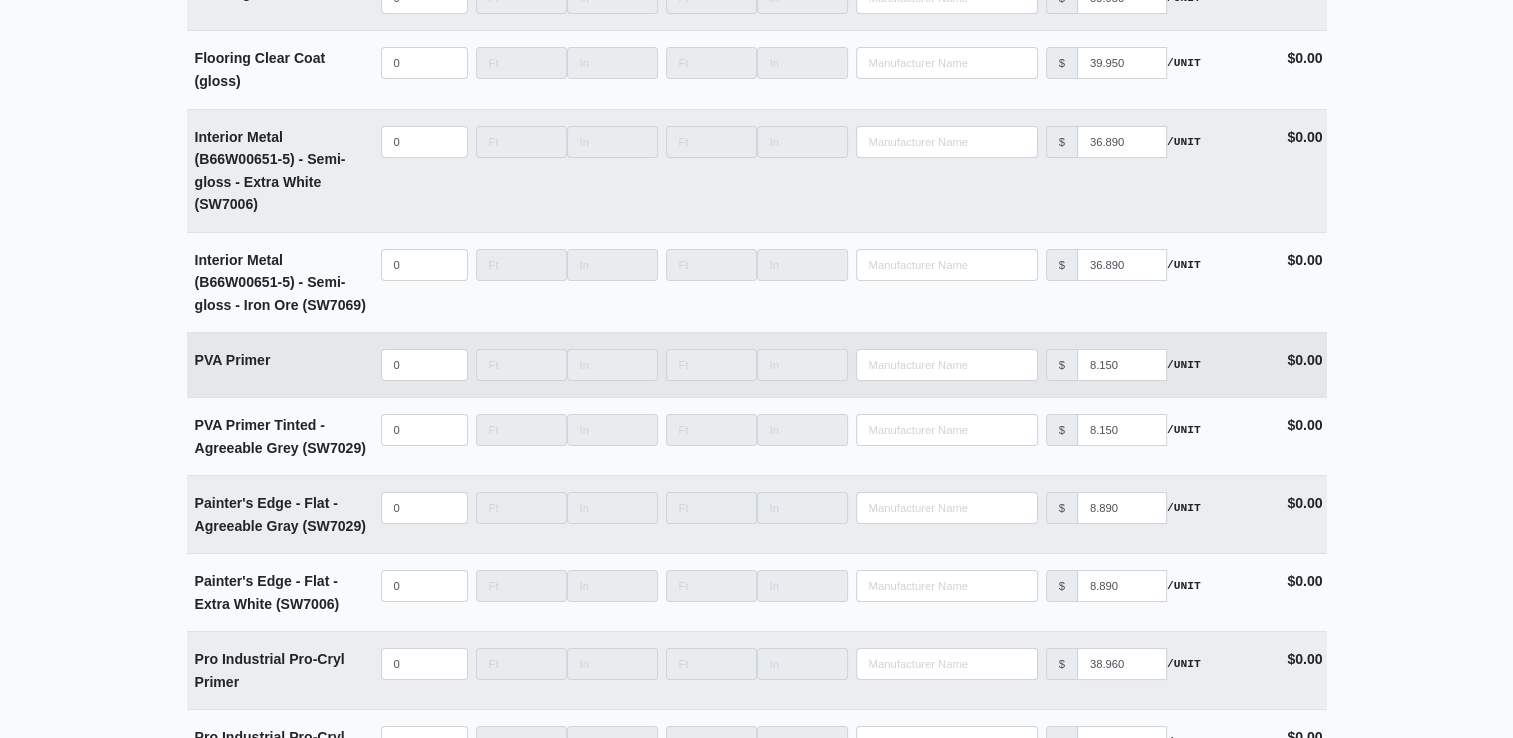 scroll, scrollTop: 7500, scrollLeft: 0, axis: vertical 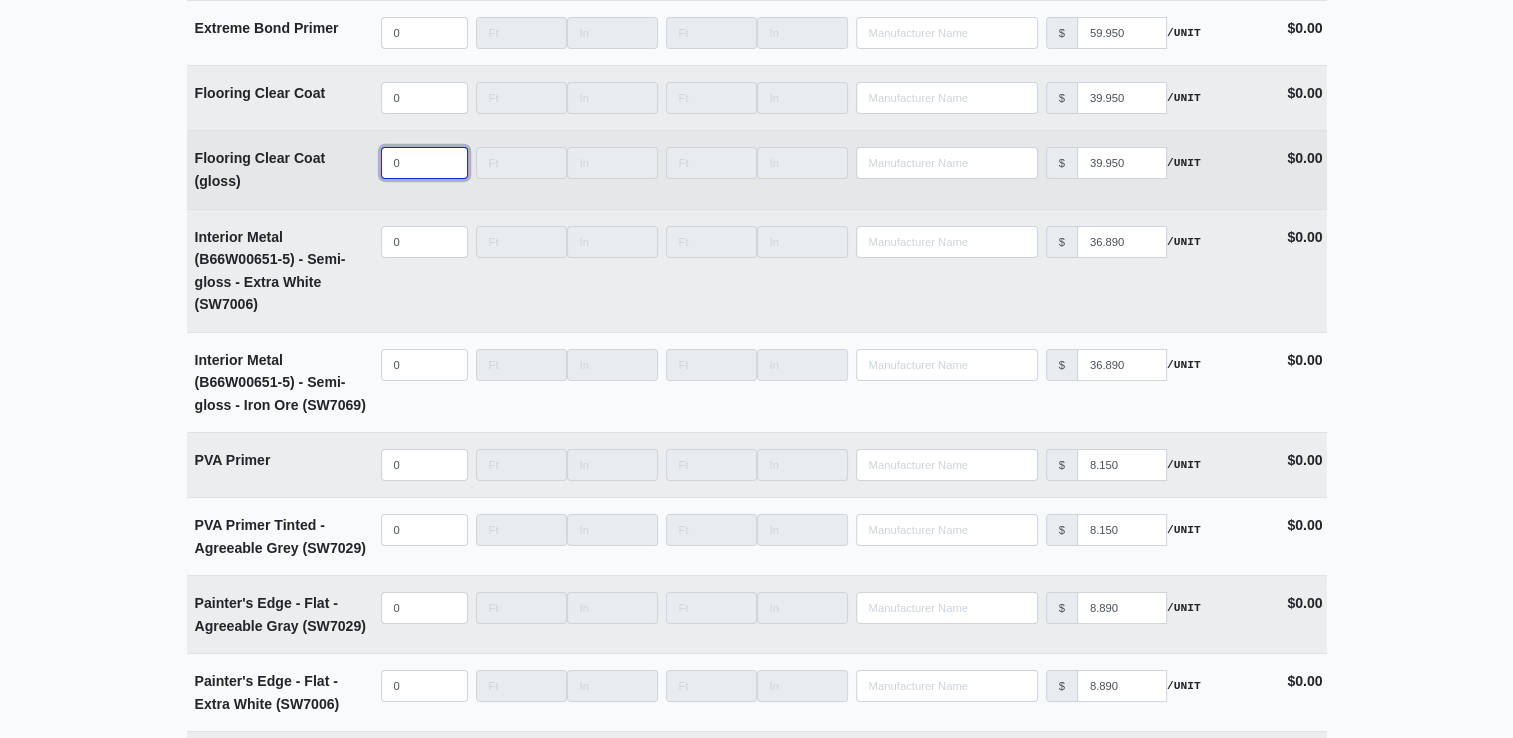 type 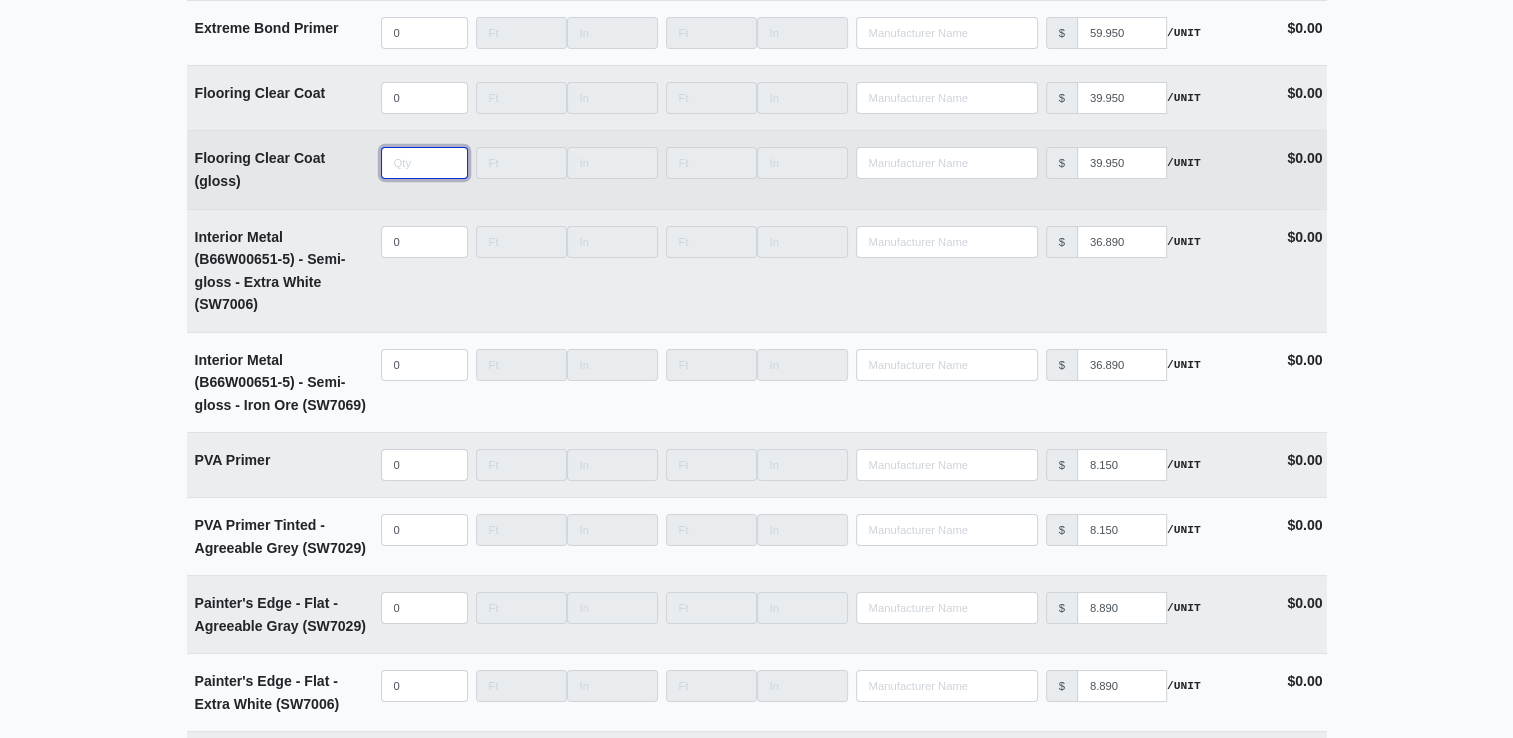 click at bounding box center (424, 163) 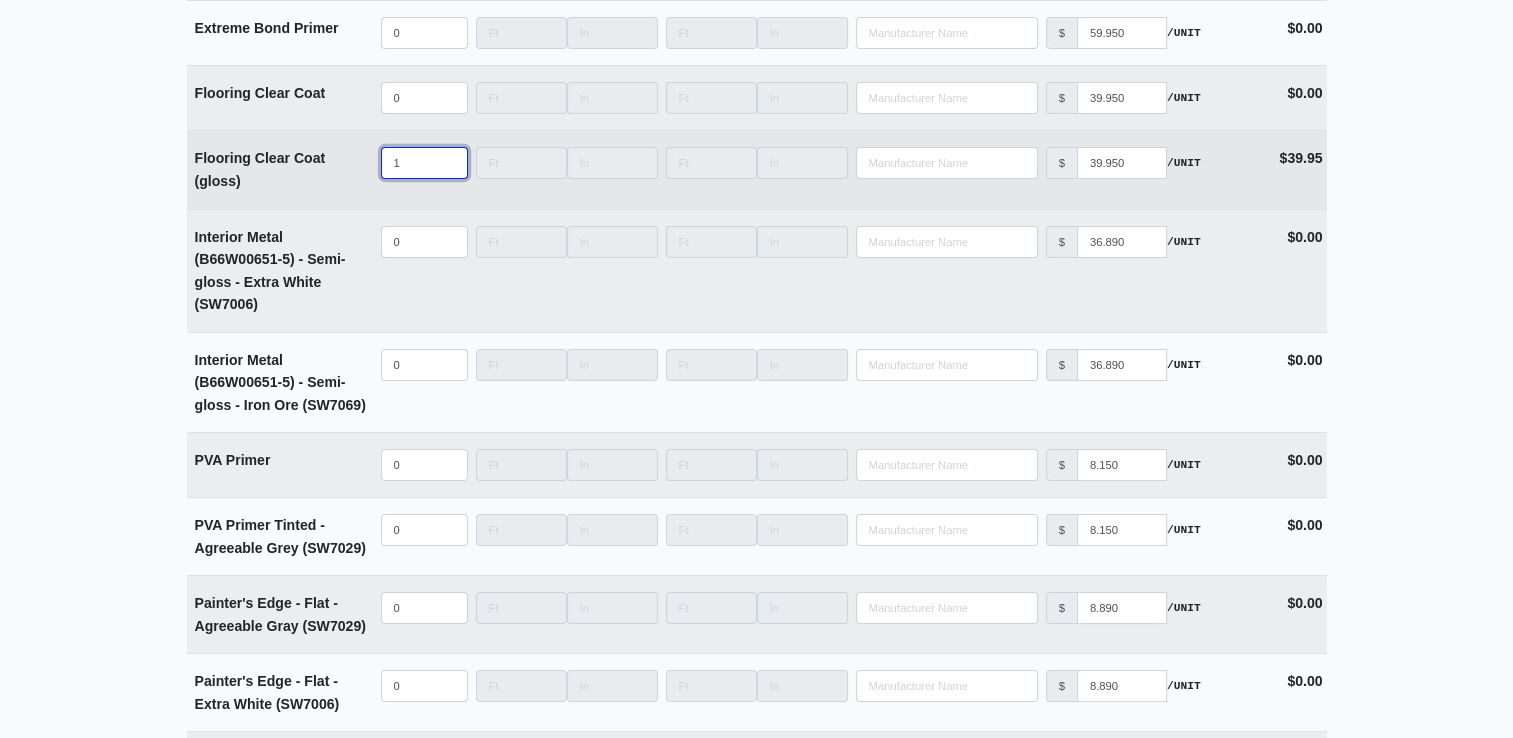 type on "10" 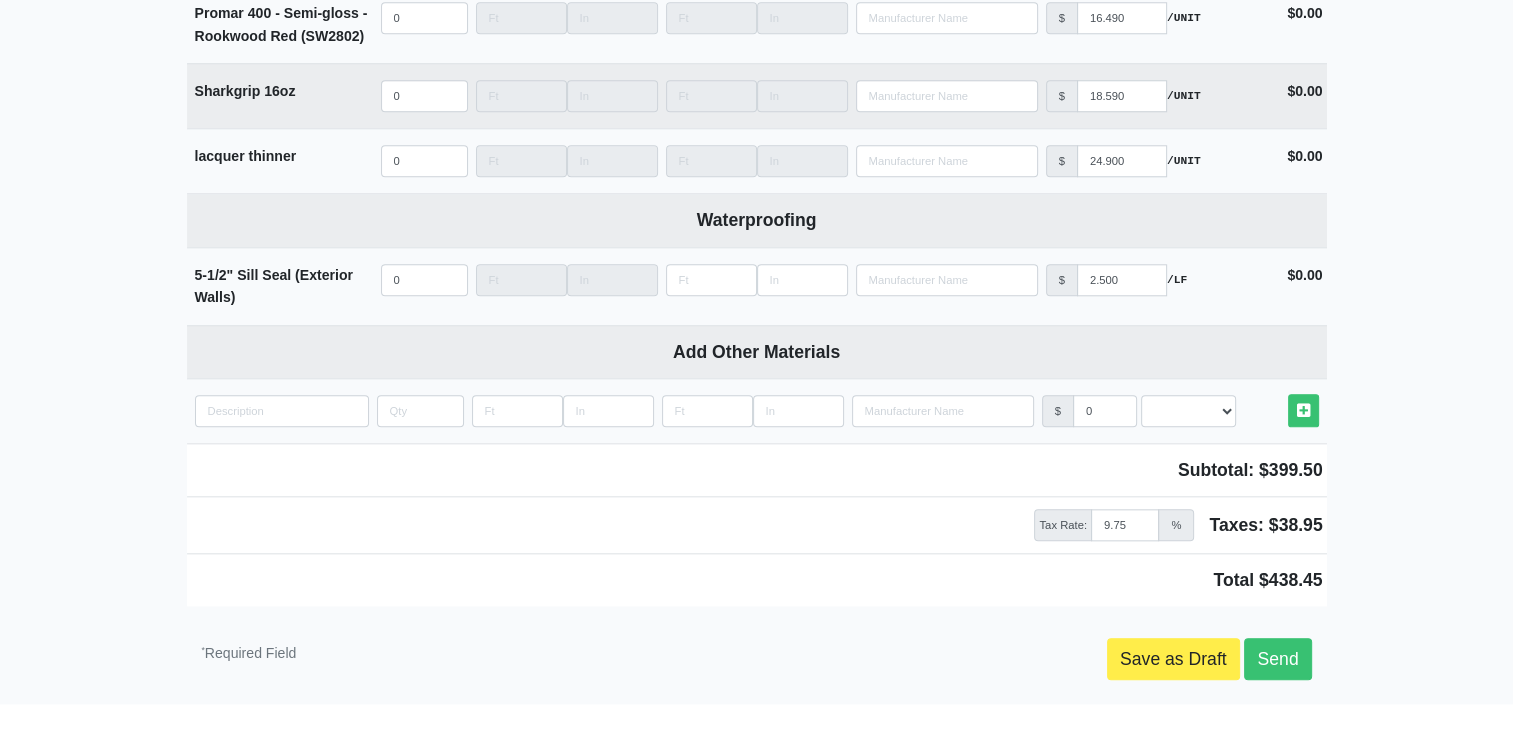 scroll, scrollTop: 9440, scrollLeft: 0, axis: vertical 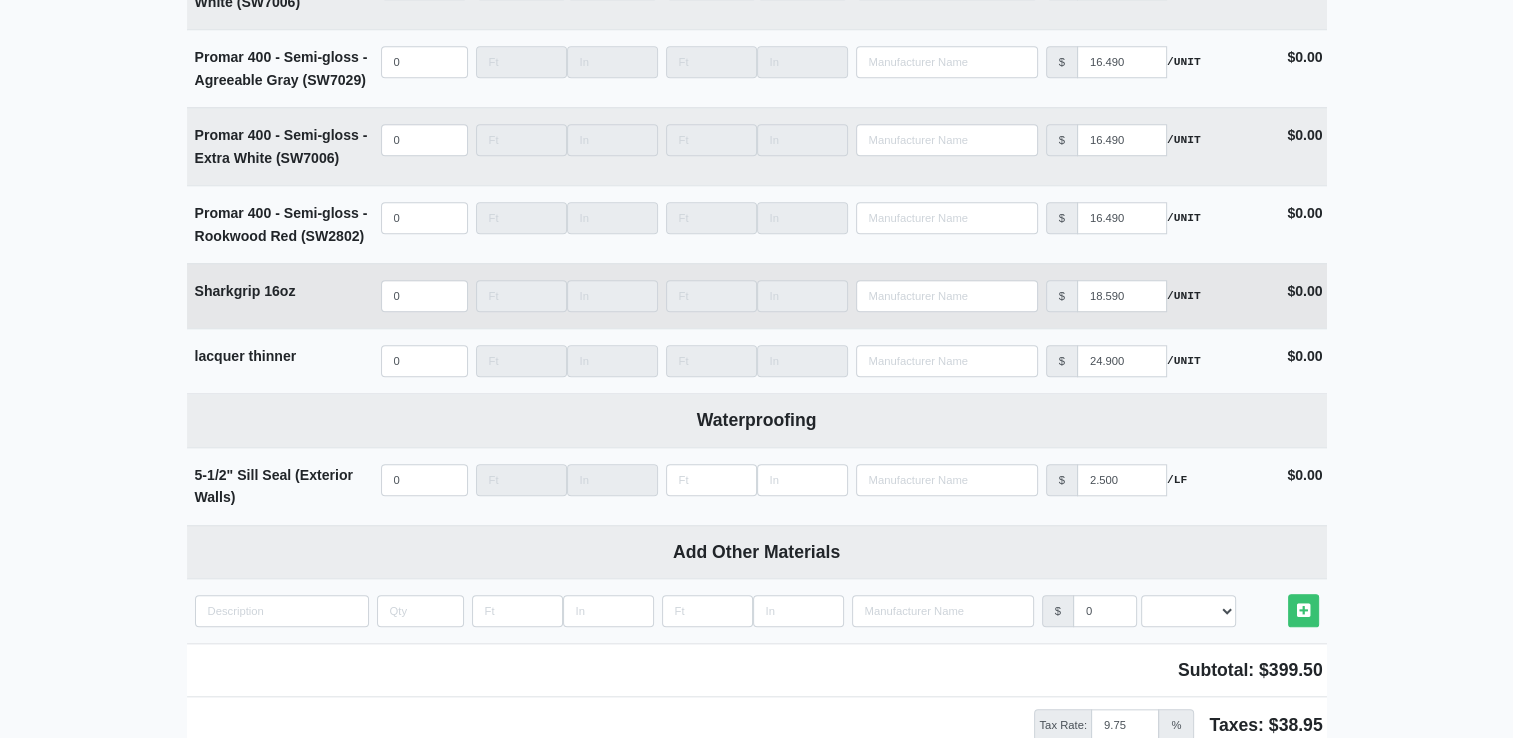 type on "10" 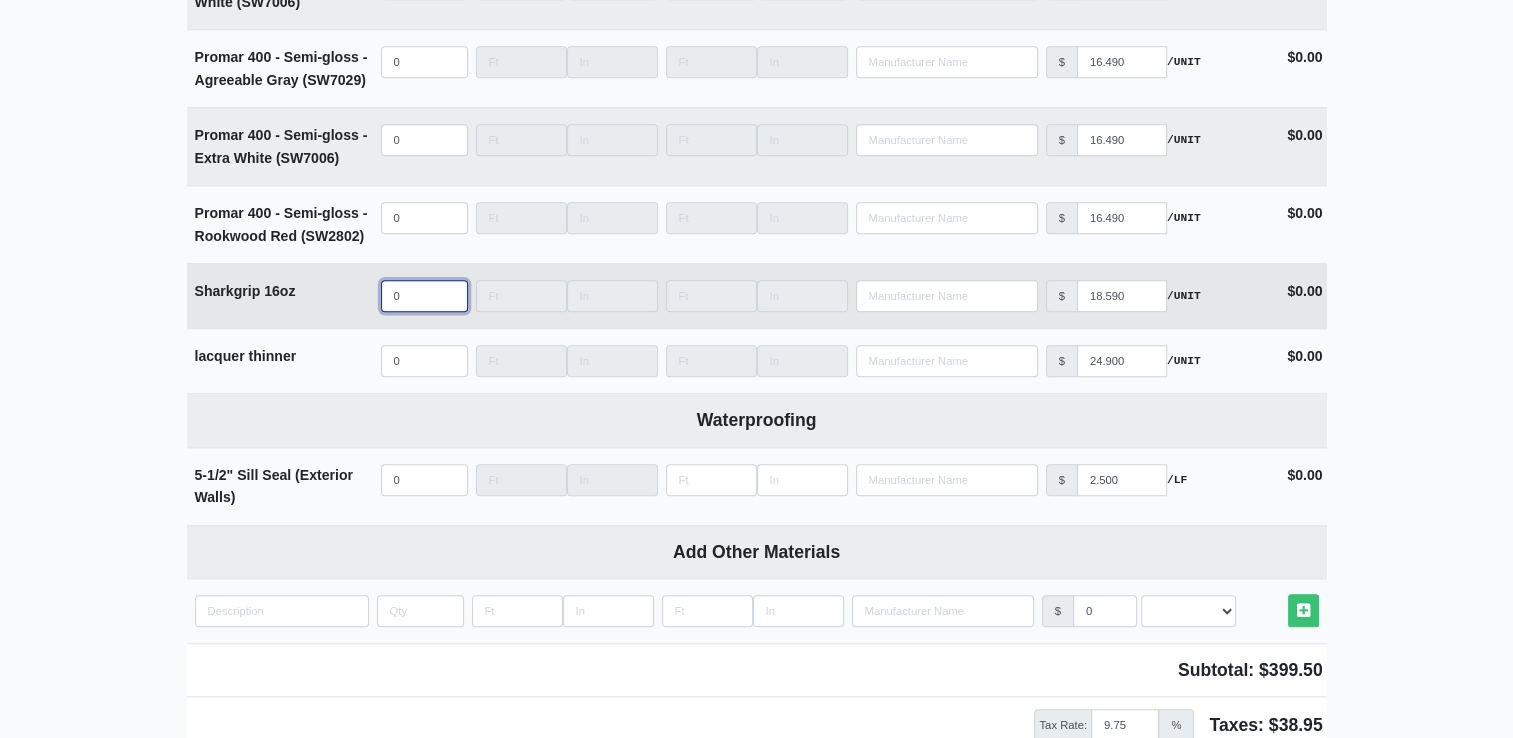type 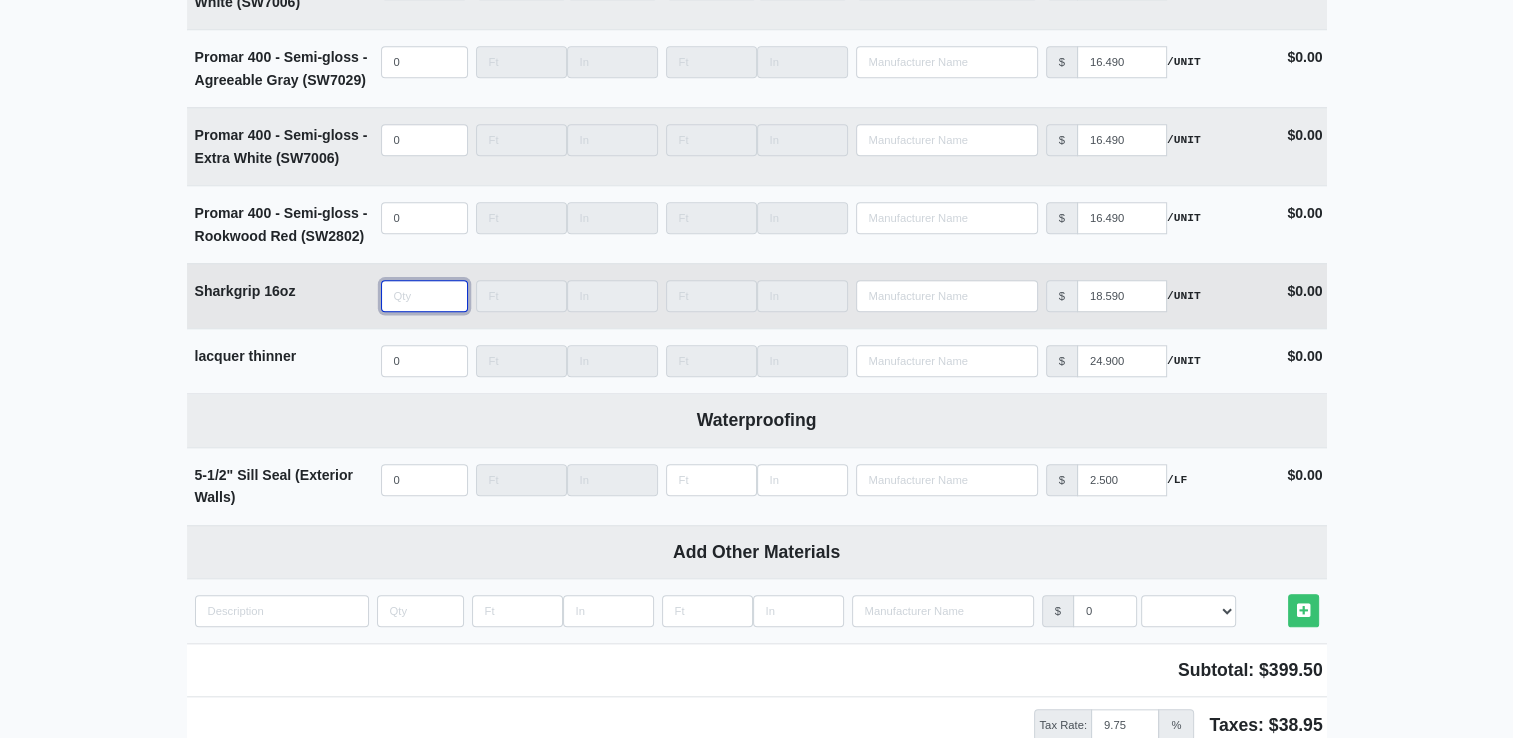 click at bounding box center (424, 296) 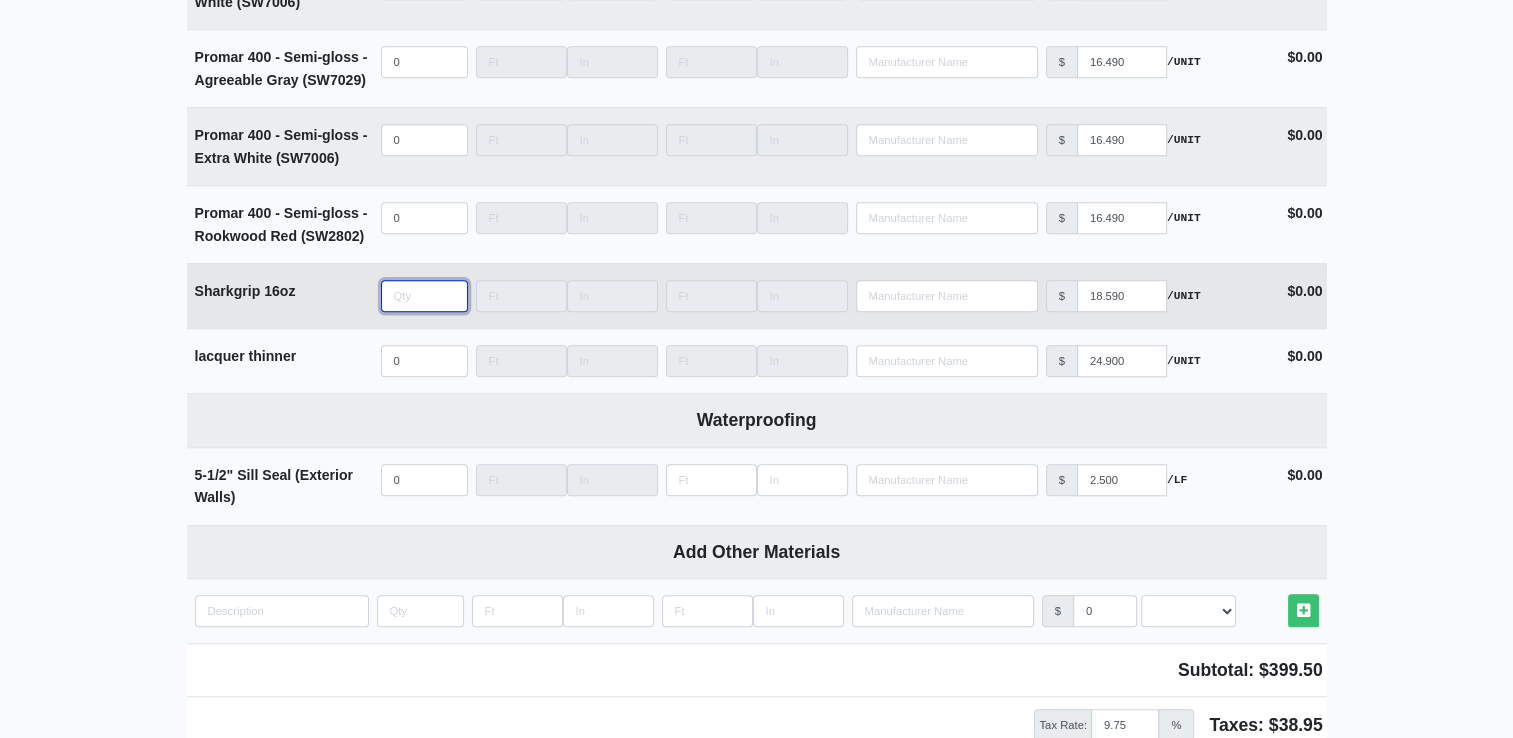 select 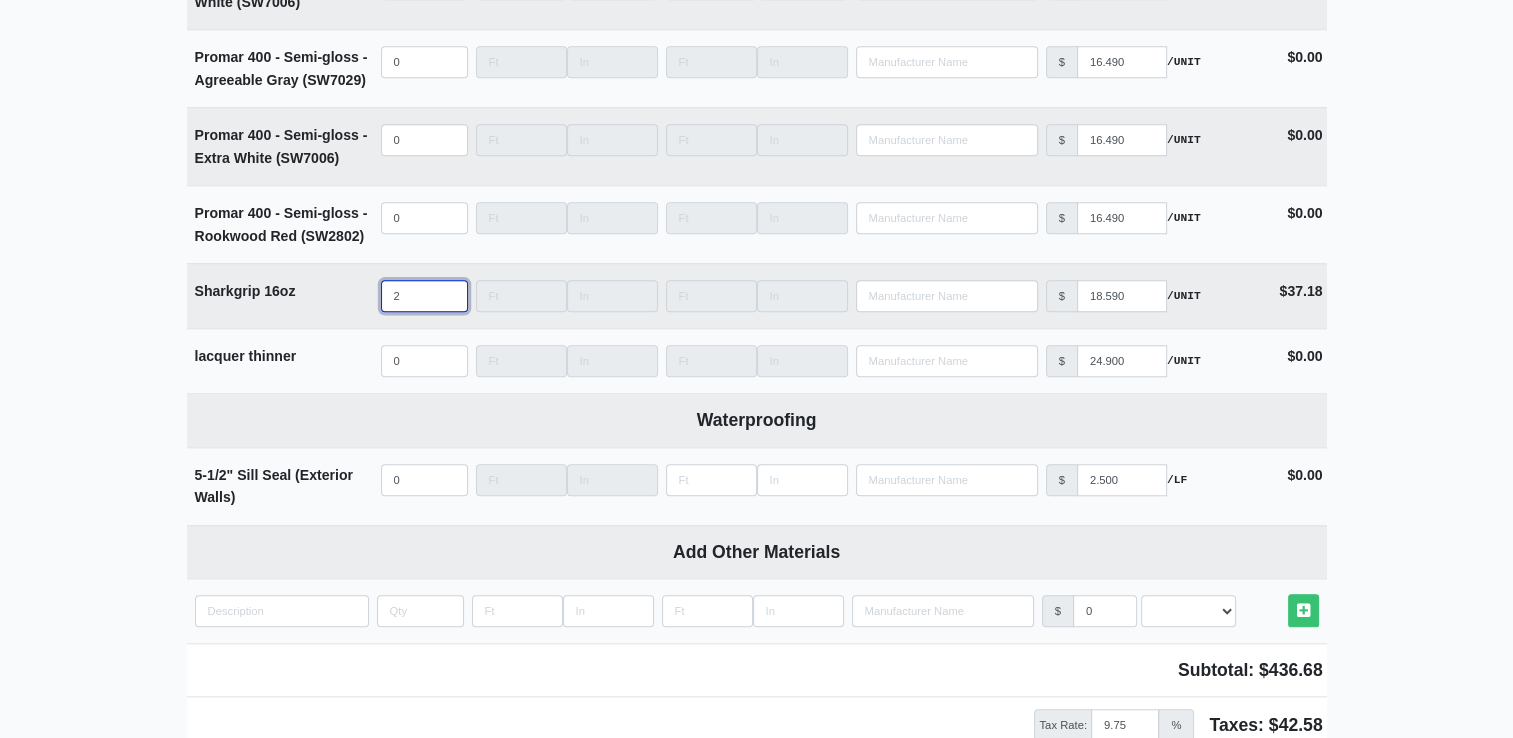 type on "2" 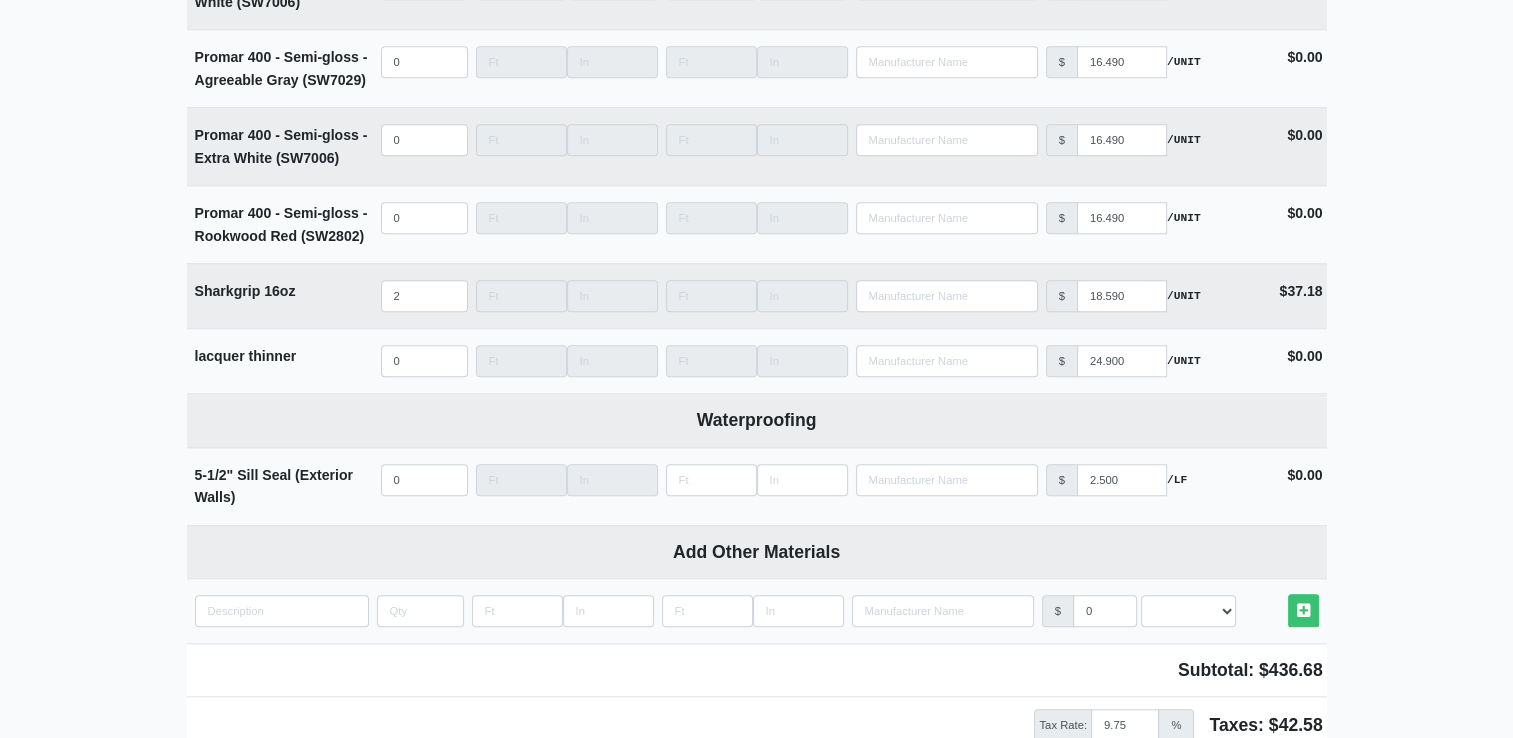 click on "Supplier *   Select one...   L&W Supply - Nashville, TN (Cowan St.) Benefast - Nashville, TN Sherwin-Williams - Nashville, TN     Building *   Building 1   Floor *   Level 1   Description *   Elevator Lobby Floors   Delivery Date *   2025-07-14   Delivery Notes     Files   Upload files associated with the order.           Description   Quantity   Width   Length   Manufacturer   Unit Price   Cost   Materials   Caulk   Acoustical Sealant (20oz Sausage)        Qty   0   Width       Length       Manufacturer         No Results   Price   $   4.000   /UNIT   Cost $0.00 1050 Painter's Caulk        Qty   0   Width       Length       Manufacturer         No Results   Price   $   2.370   /UNIT   Cost $0.00 Fire Caulk (20oz Sausage)        Qty   0   Width       Length       Manufacturer         No Results   Price   $   2.000   /UNIT   Cost $0.00 Powerhouse Caulking (black)        Qty   0   Width       Length       Manufacturer         No Results   Price   $   3.900   /UNIT   Cost $0.00 Channel       12'   Qty   0" at bounding box center (756, -4217) 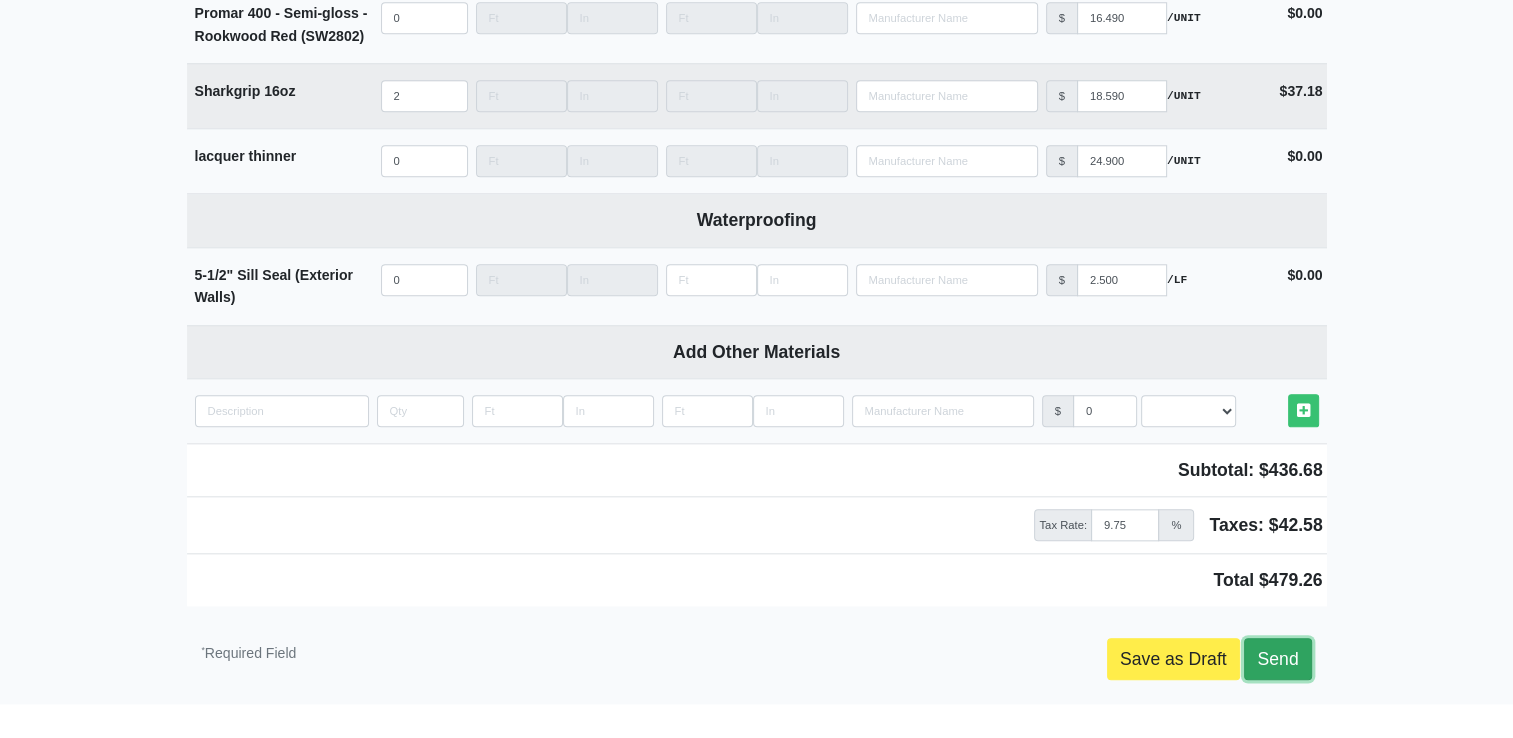 click on "Send" at bounding box center (1277, 659) 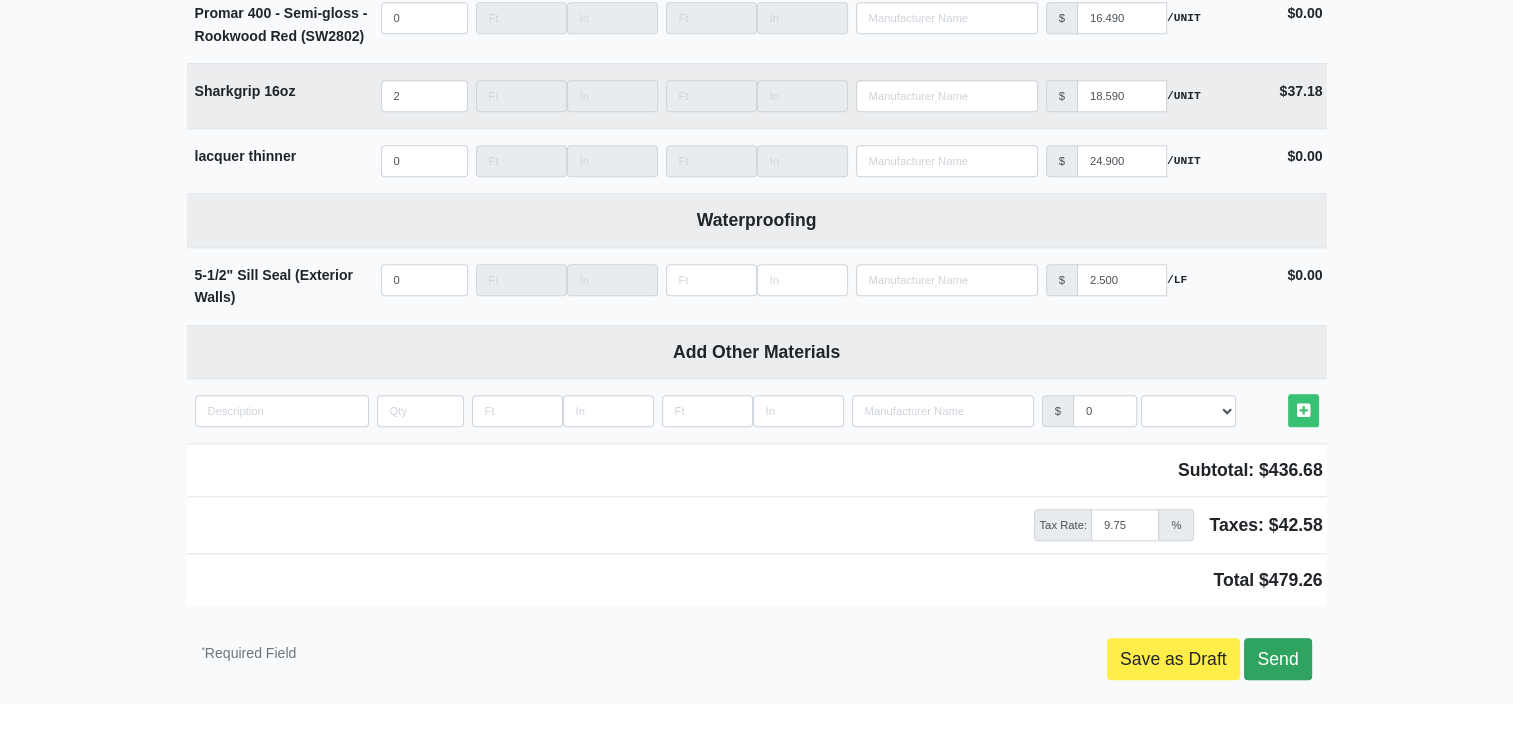 type on "2025-07-11" 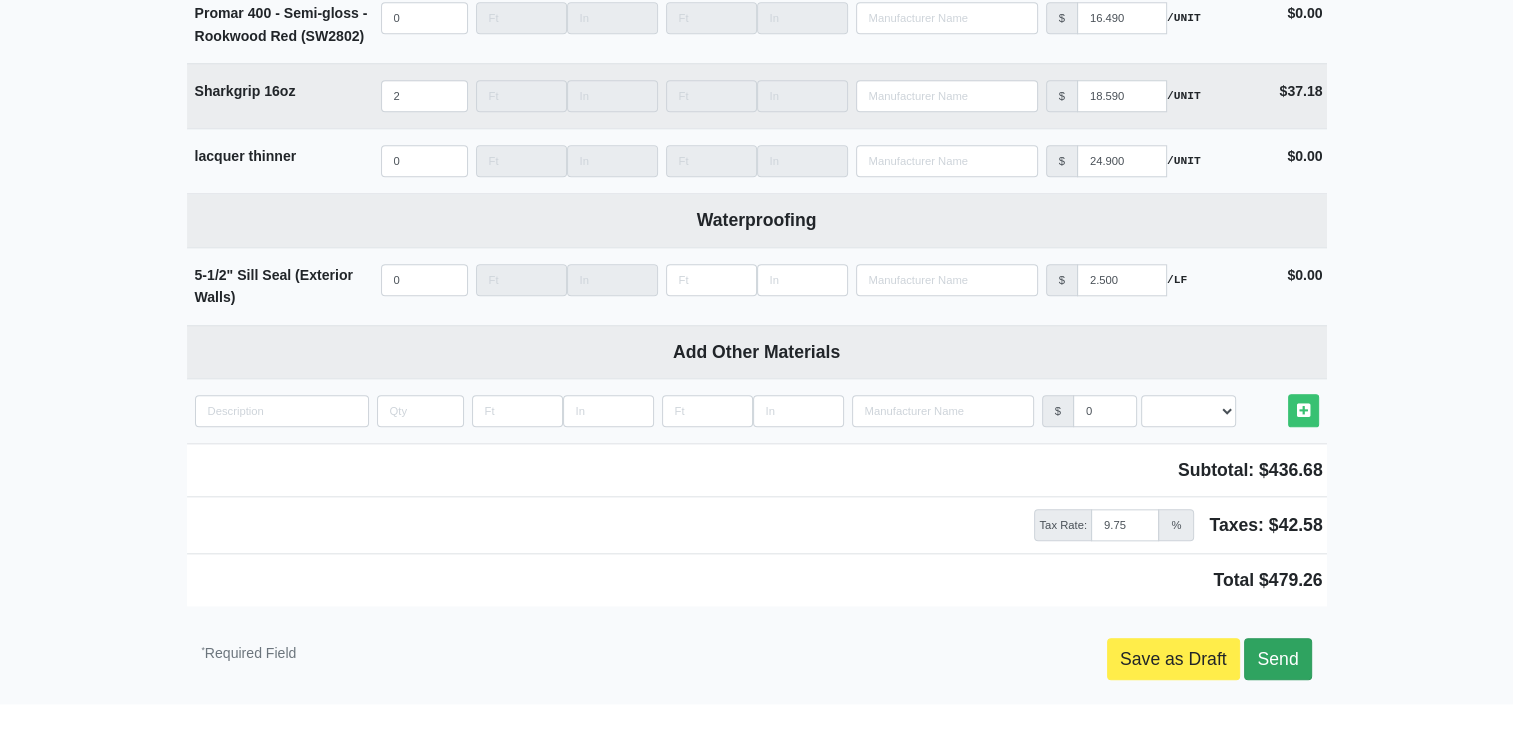 scroll, scrollTop: 9627, scrollLeft: 0, axis: vertical 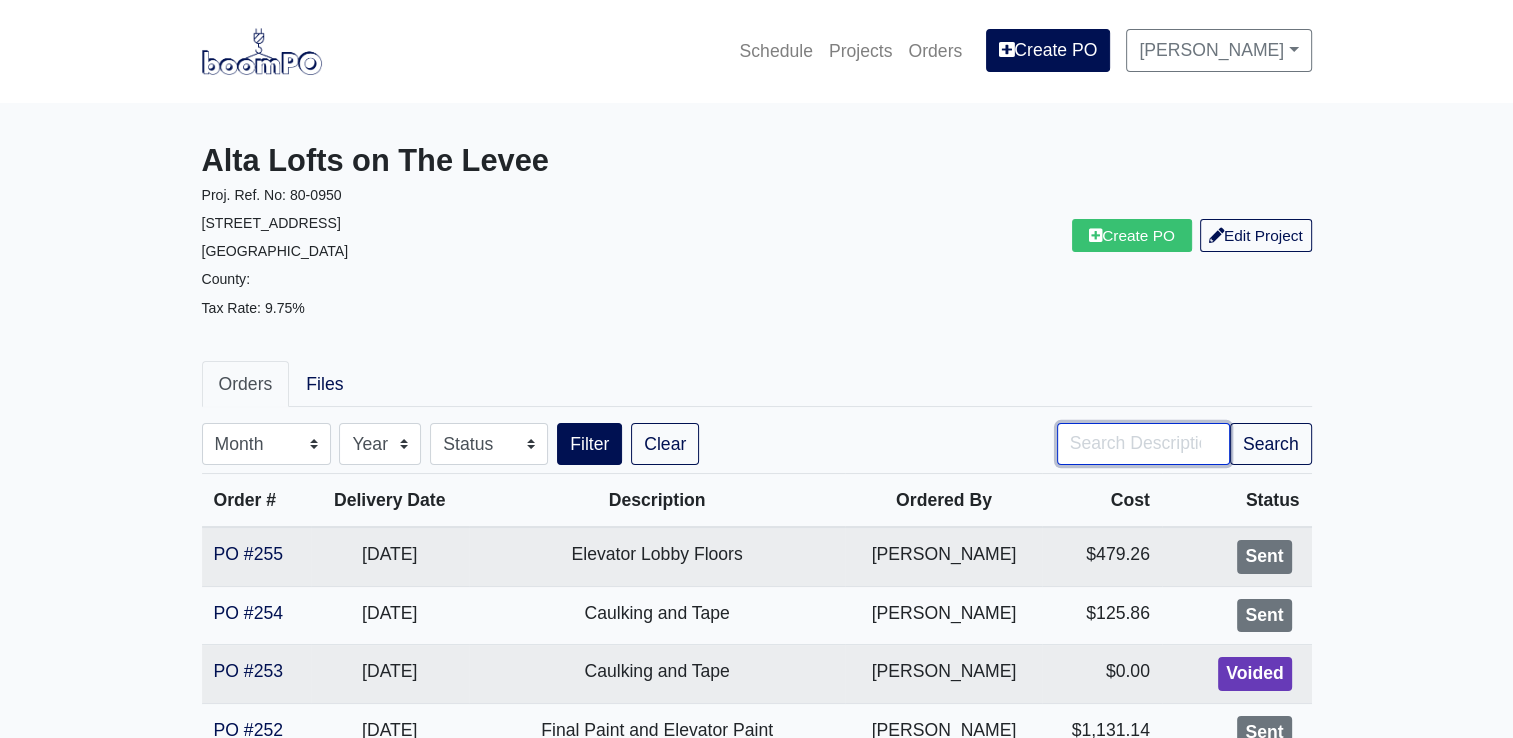 click at bounding box center (1143, 444) 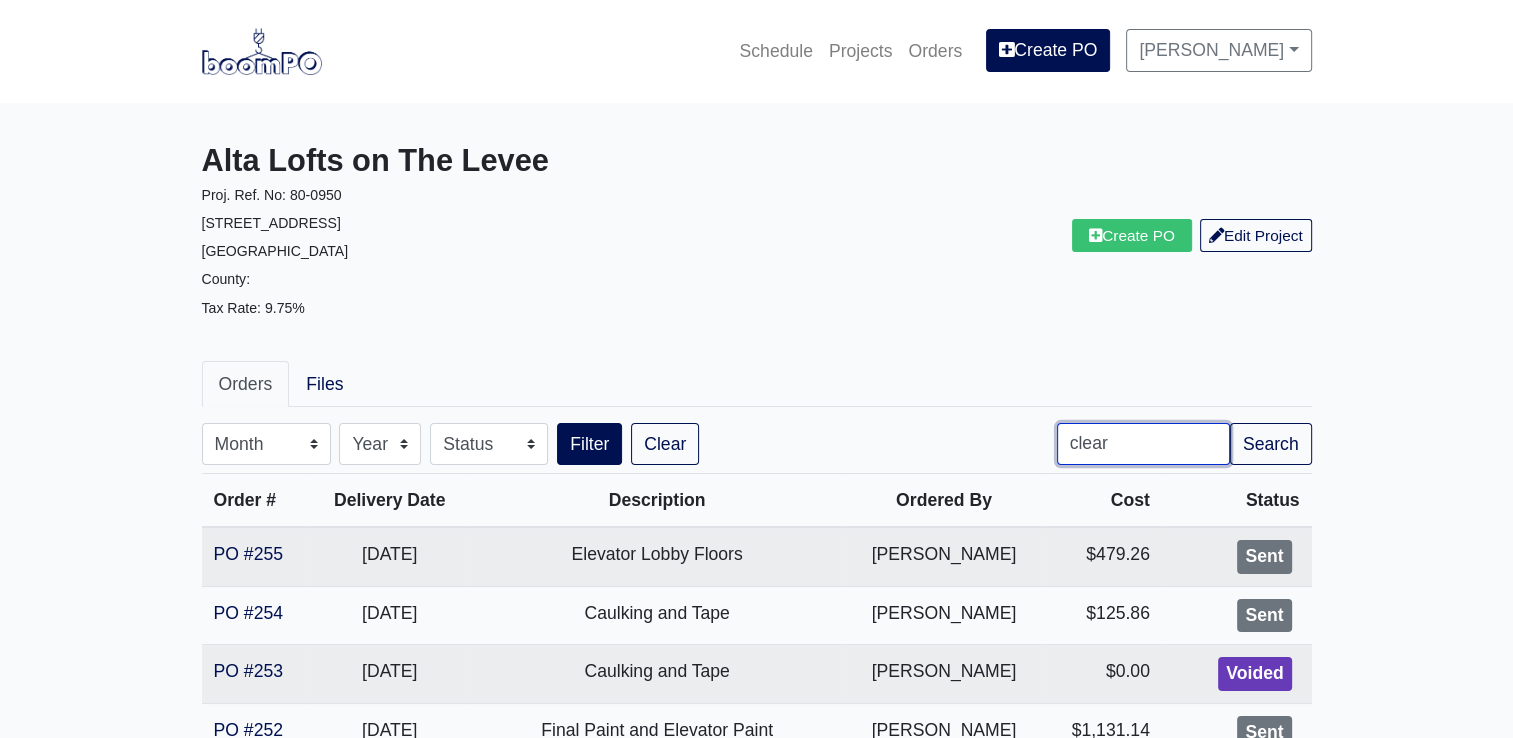type on "clear" 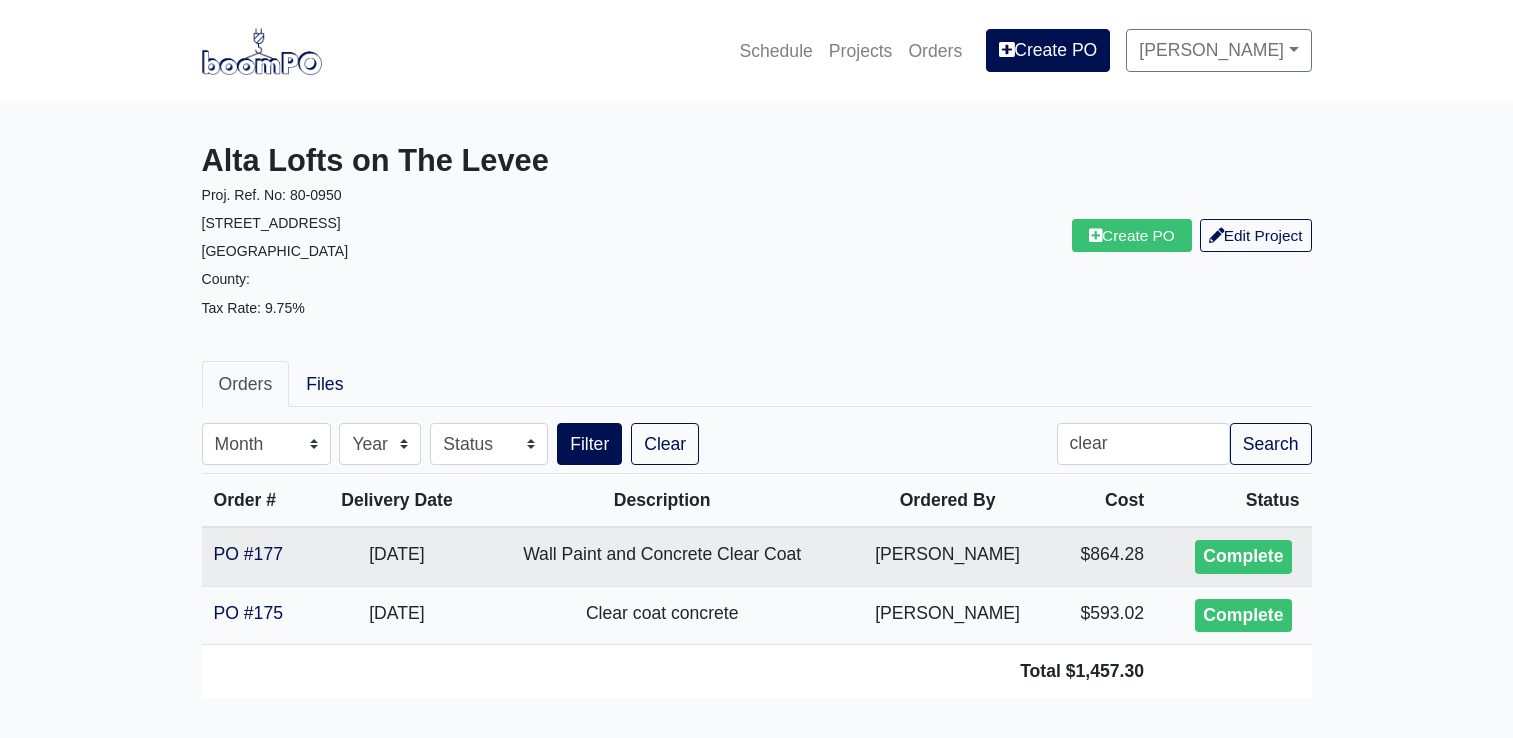 scroll, scrollTop: 0, scrollLeft: 0, axis: both 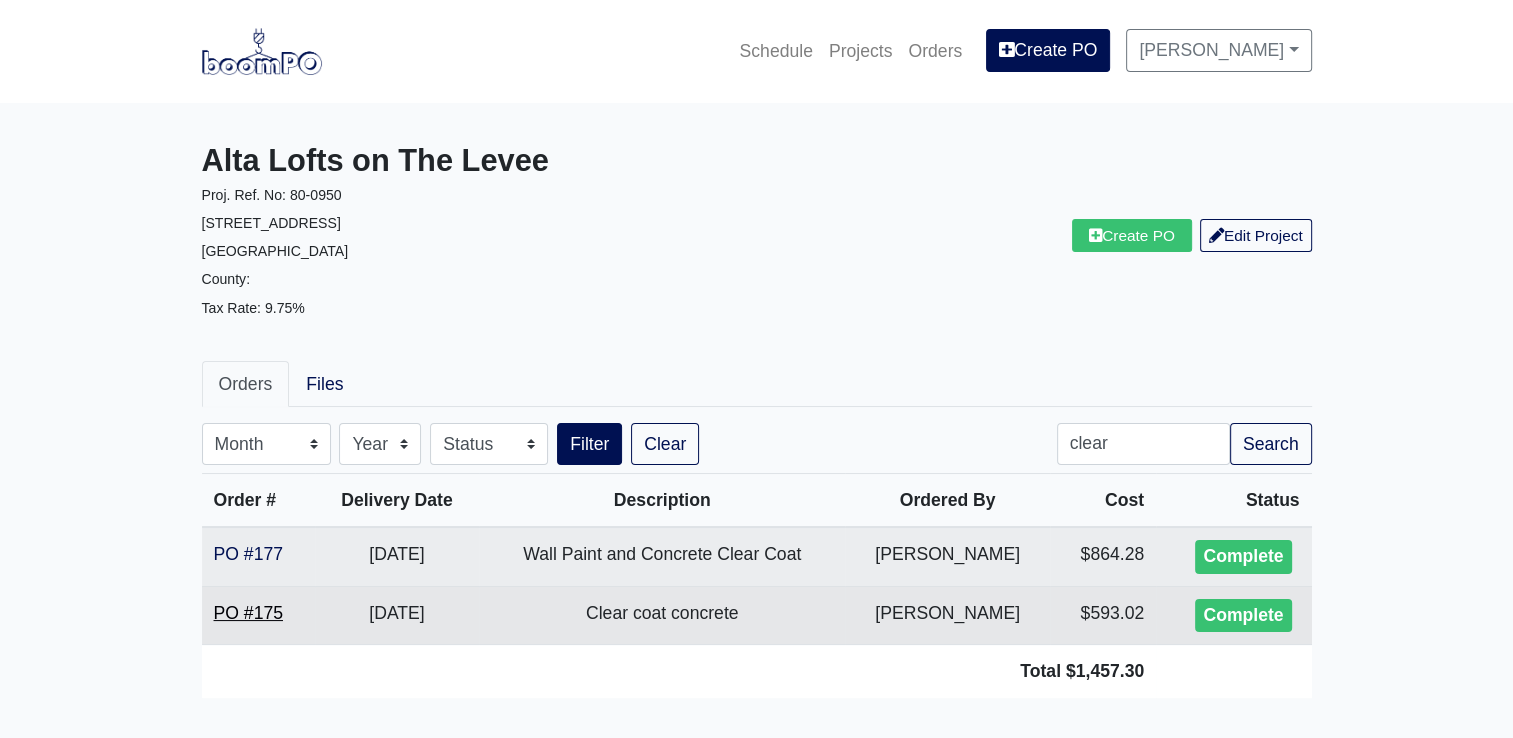 click on "PO #175" at bounding box center [248, 613] 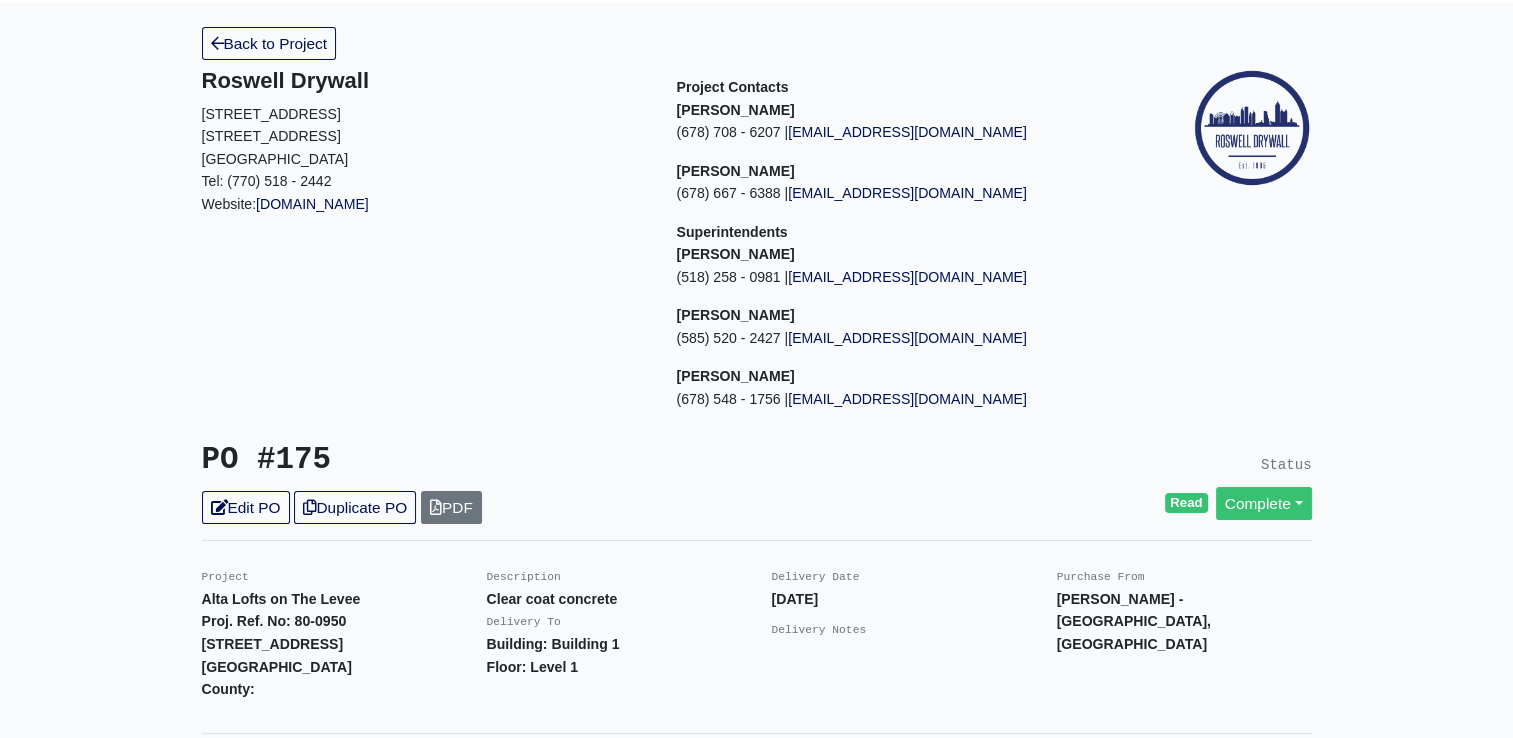 scroll, scrollTop: 0, scrollLeft: 0, axis: both 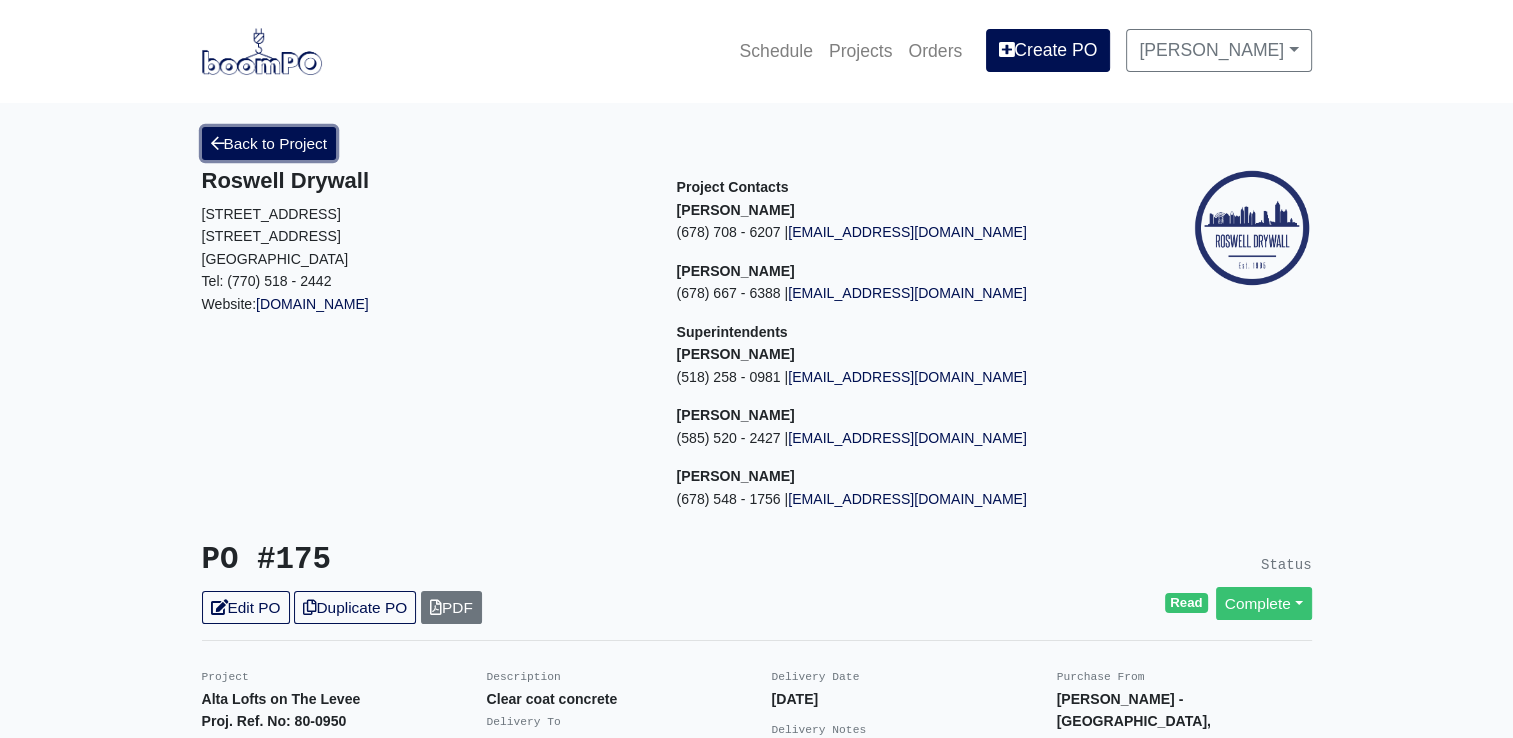 click on "Back to Project" at bounding box center (269, 143) 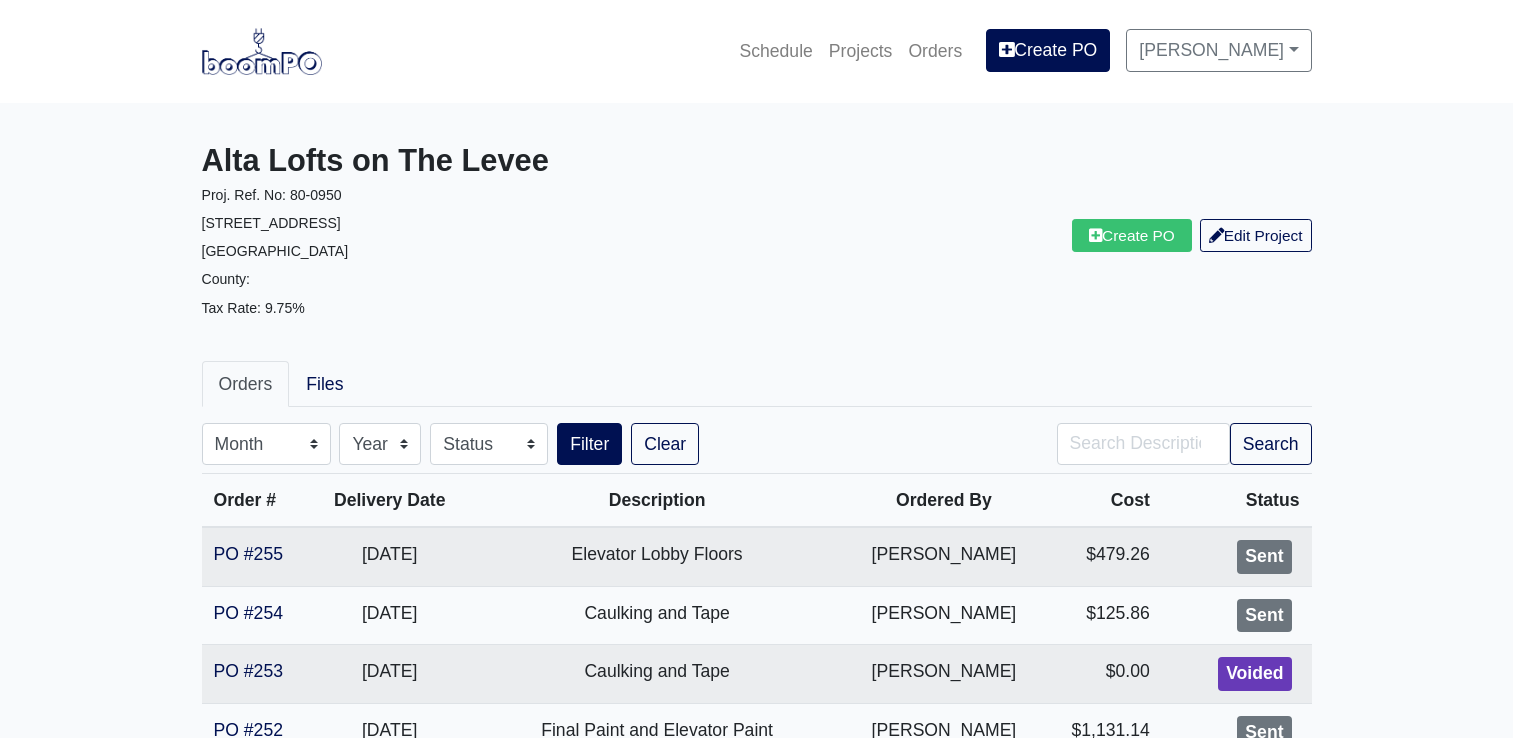 scroll, scrollTop: 0, scrollLeft: 0, axis: both 